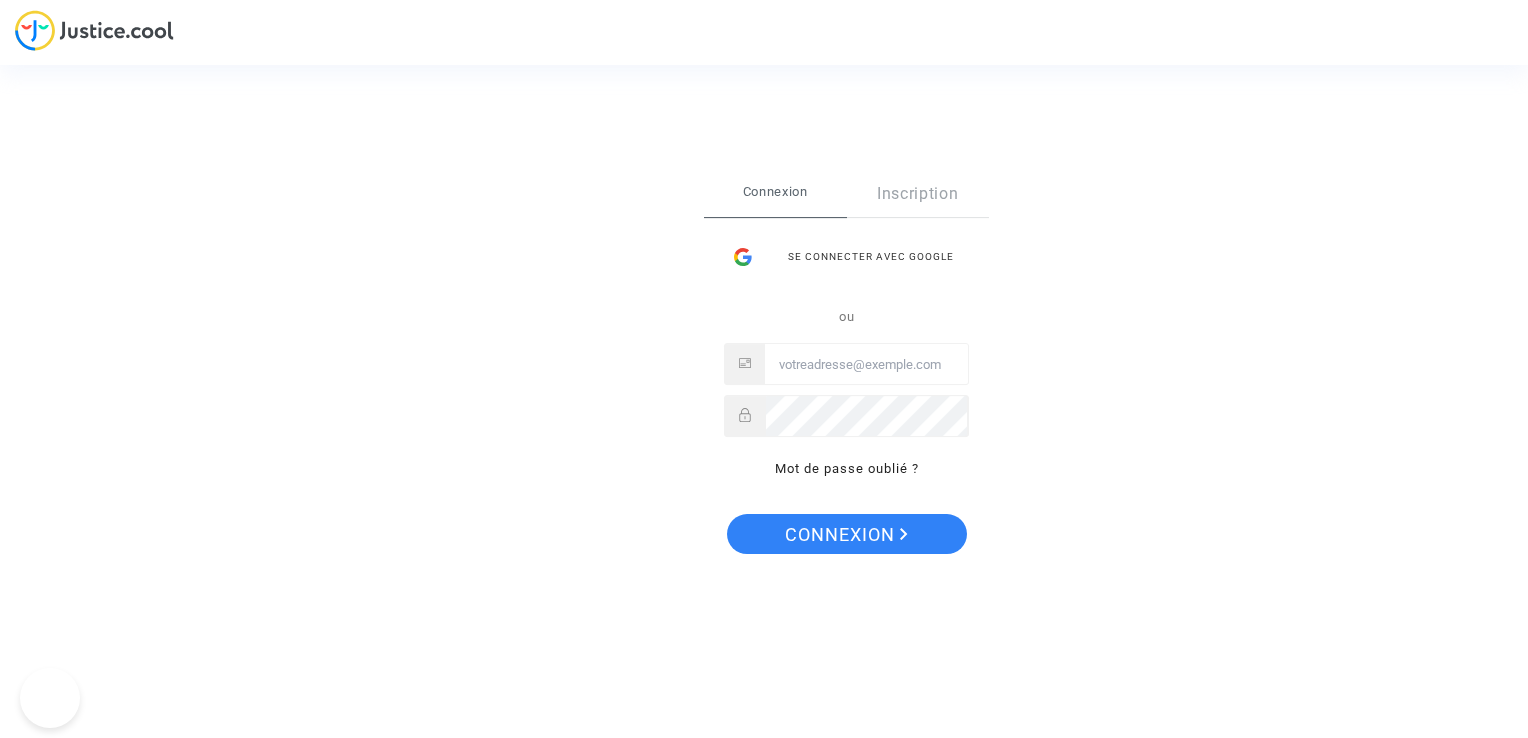 scroll, scrollTop: 0, scrollLeft: 0, axis: both 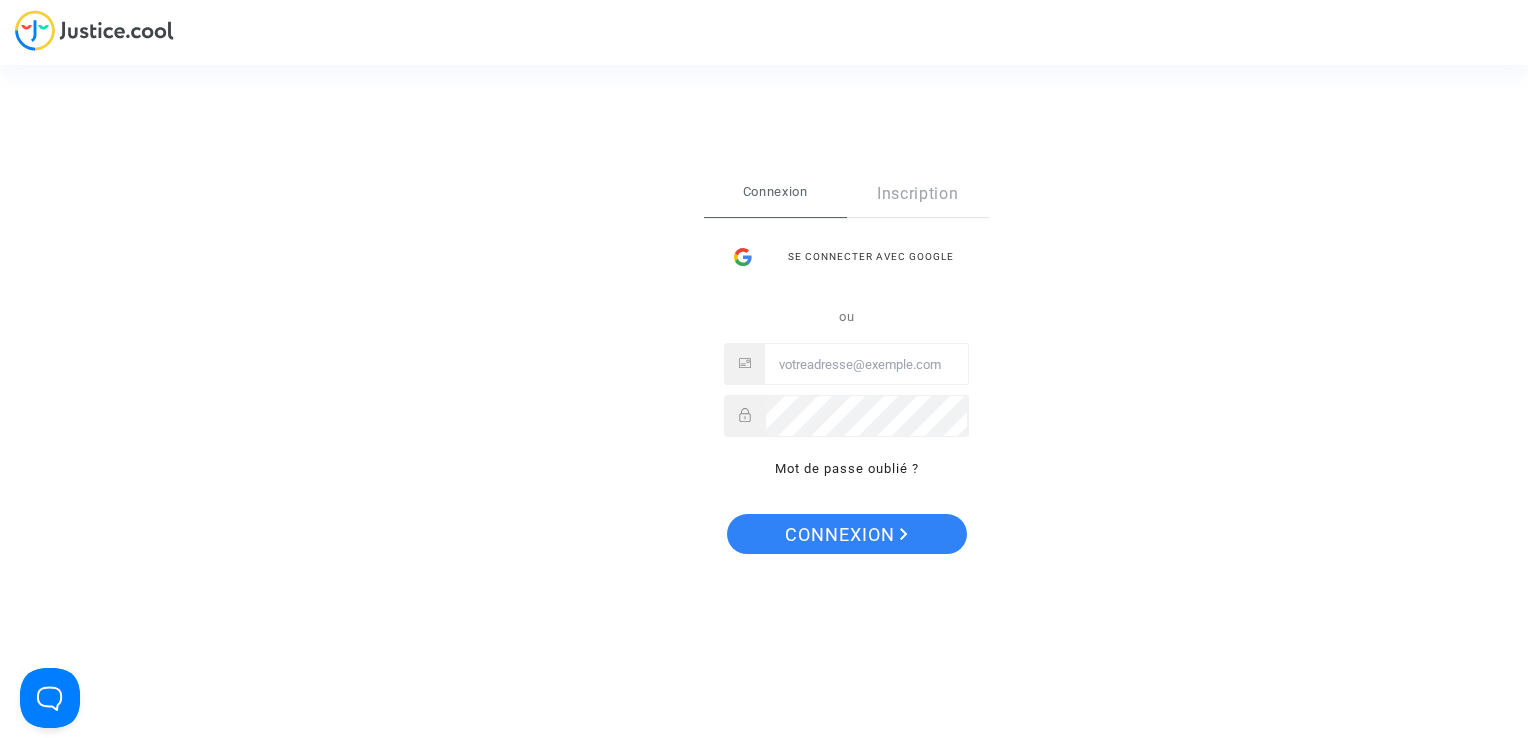 type on "[USERNAME]@[DOMAIN].org" 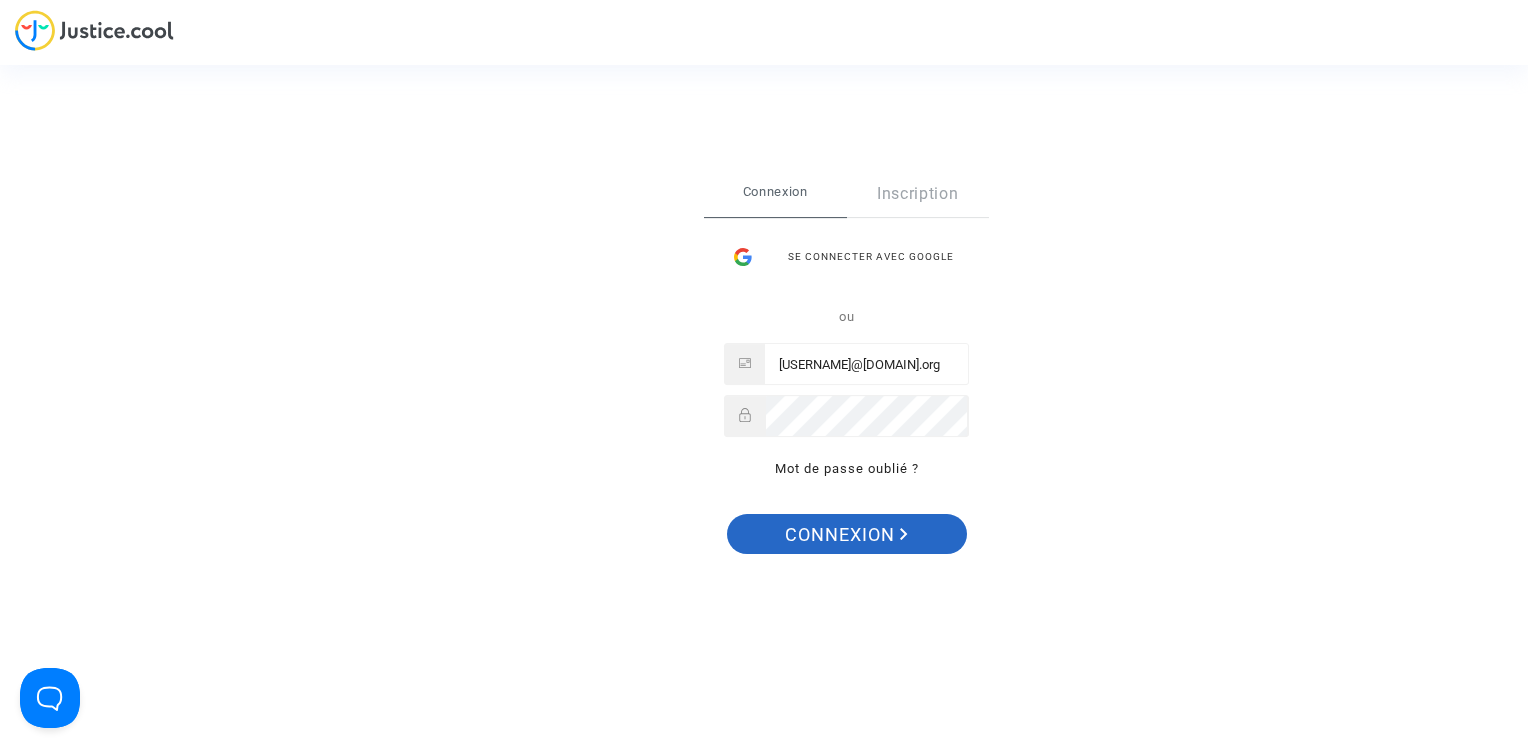 click on "Connexion" at bounding box center (846, 535) 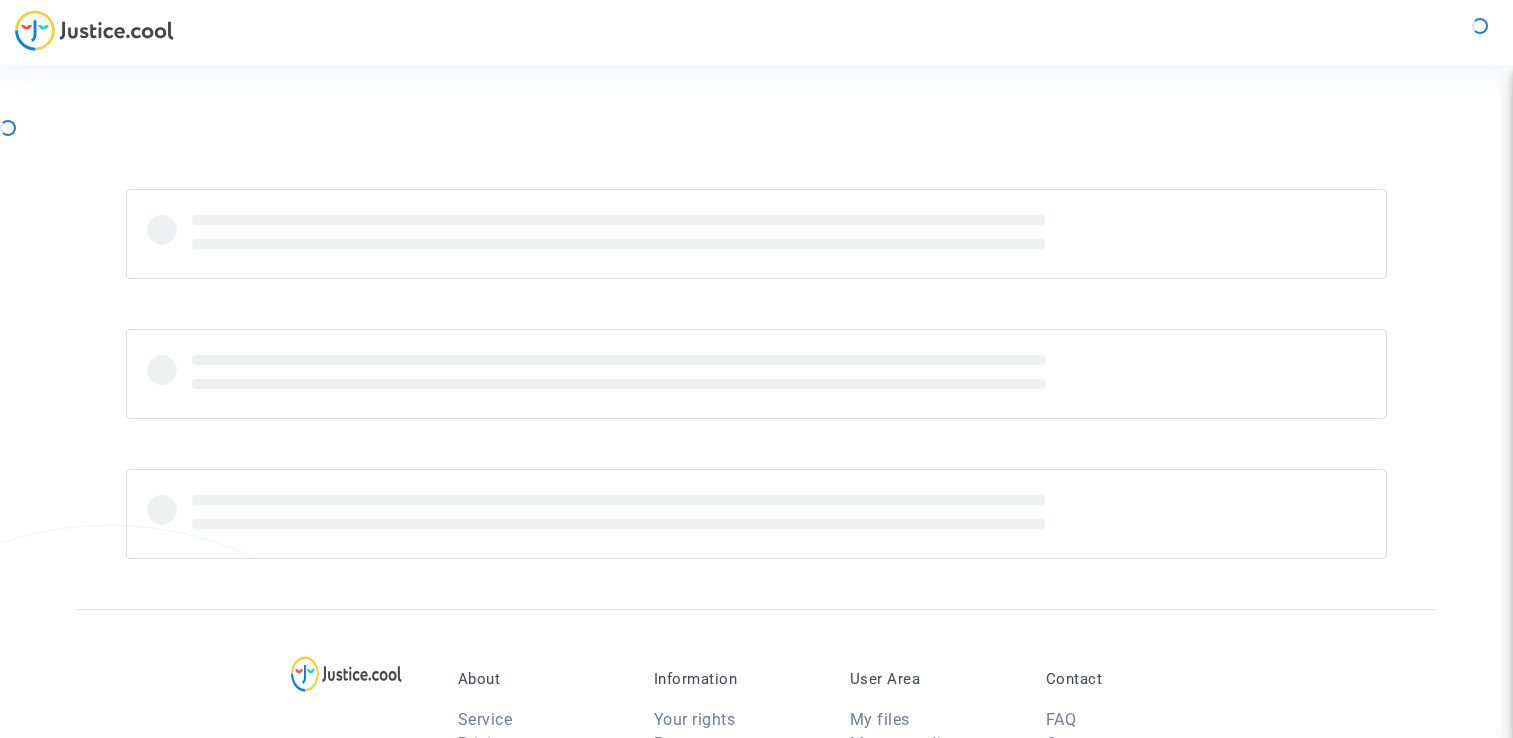 scroll, scrollTop: 0, scrollLeft: 0, axis: both 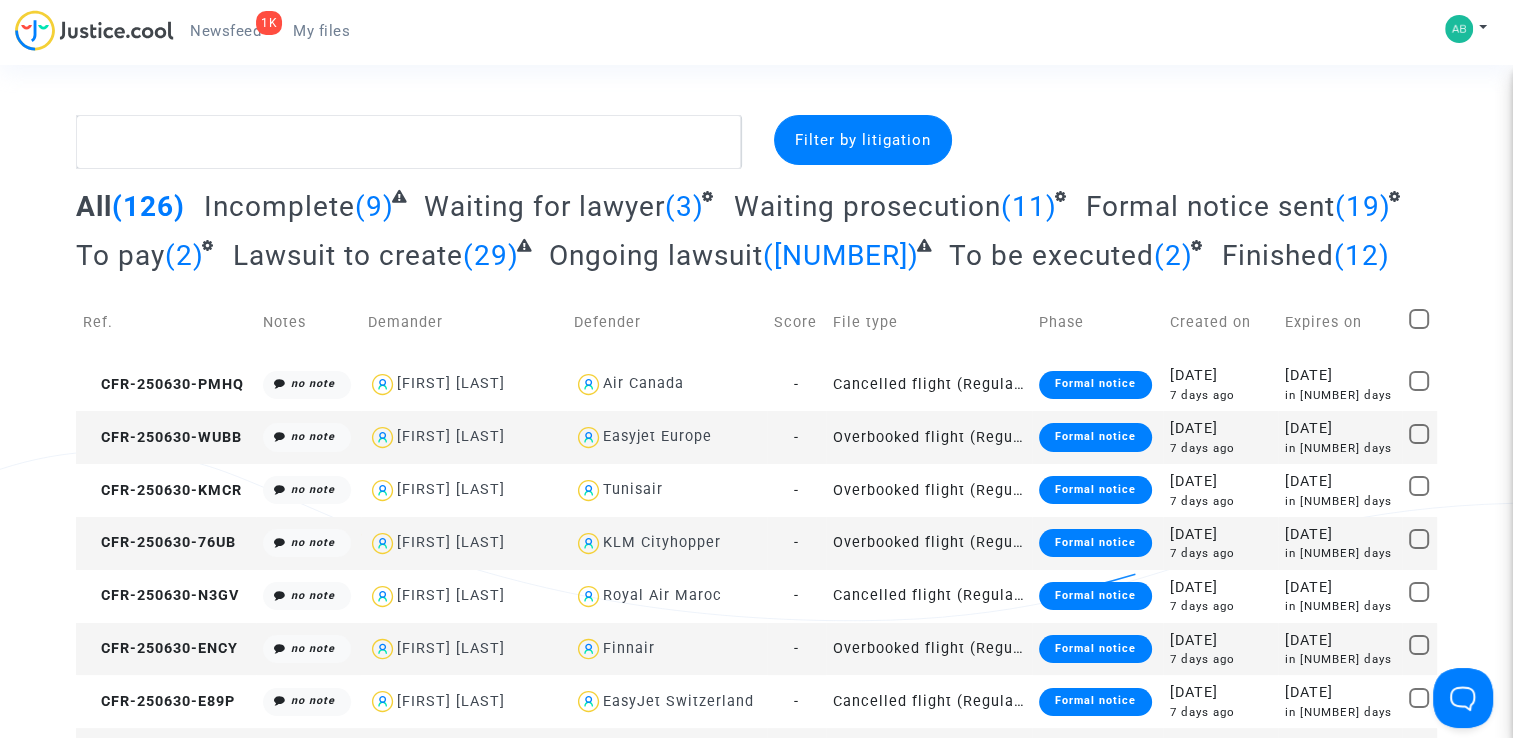 click on "To pay" at bounding box center [94, 206] 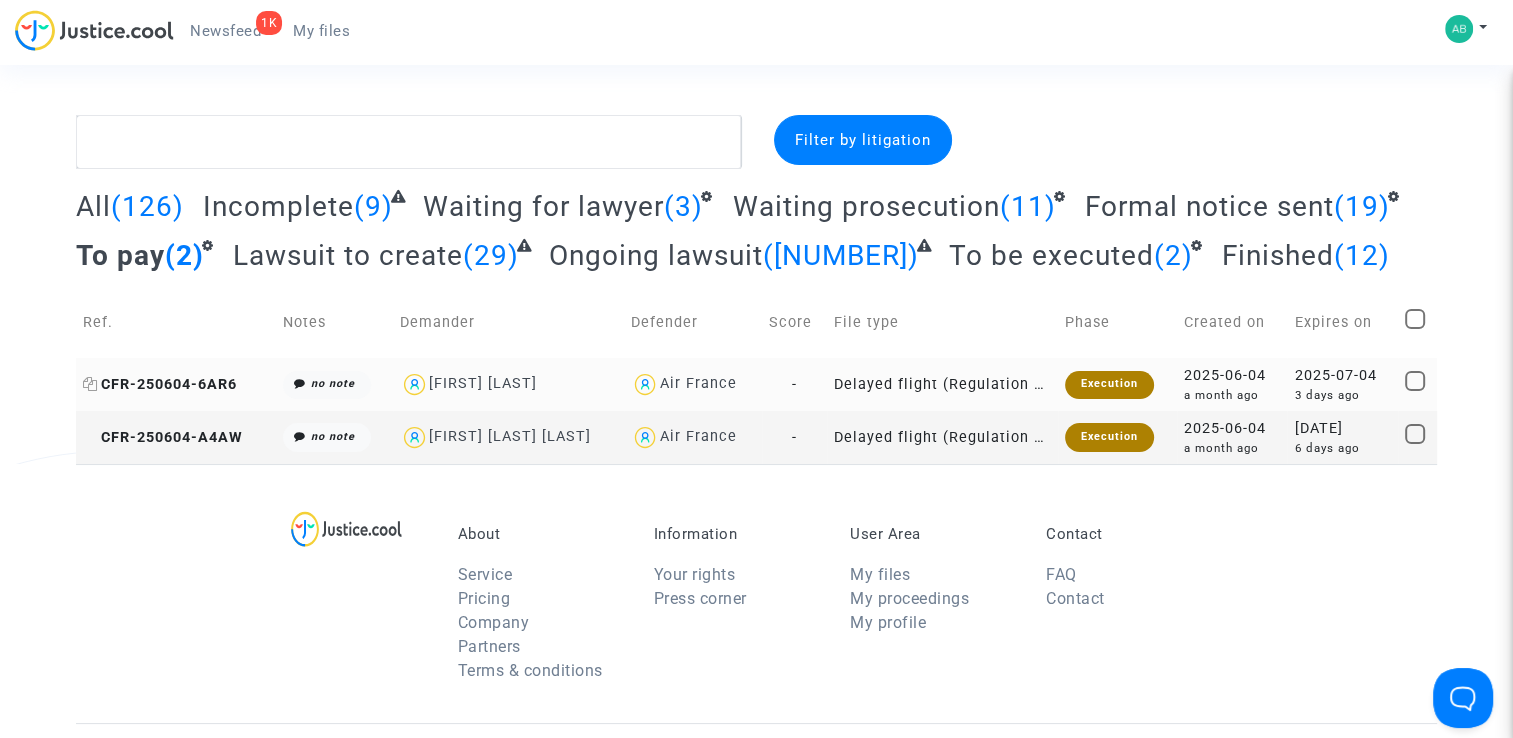 click on "CFR-250604-6AR6" at bounding box center [160, 384] 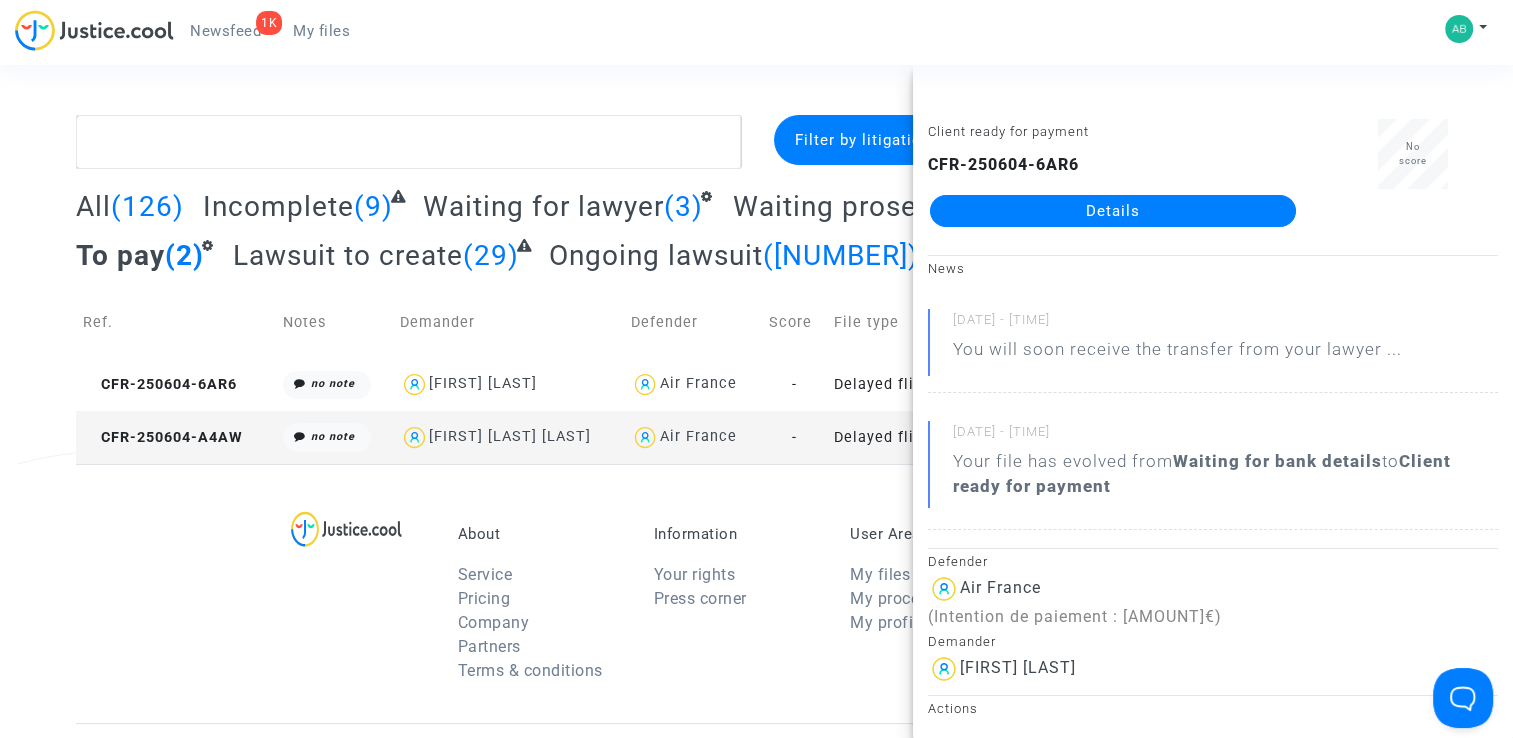 click on "Details" at bounding box center [1113, 211] 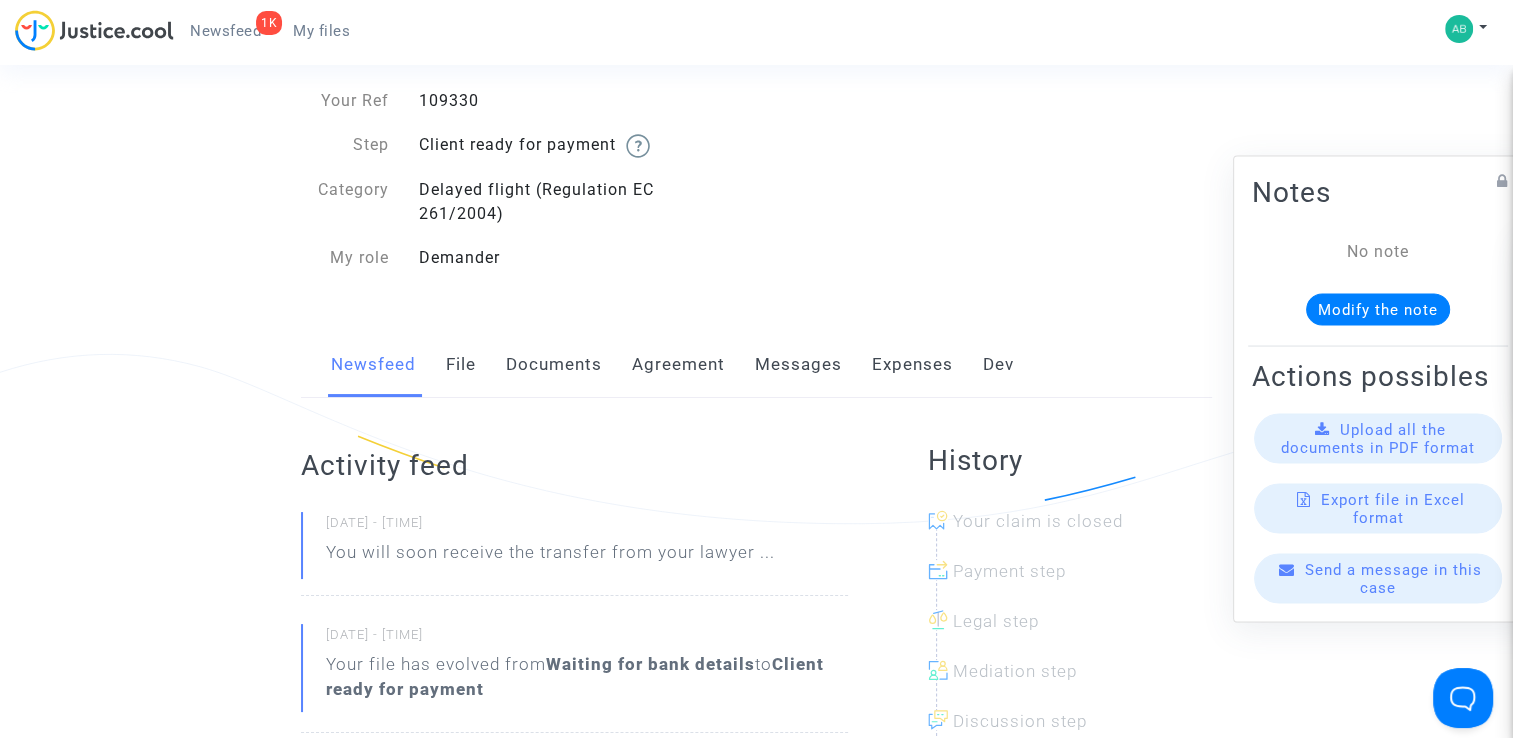 scroll, scrollTop: 200, scrollLeft: 0, axis: vertical 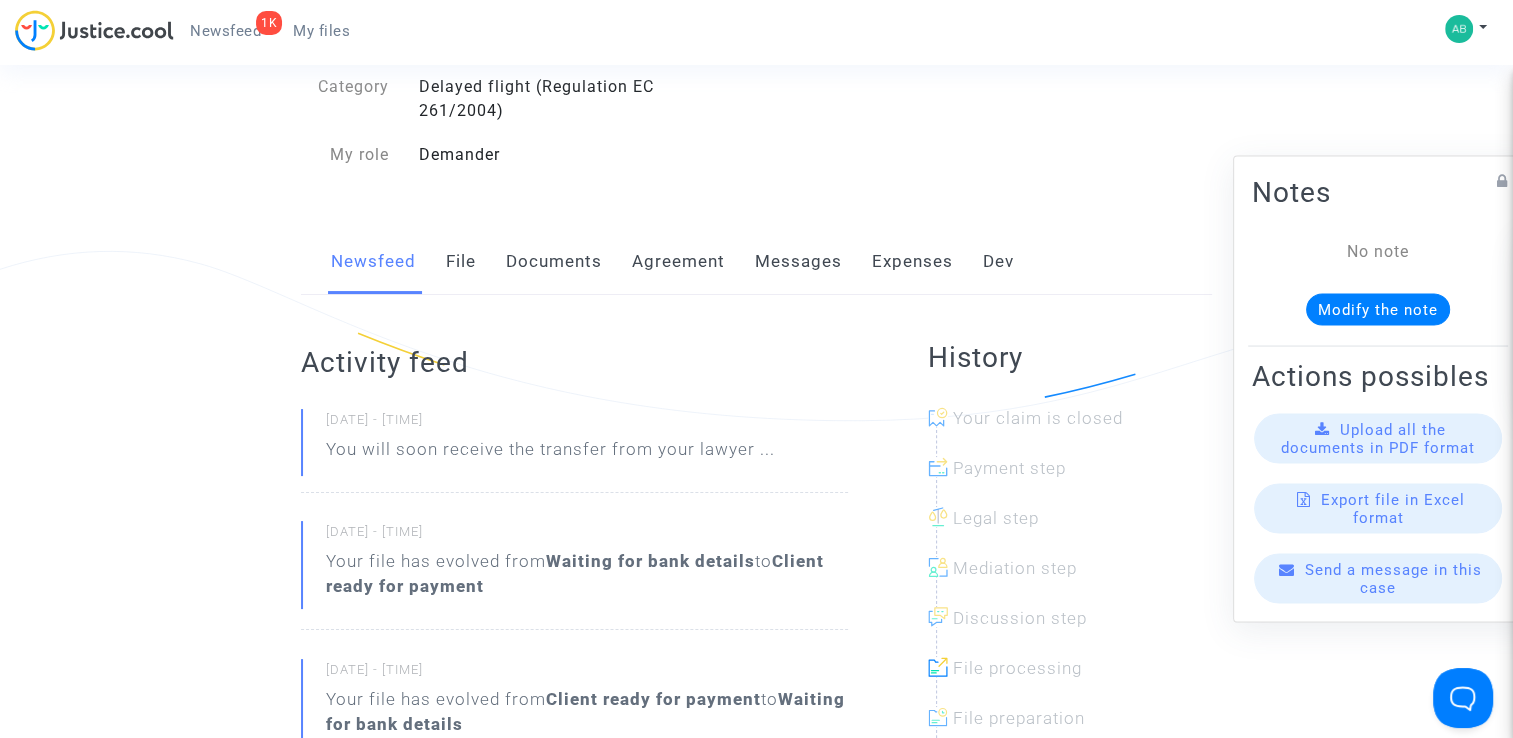 click on "Messages" at bounding box center (798, 262) 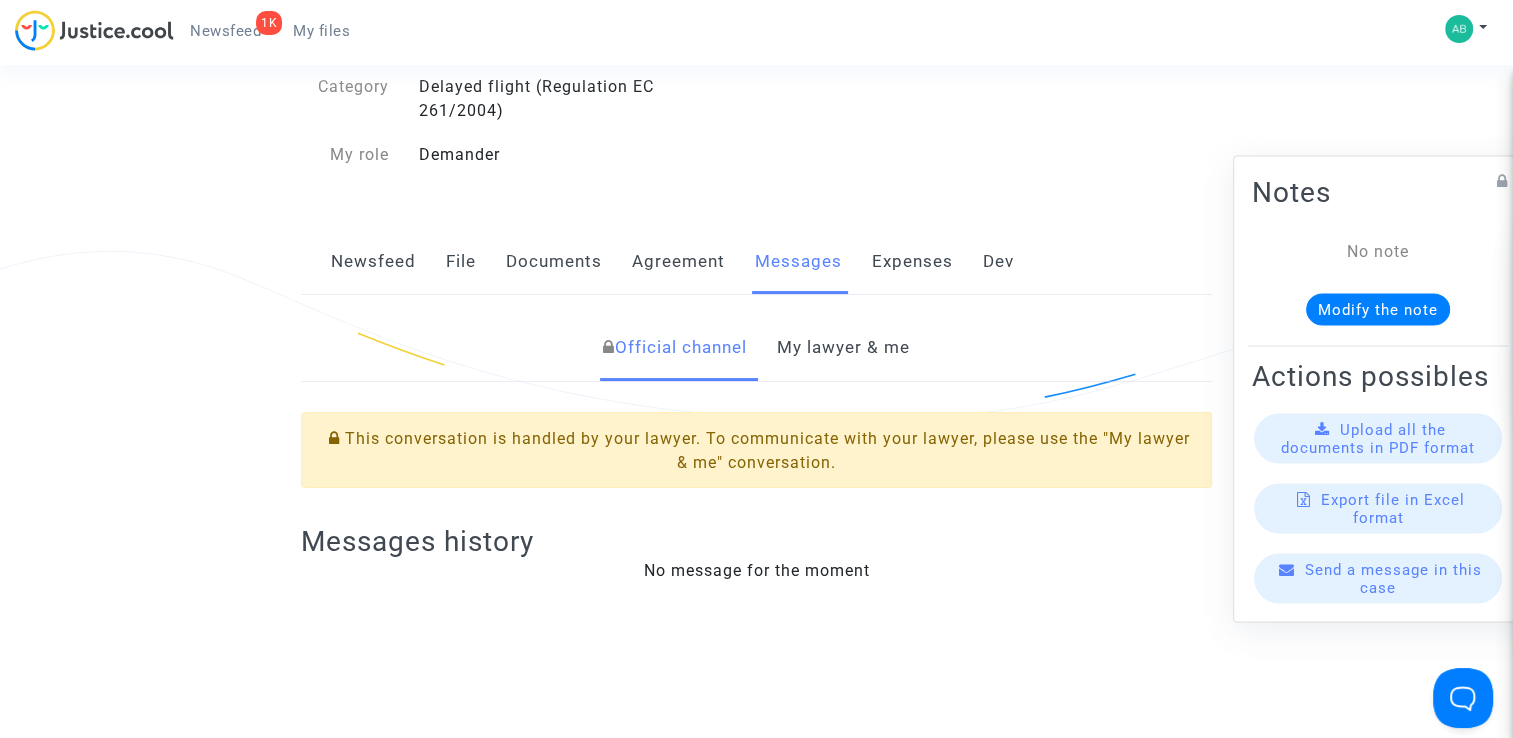 click on "My lawyer & me" at bounding box center (843, 348) 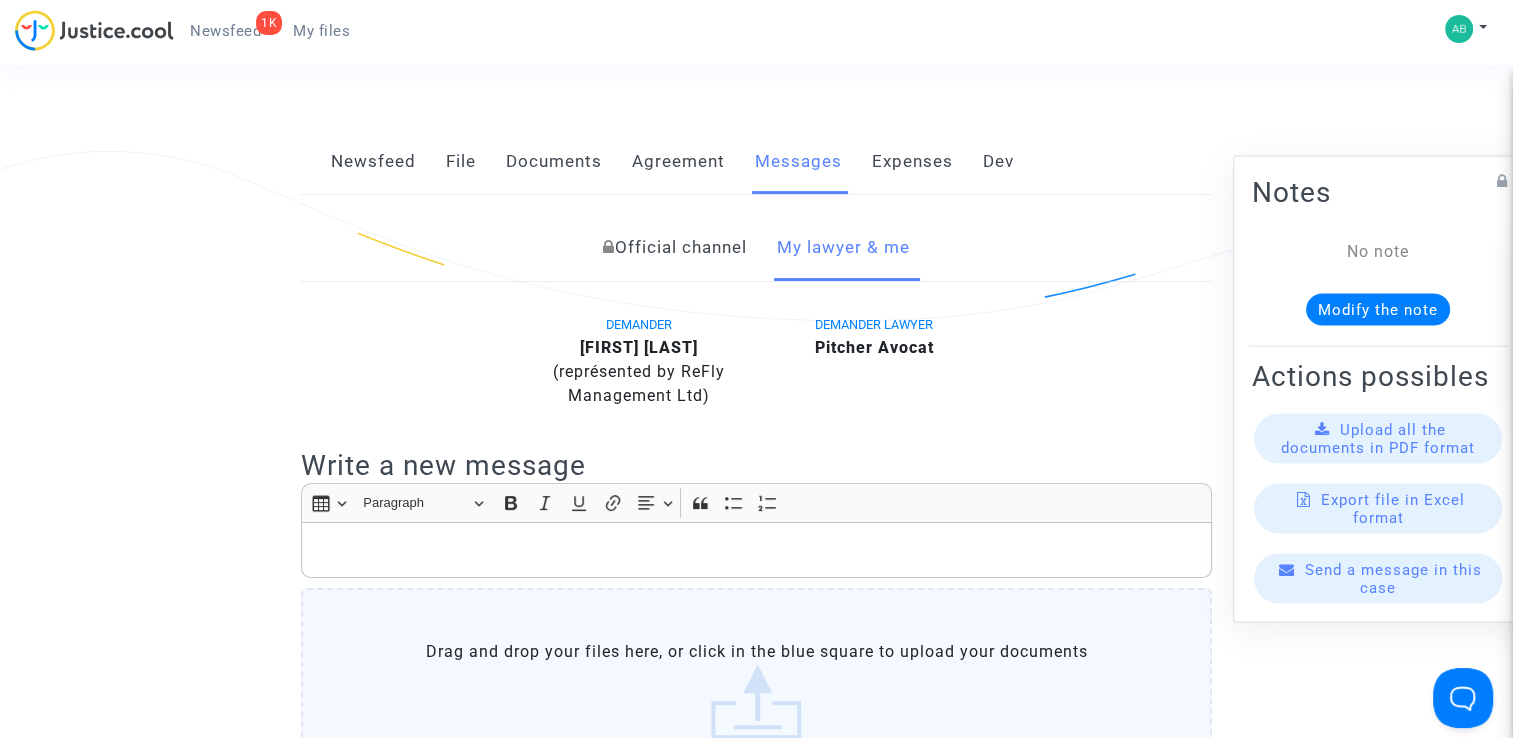click on "Official channel" at bounding box center [675, 248] 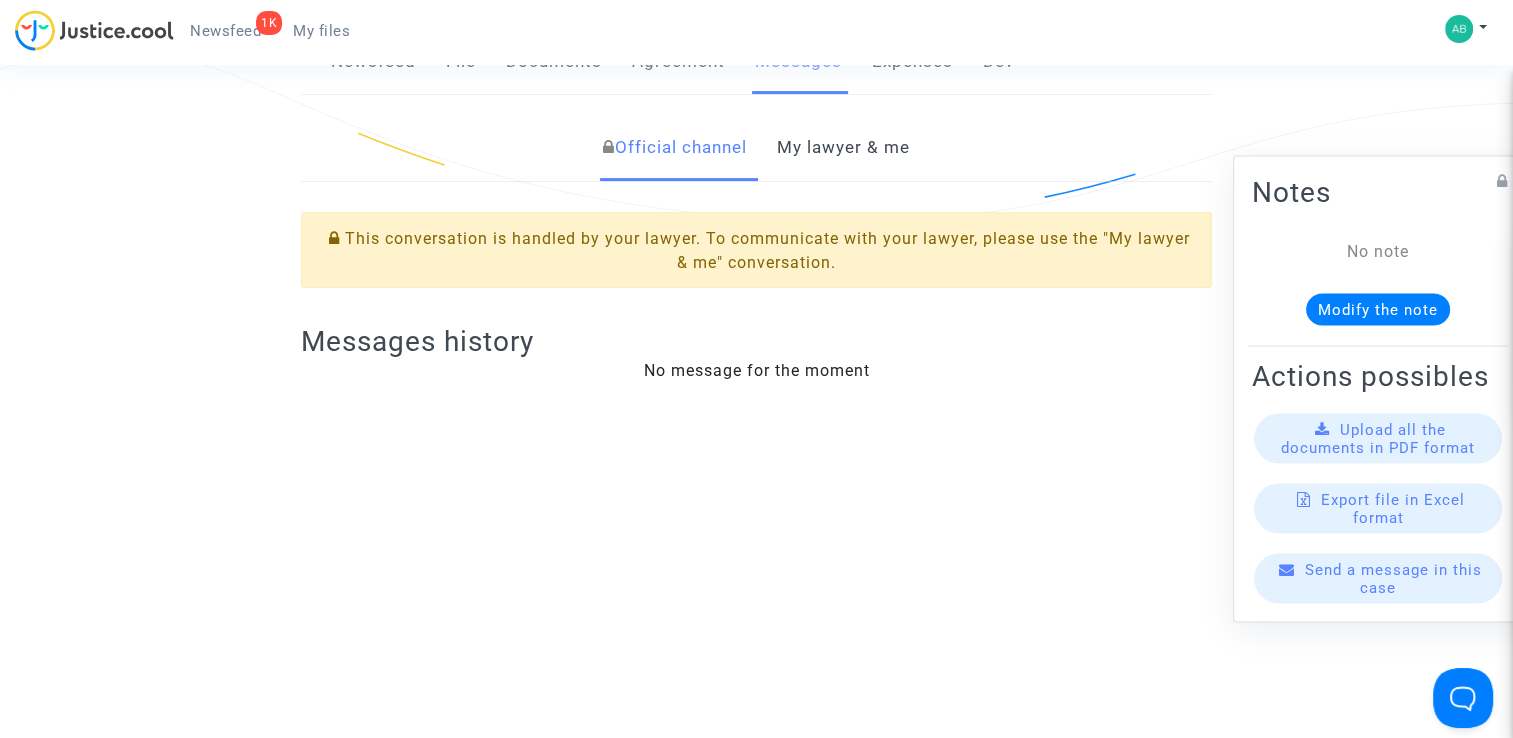 scroll, scrollTop: 0, scrollLeft: 0, axis: both 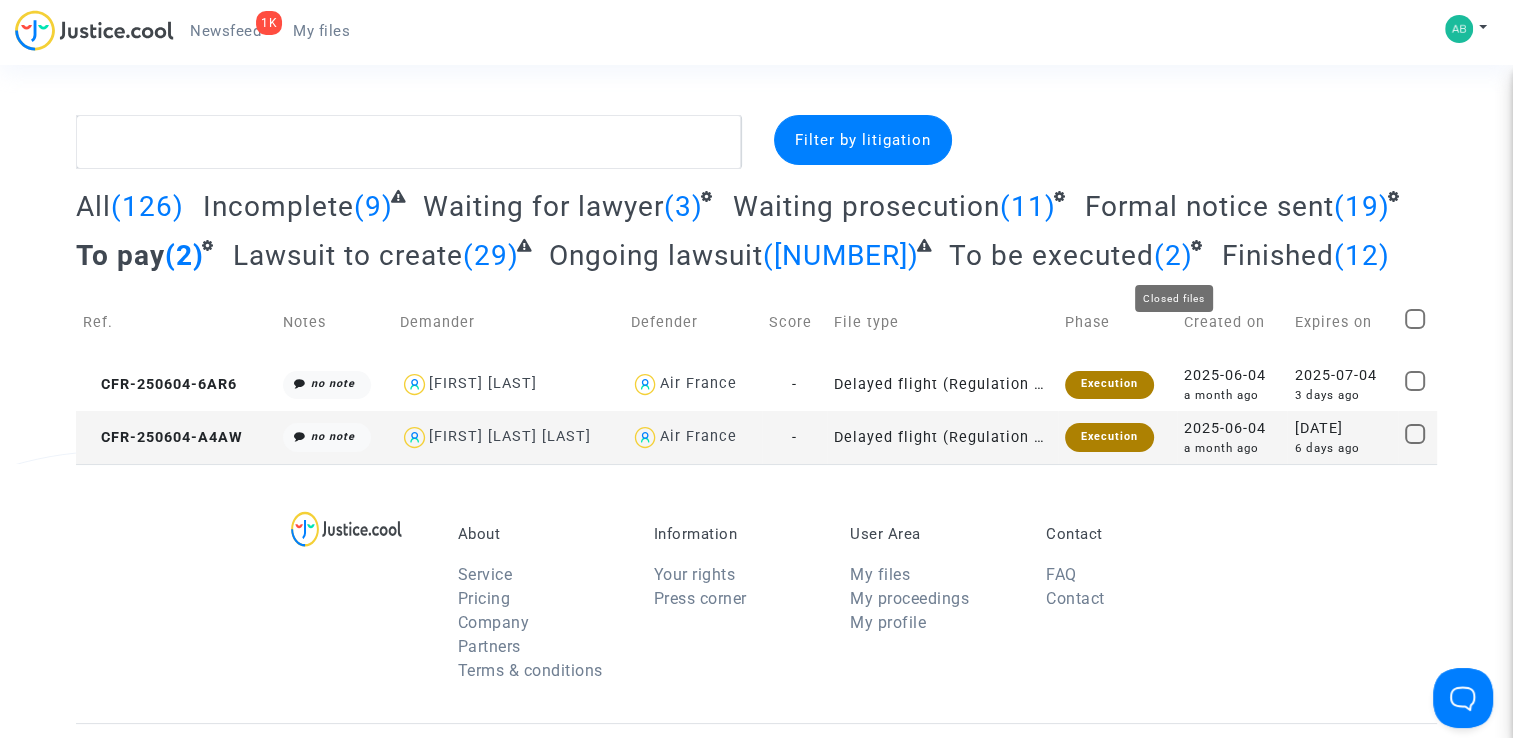 click on "Finished" at bounding box center (1278, 255) 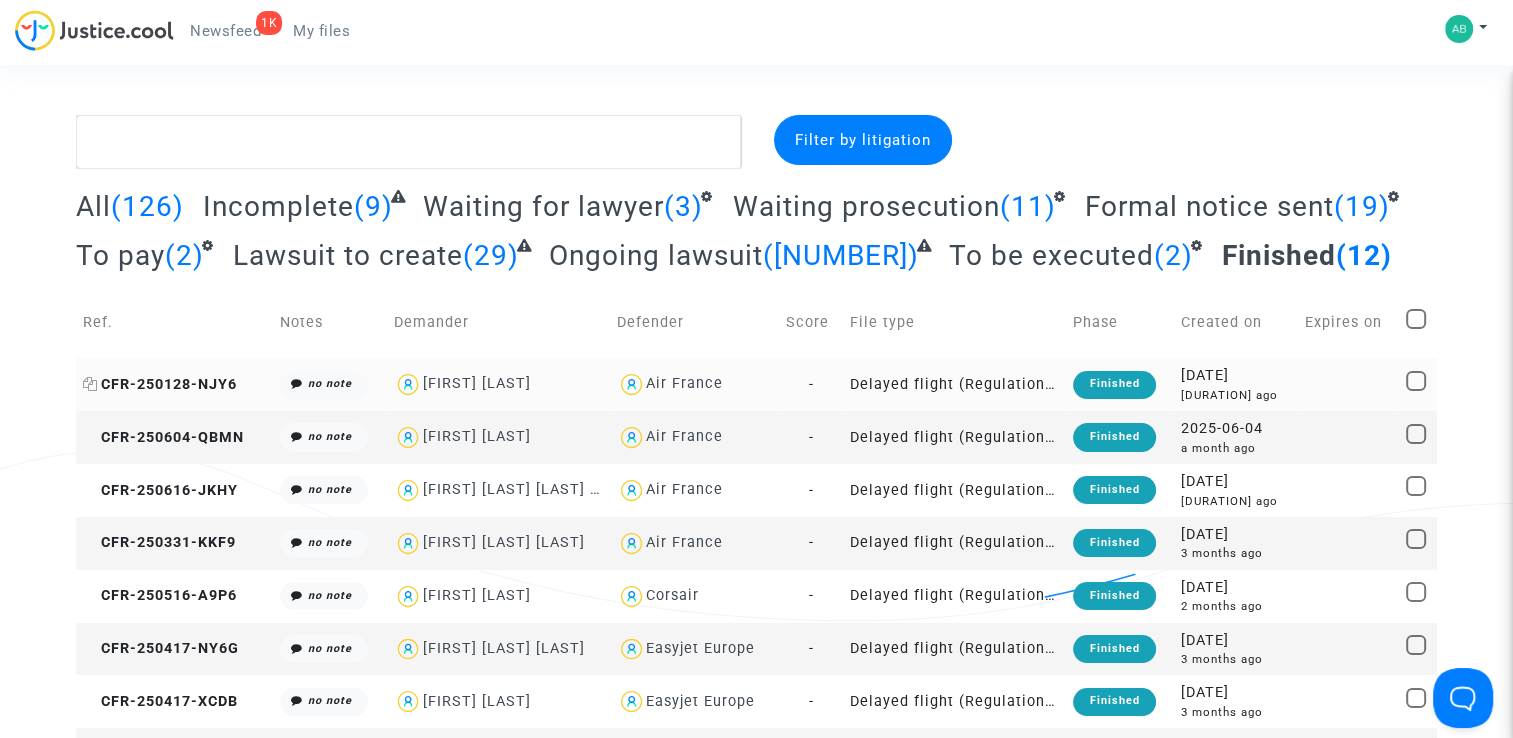 click on "CFR-250128-NJY6" at bounding box center [160, 384] 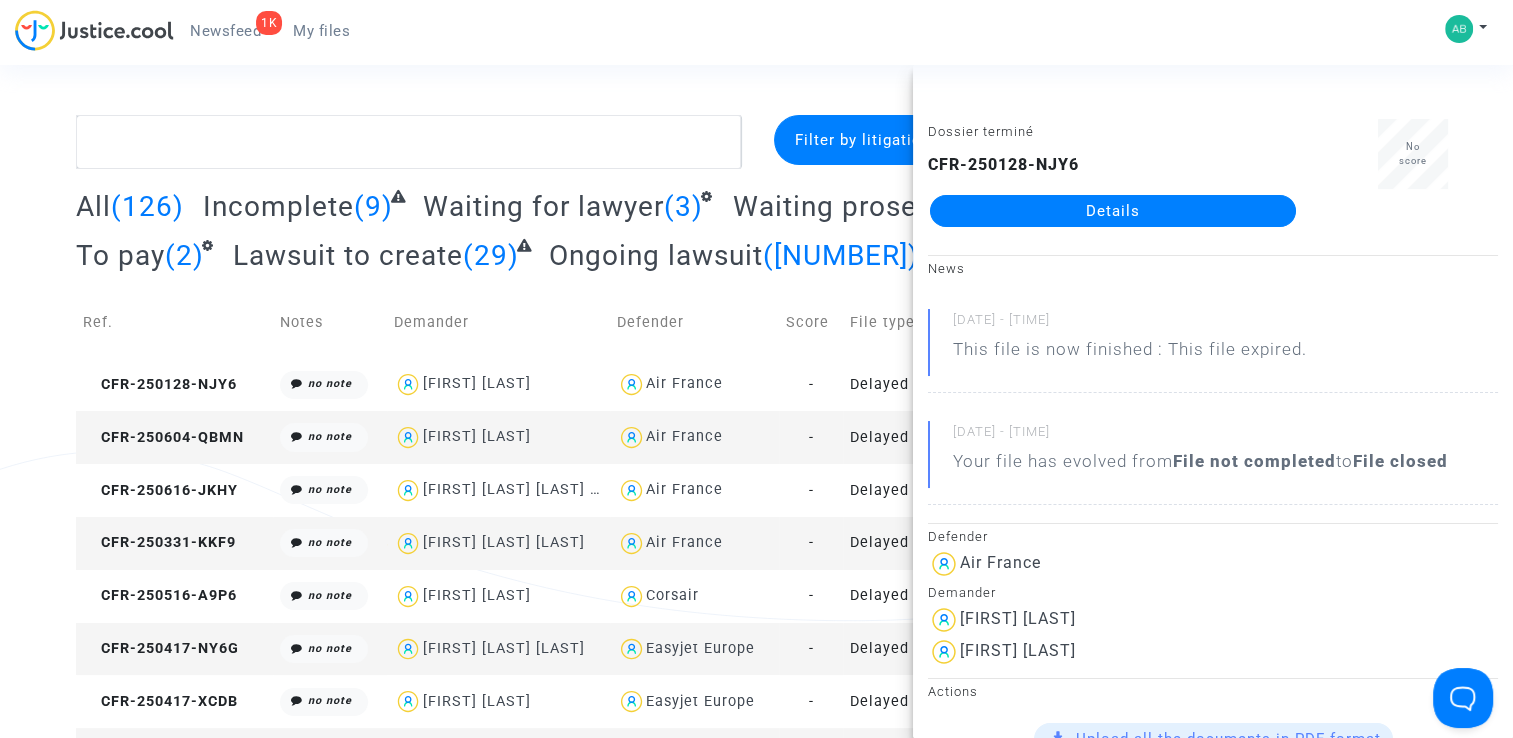 click on "Details" at bounding box center [1113, 211] 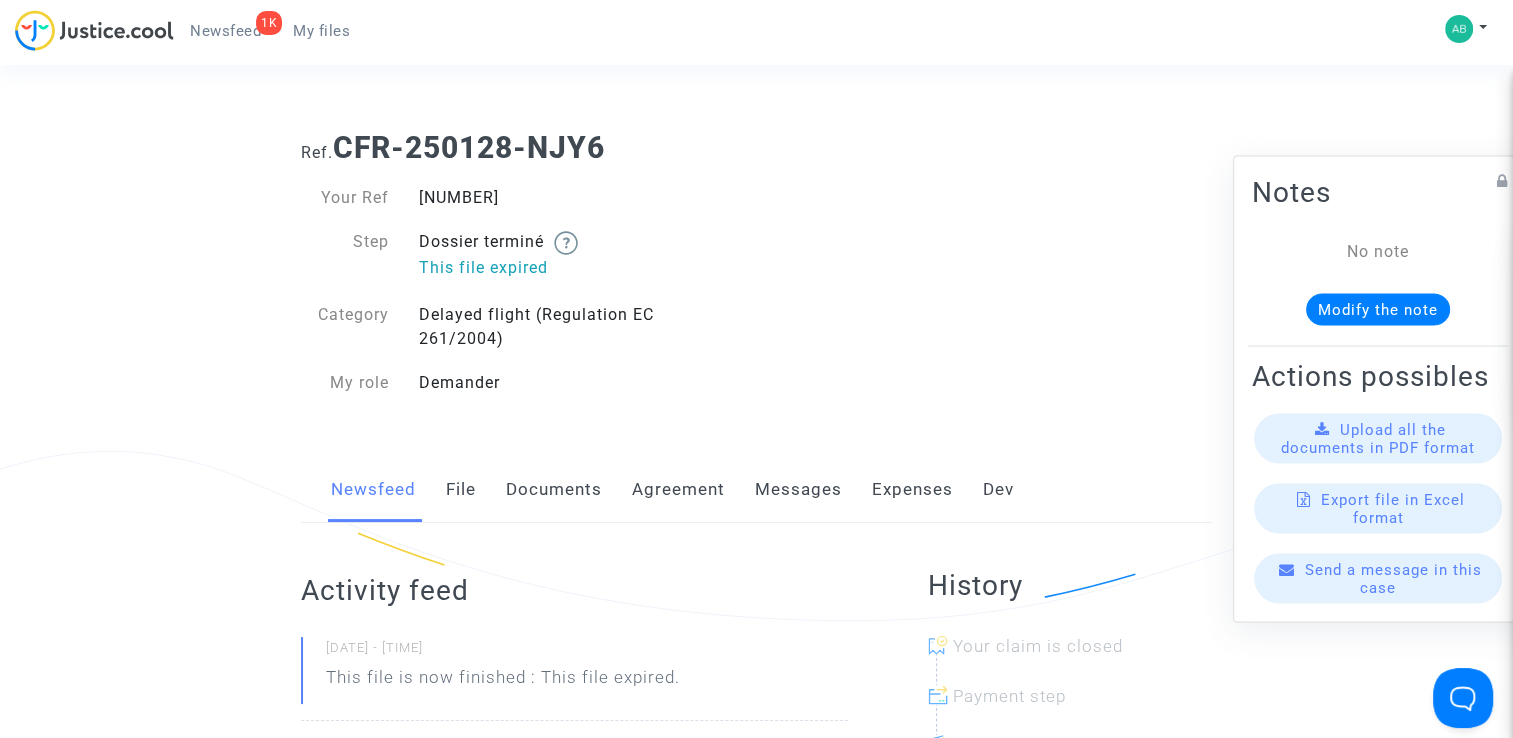 click on "Messages" at bounding box center [798, 490] 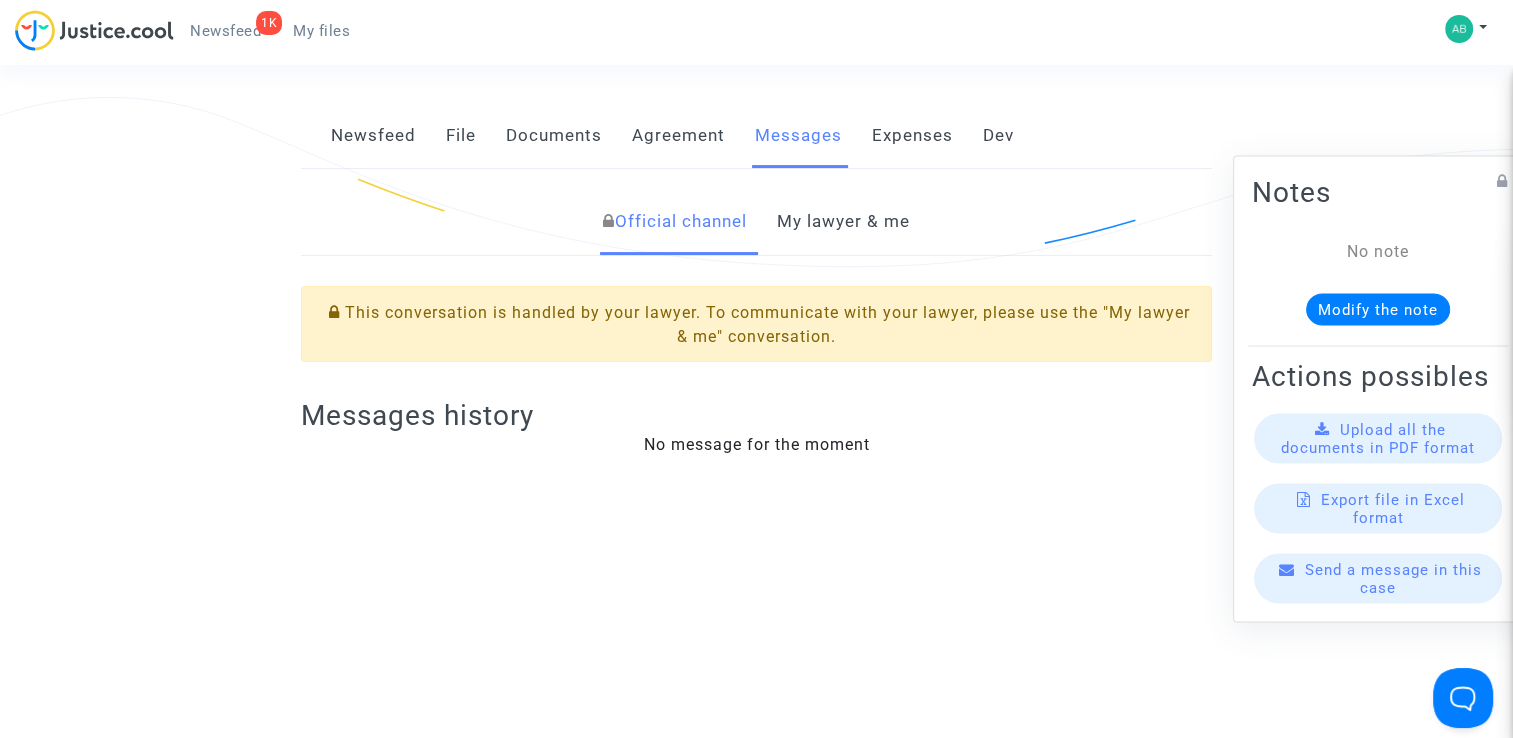 scroll, scrollTop: 400, scrollLeft: 0, axis: vertical 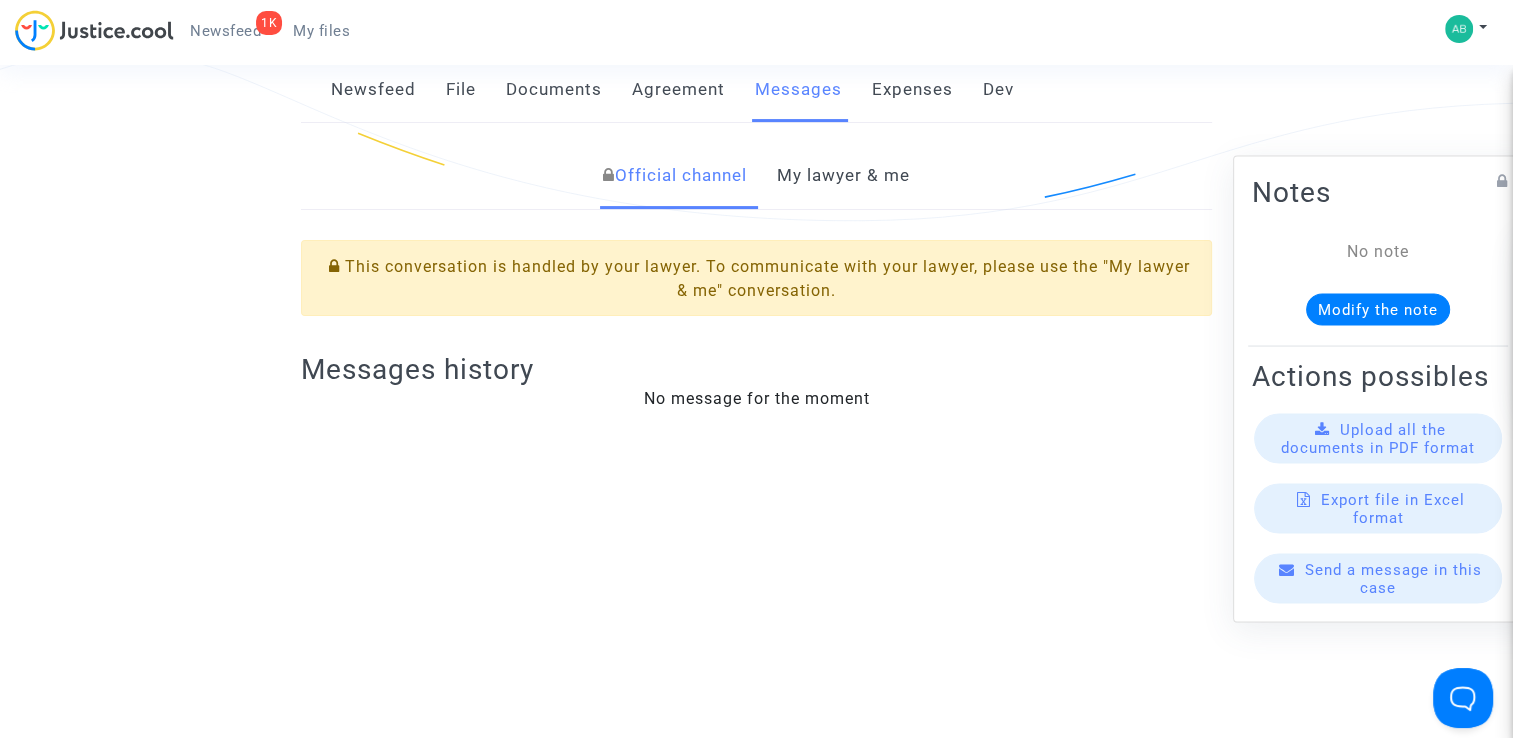 click on "My lawyer & me" at bounding box center [843, 176] 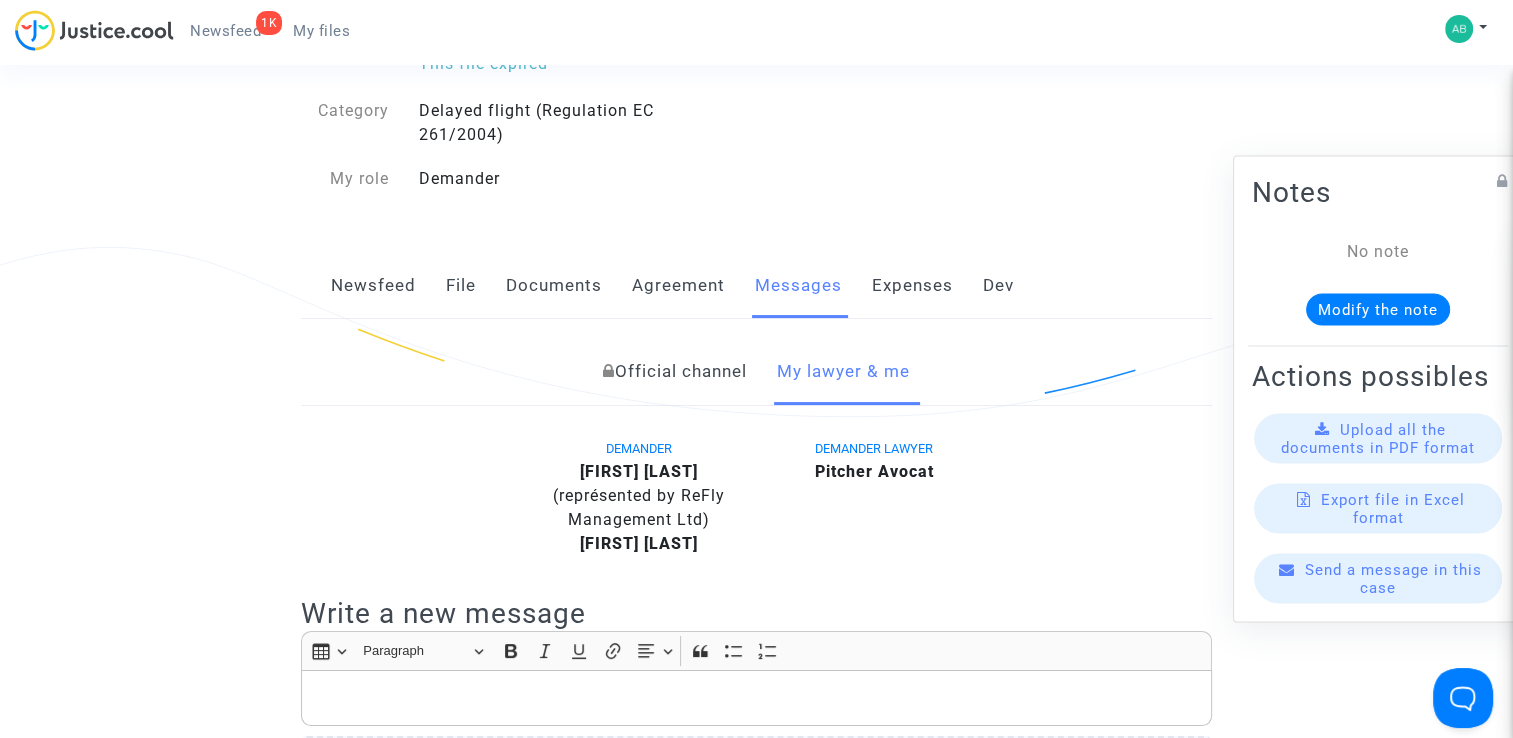 scroll, scrollTop: 200, scrollLeft: 0, axis: vertical 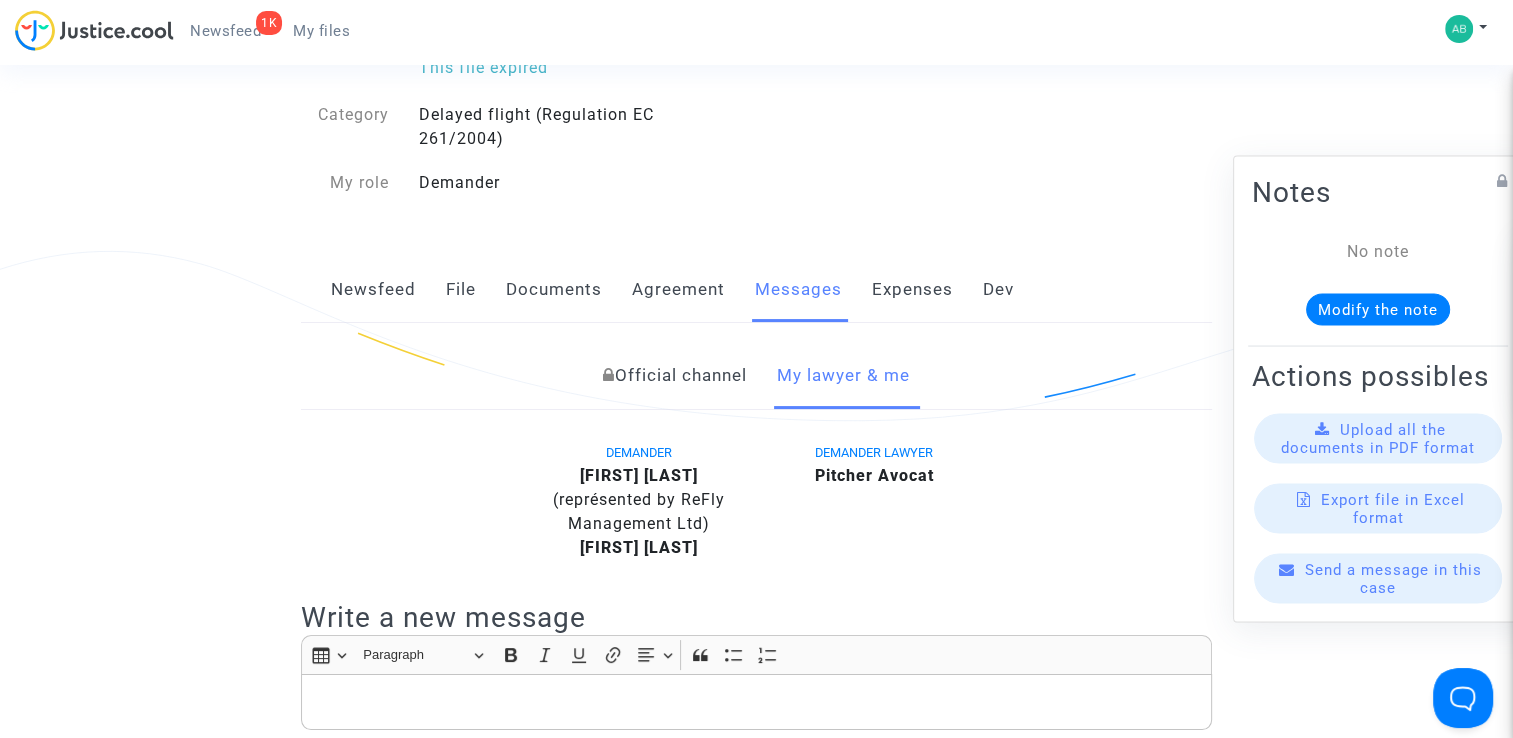 click on "Official channel" at bounding box center [675, 376] 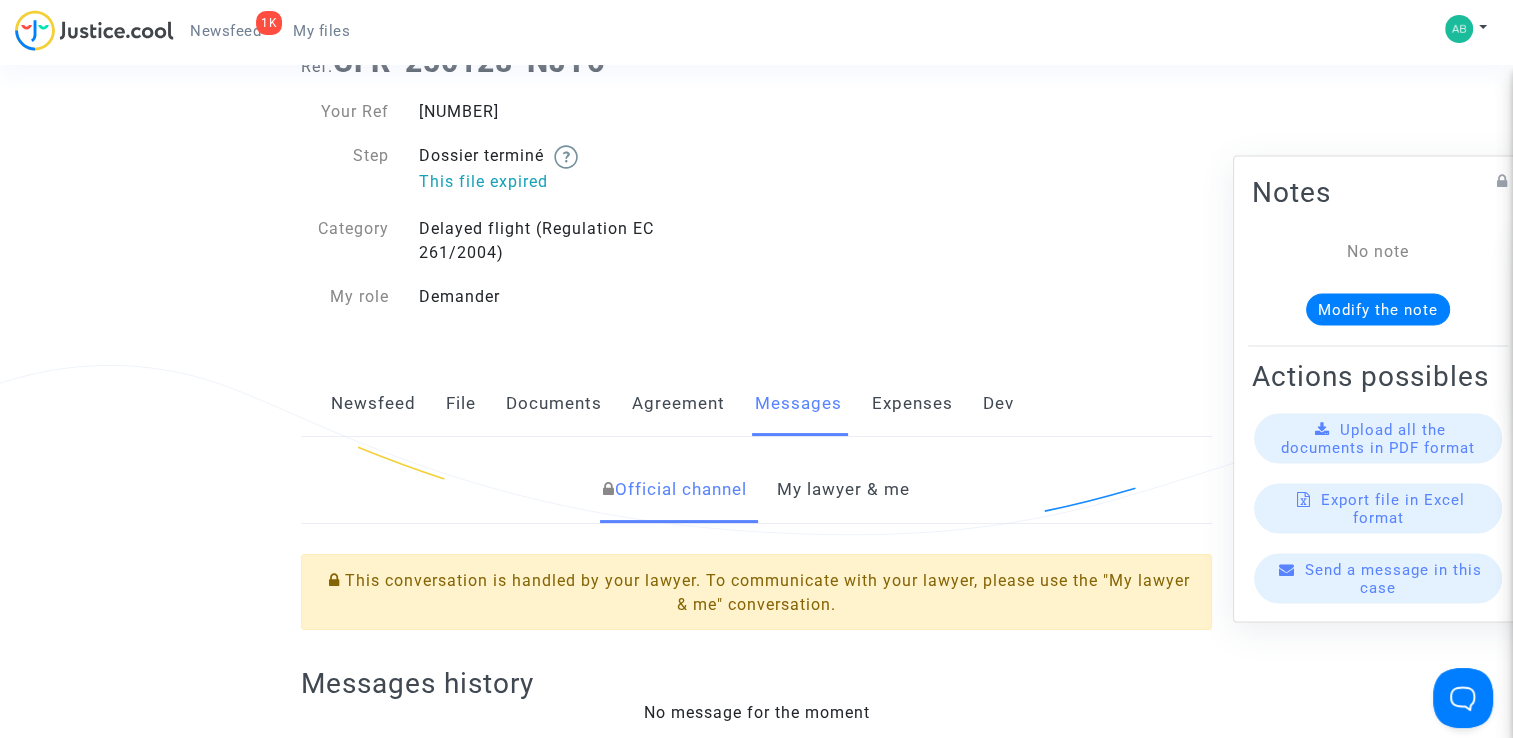 scroll, scrollTop: 0, scrollLeft: 0, axis: both 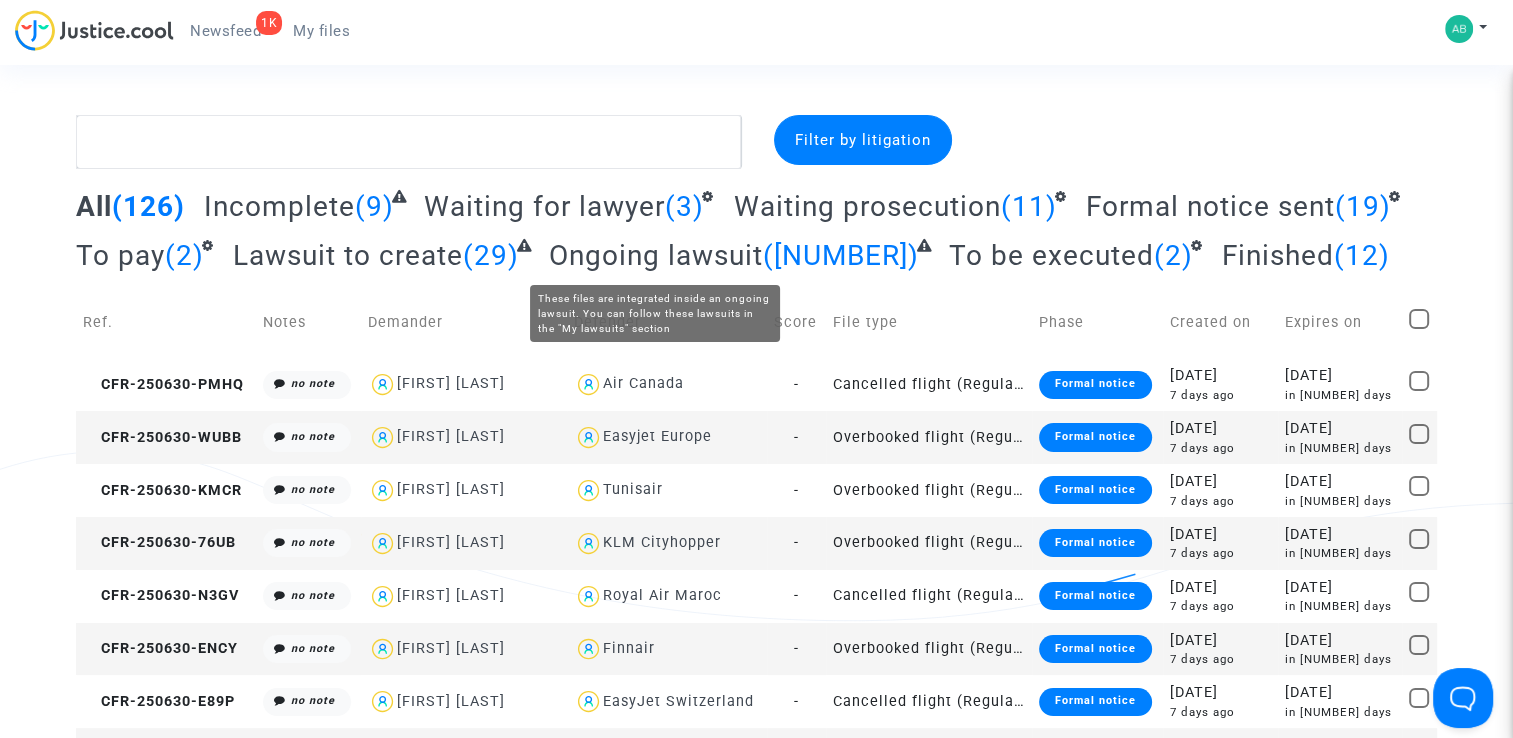 click on "Ongoing lawsuit" at bounding box center [656, 255] 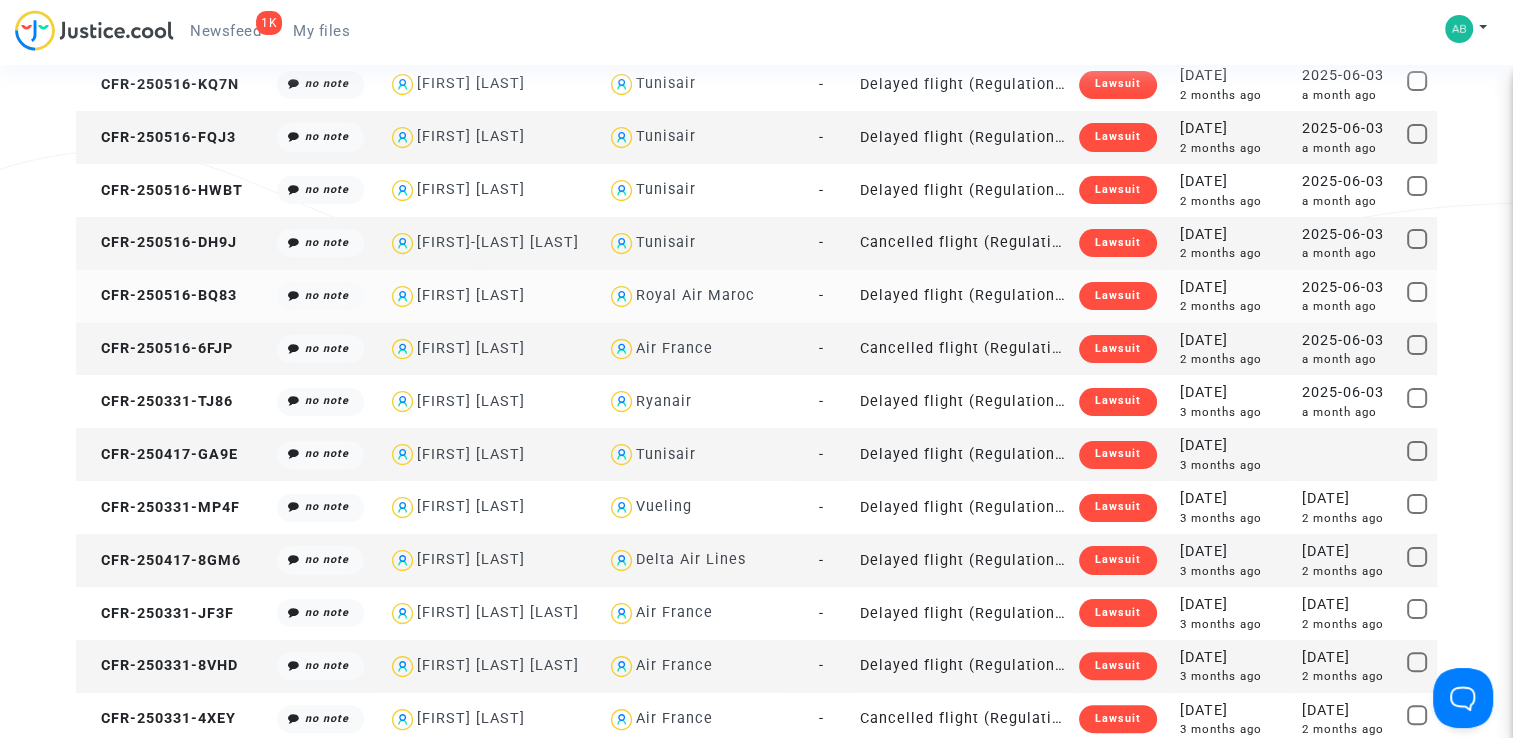 scroll, scrollTop: 0, scrollLeft: 0, axis: both 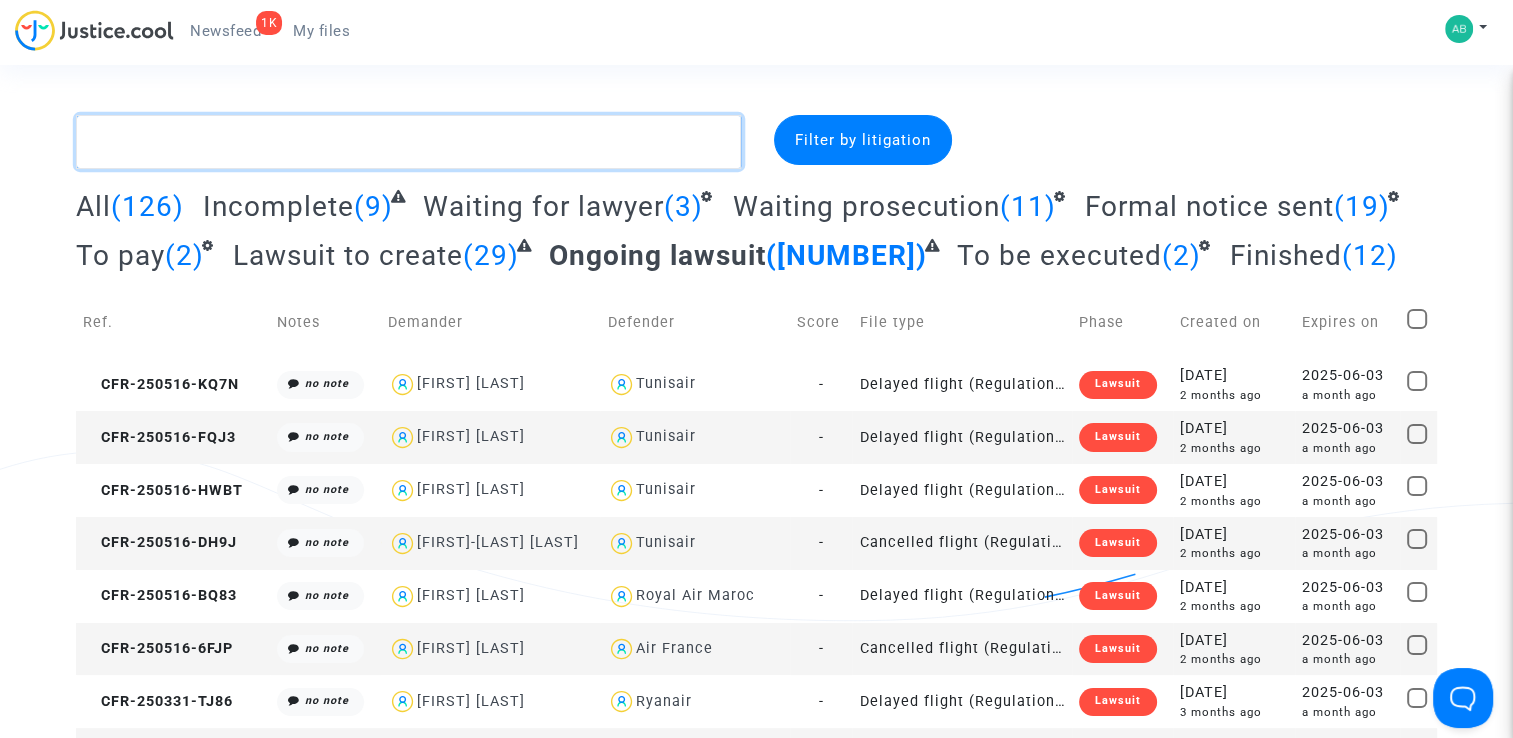 click at bounding box center (409, 142) 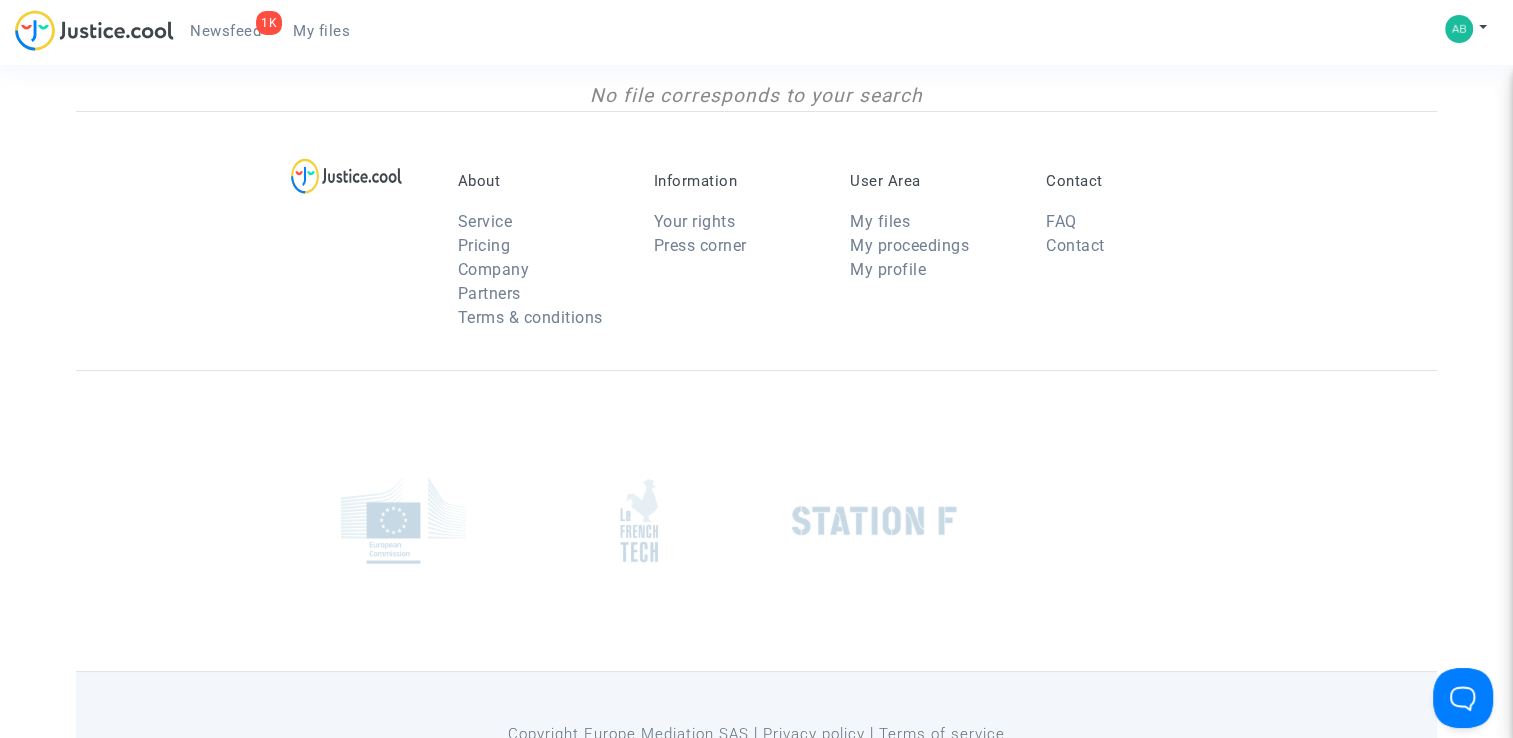 scroll, scrollTop: 0, scrollLeft: 0, axis: both 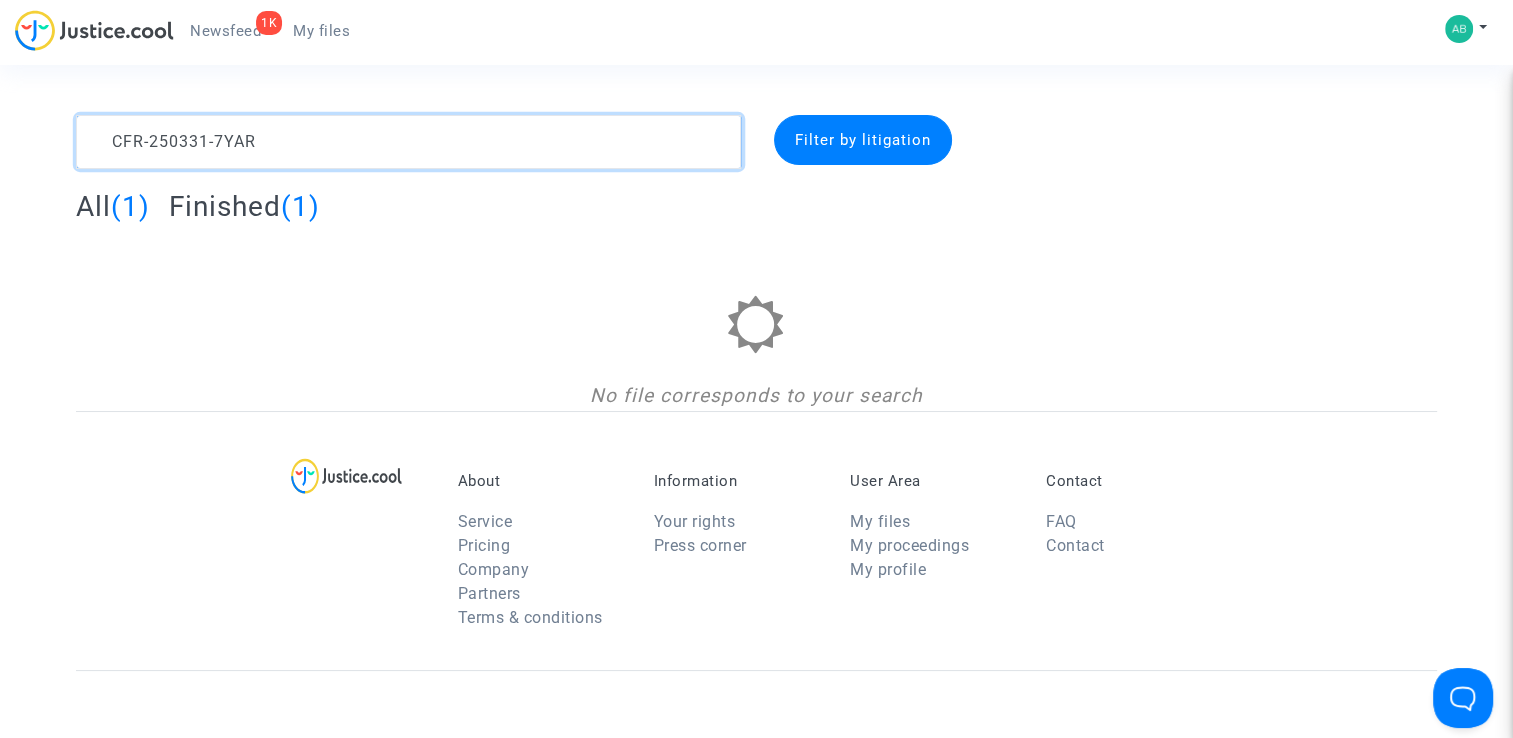 type on "CFR-250331-7YAR" 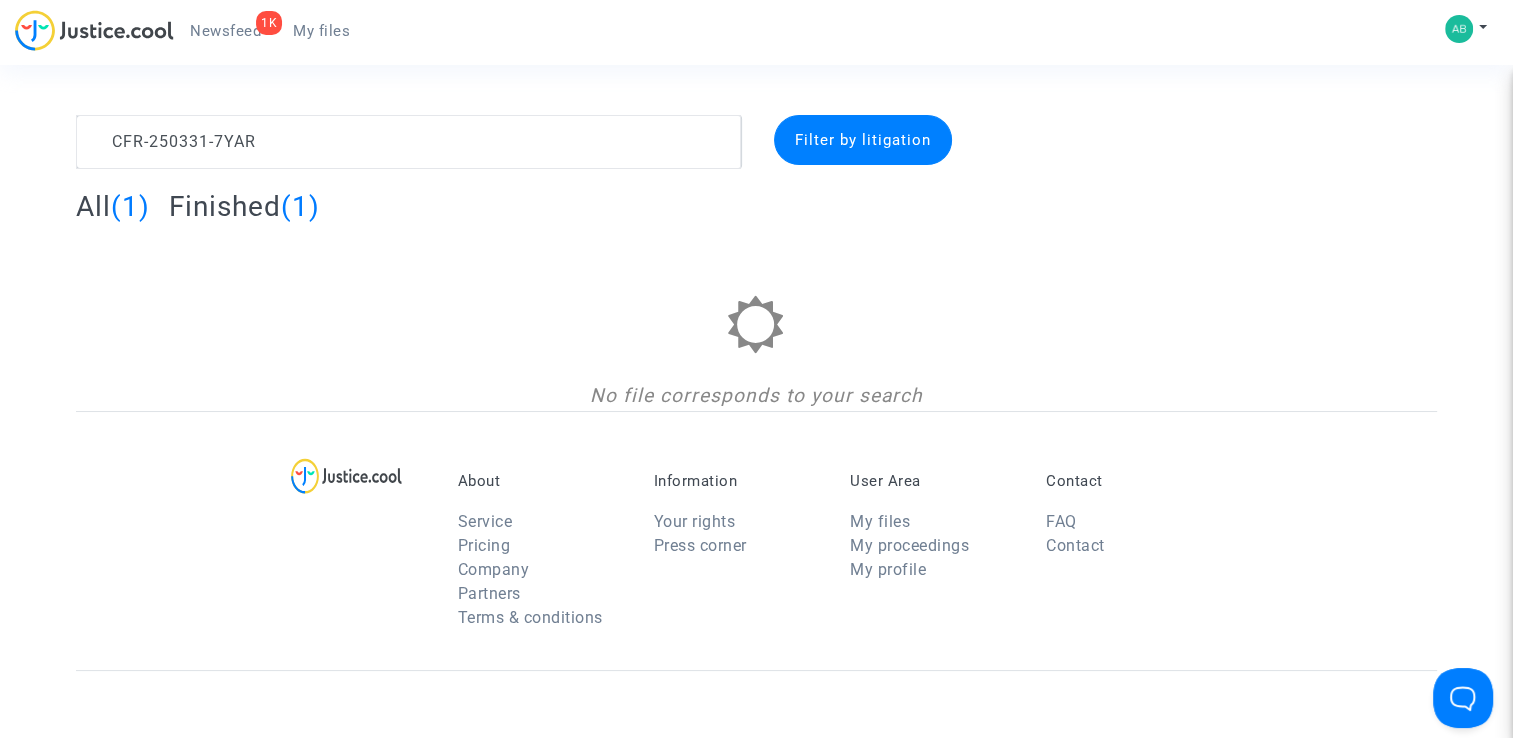 click on "All" at bounding box center (93, 206) 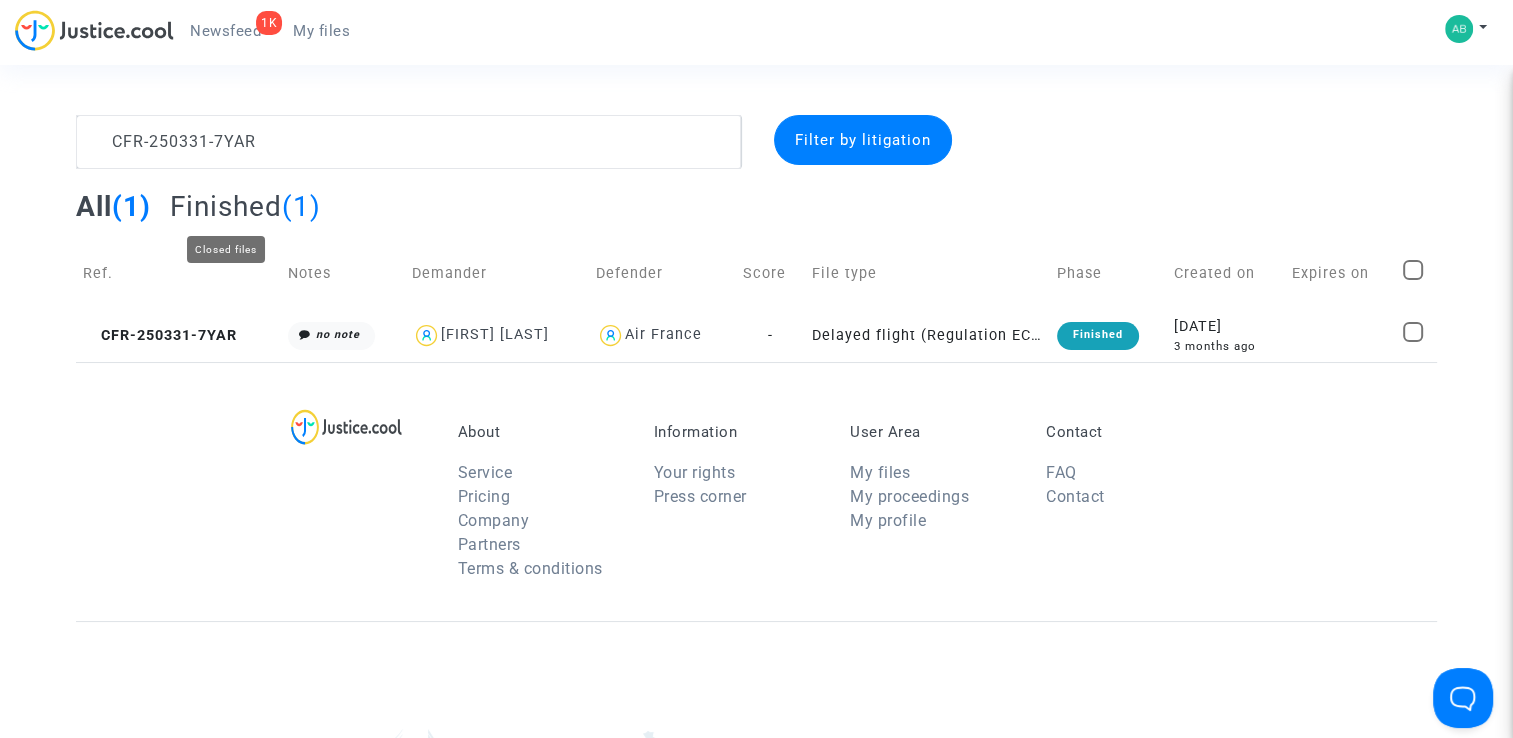 click on "Finished" at bounding box center (226, 206) 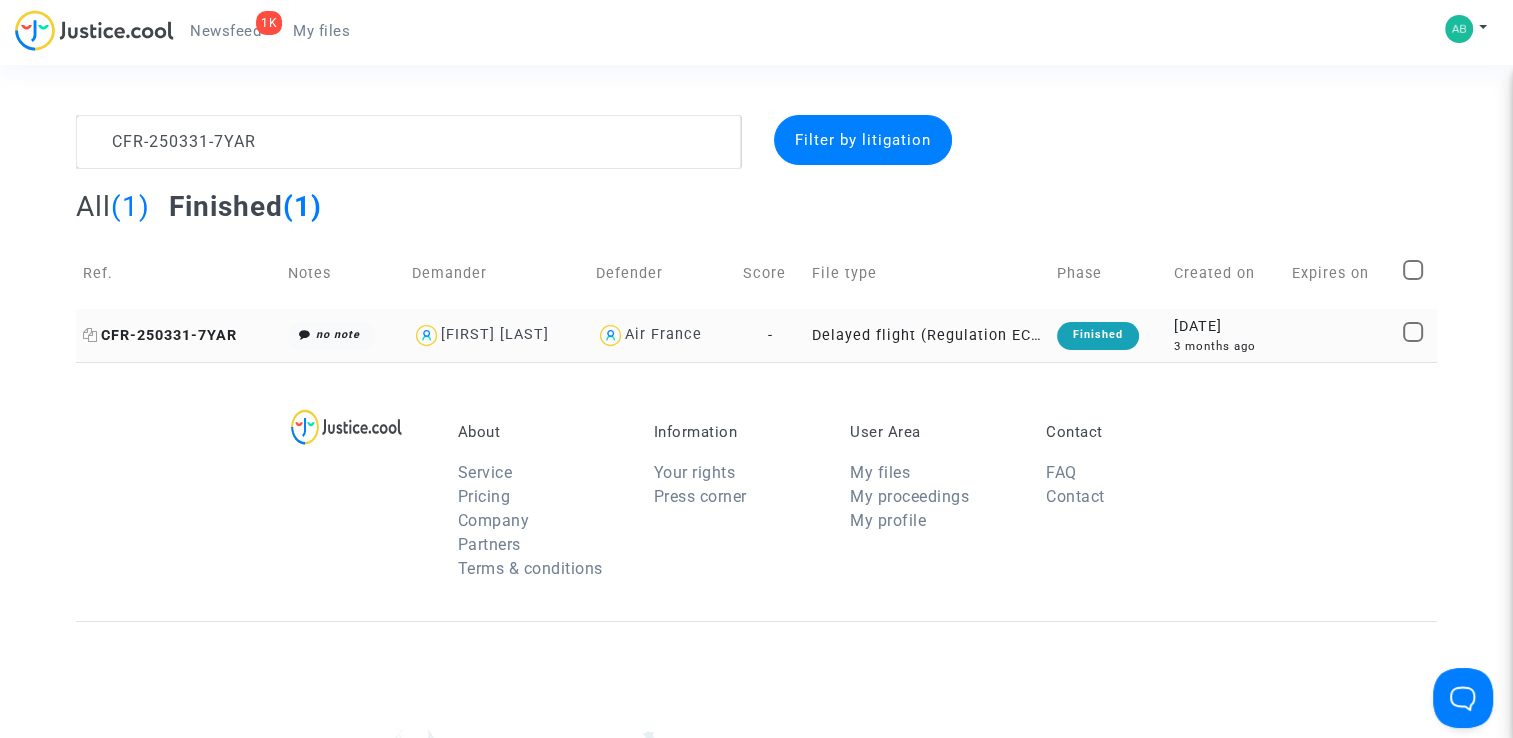 click on "CFR-250331-7YAR" at bounding box center (160, 335) 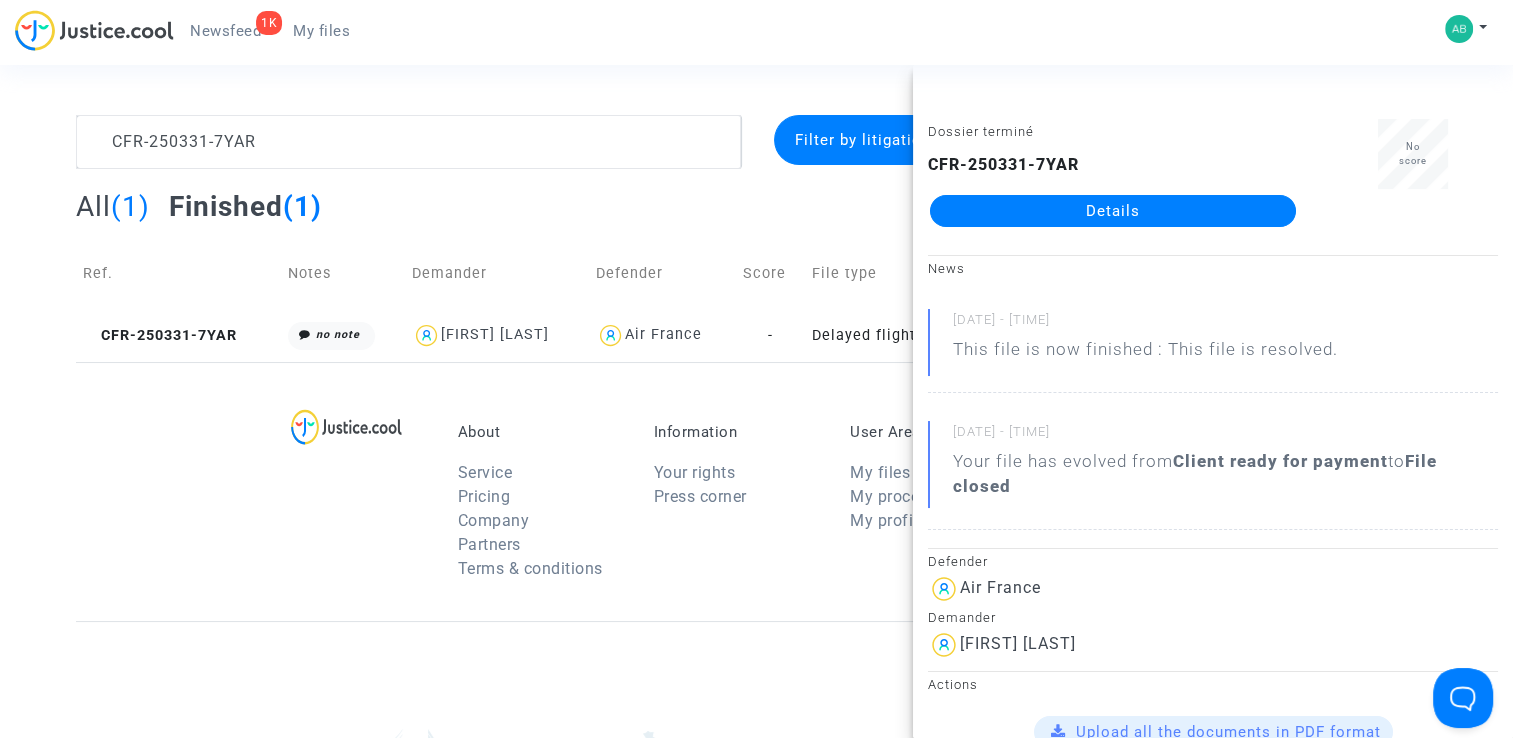 click on "Details" at bounding box center (1113, 211) 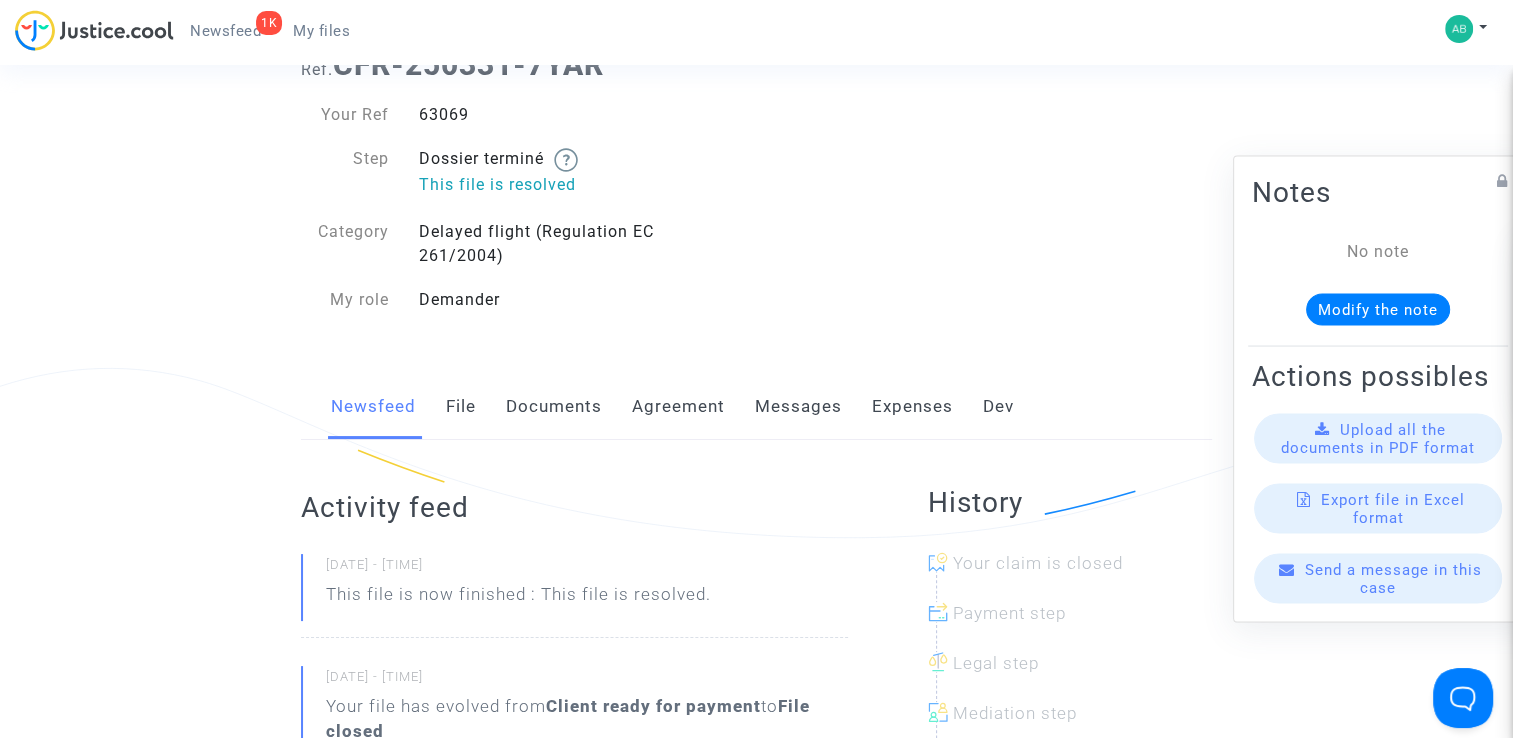 scroll, scrollTop: 200, scrollLeft: 0, axis: vertical 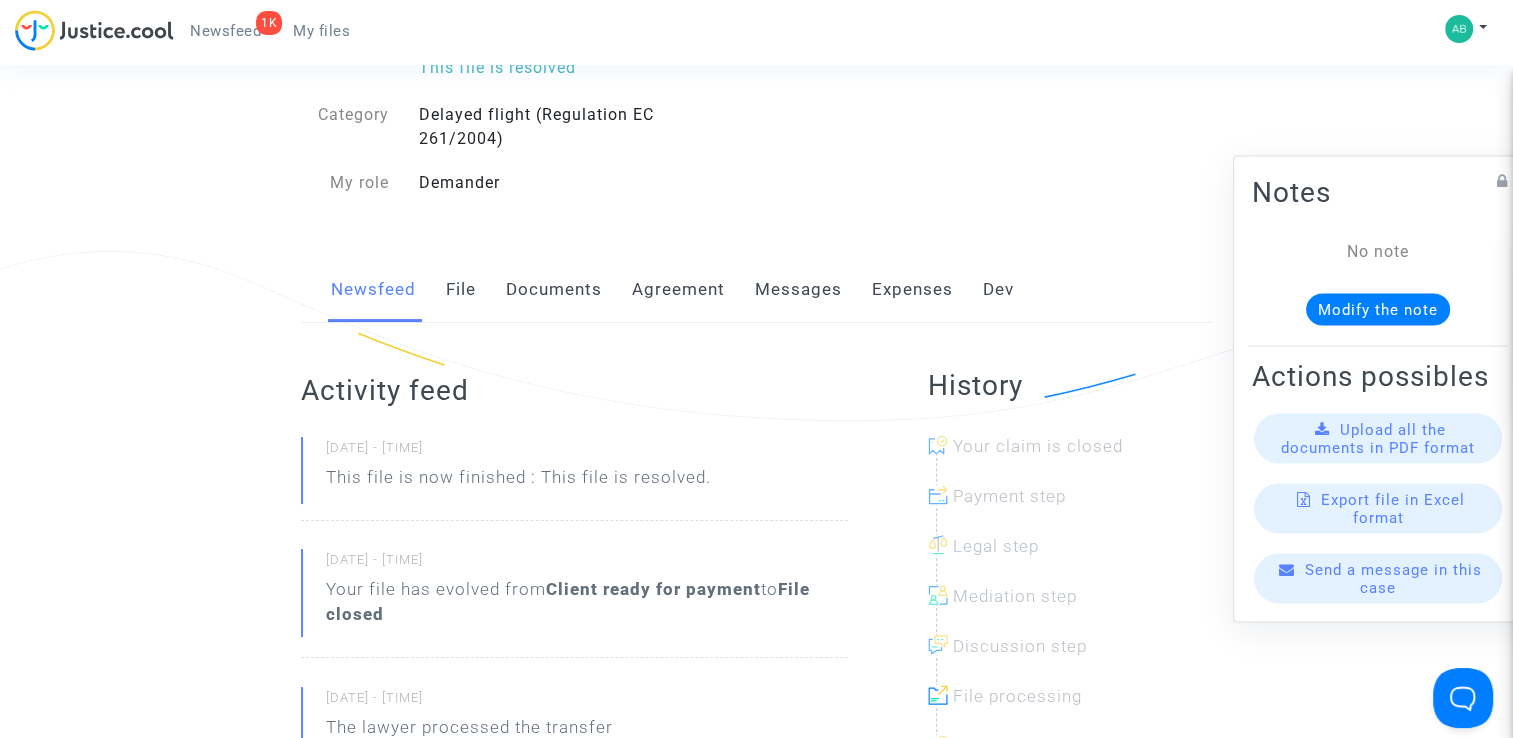 click on "Messages" at bounding box center (798, 290) 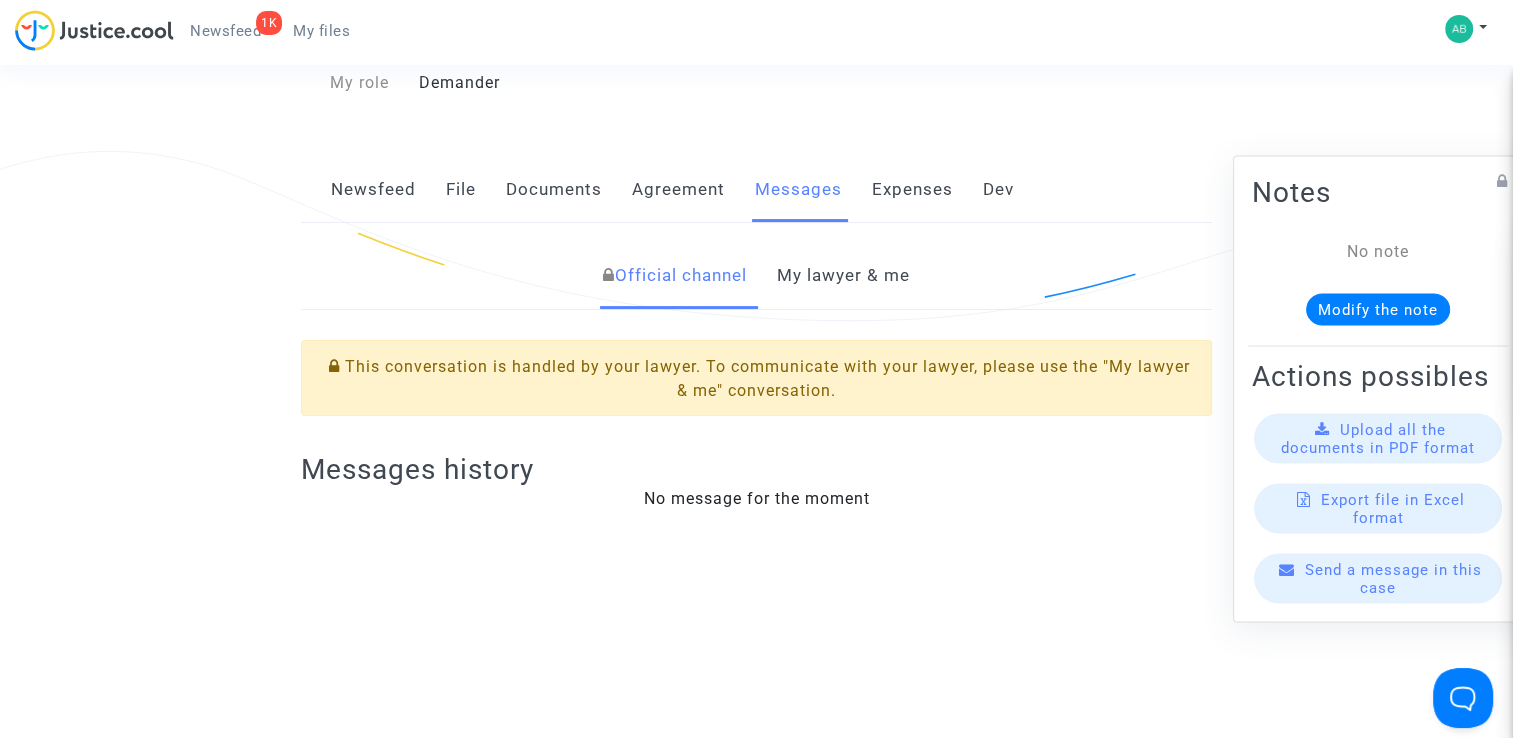 click on "My lawyer & me" at bounding box center [843, 276] 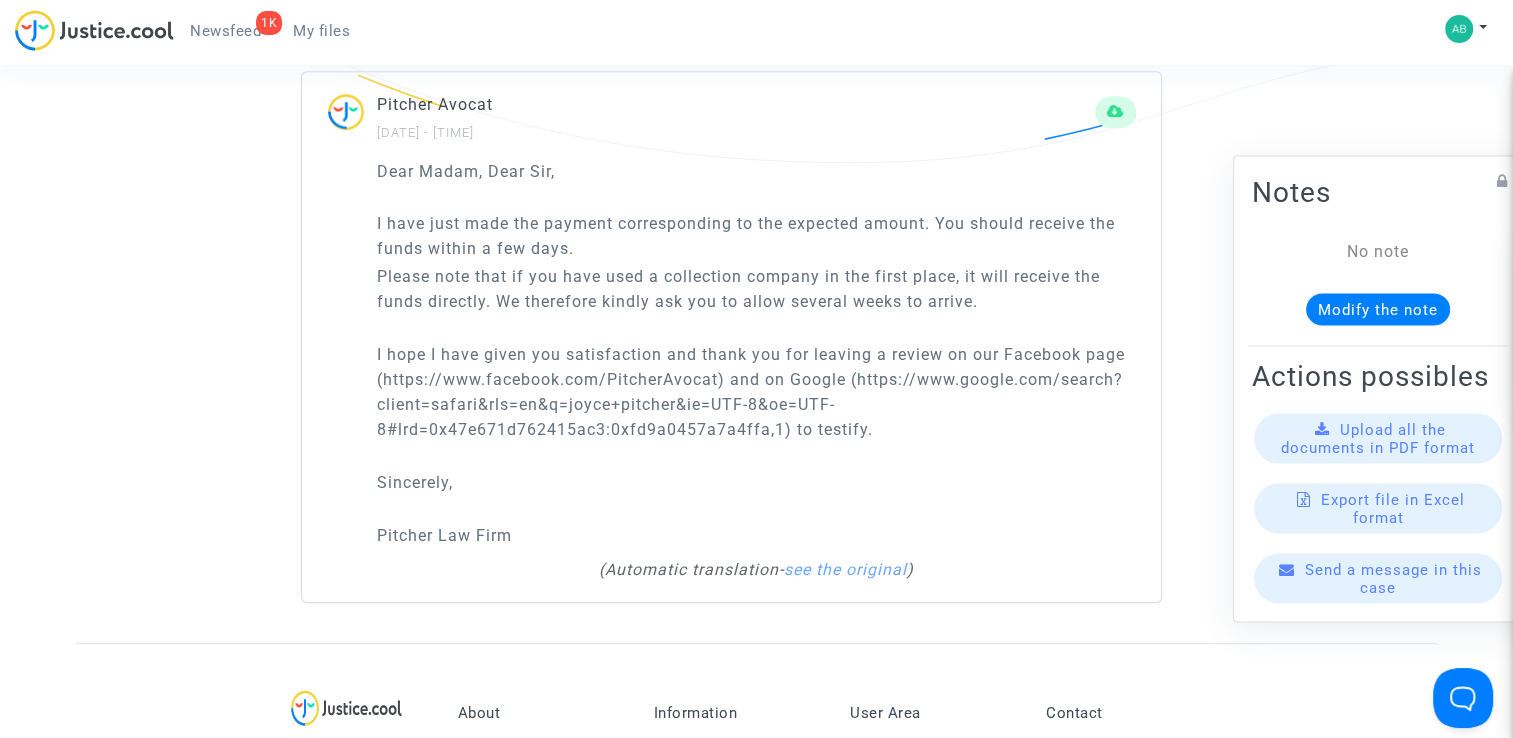 scroll, scrollTop: 1200, scrollLeft: 0, axis: vertical 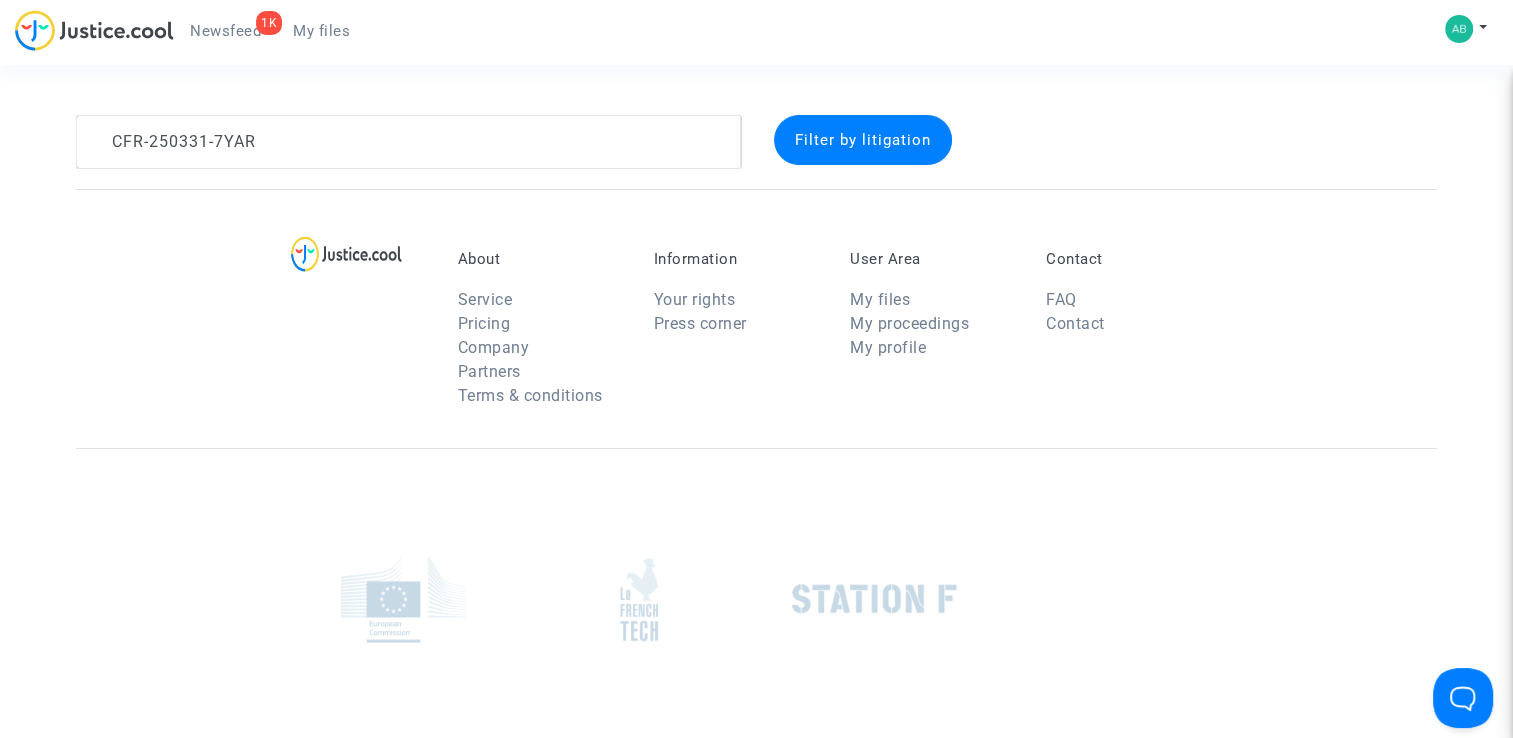 click on "Ref. CFR-250331-7YAR Filter by litigation" at bounding box center (757, 142) 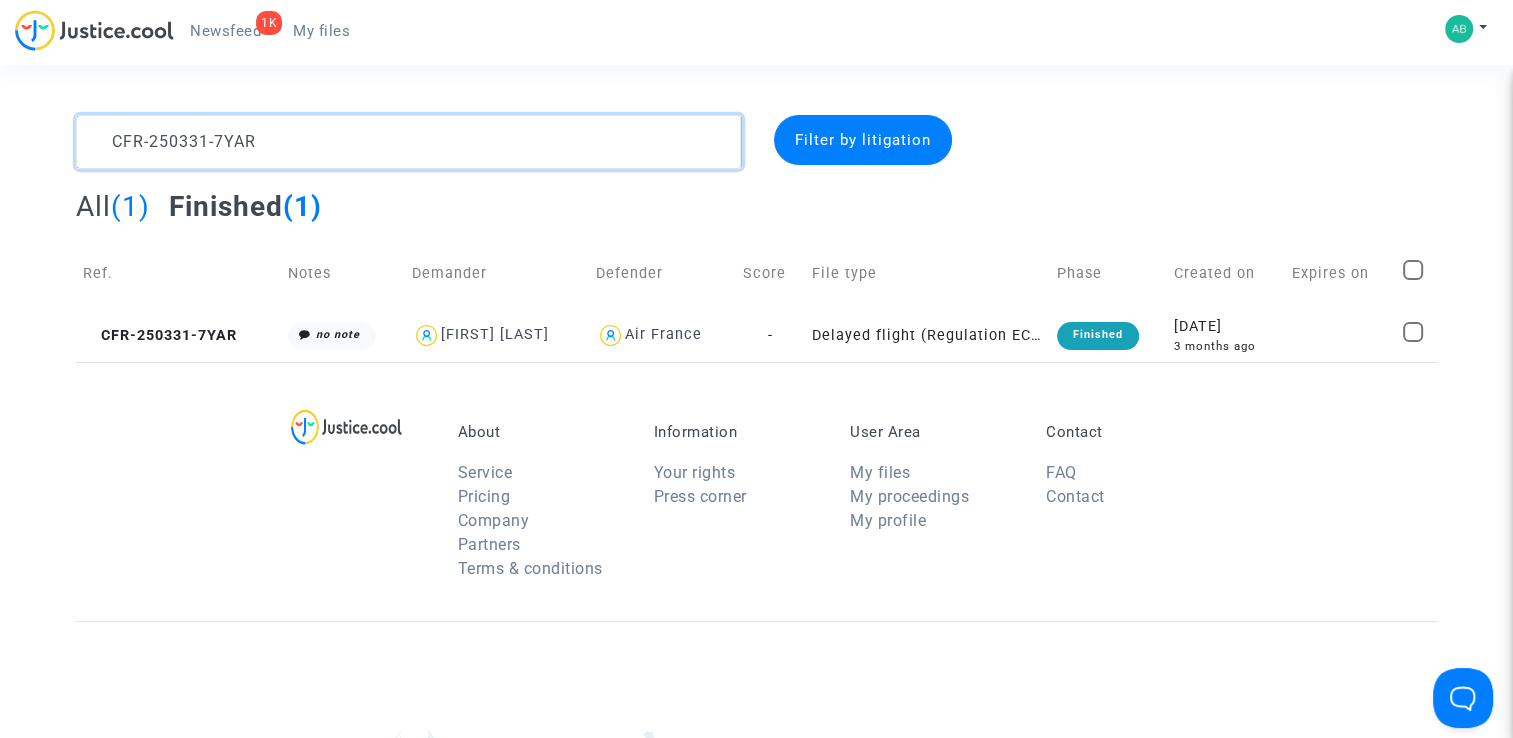 click at bounding box center (409, 142) 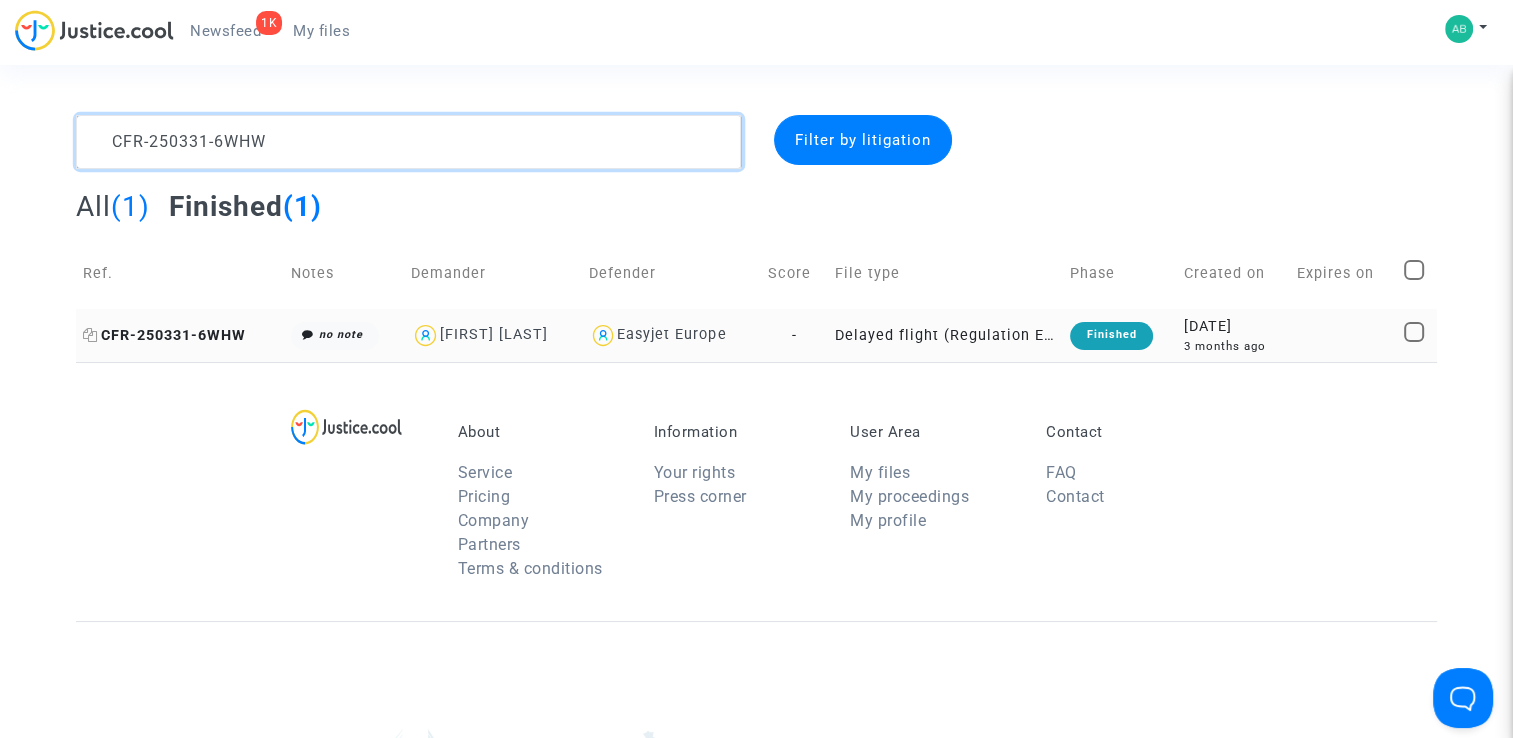 type on "CFR-250331-6WHW" 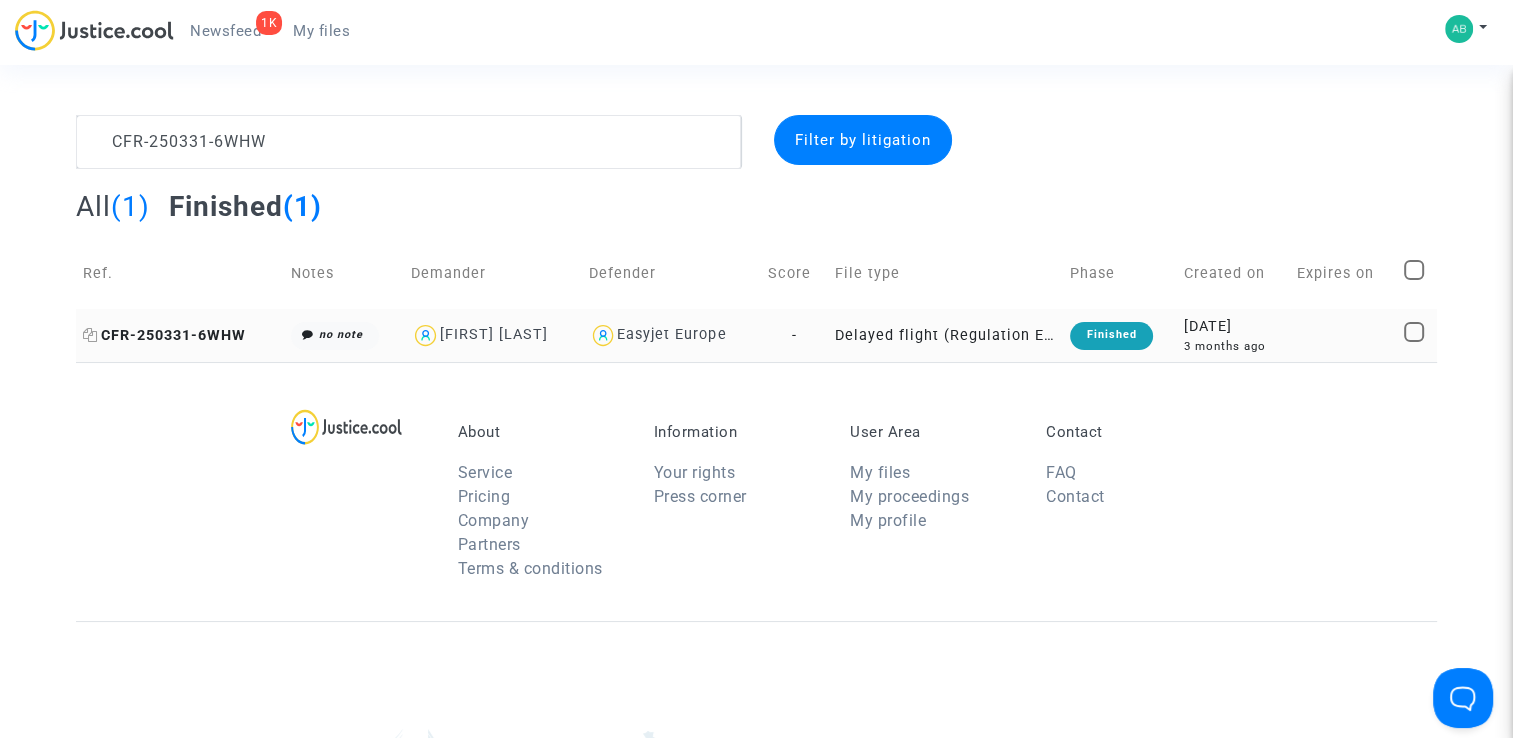 click on "CFR-250331-6WHW" at bounding box center (164, 335) 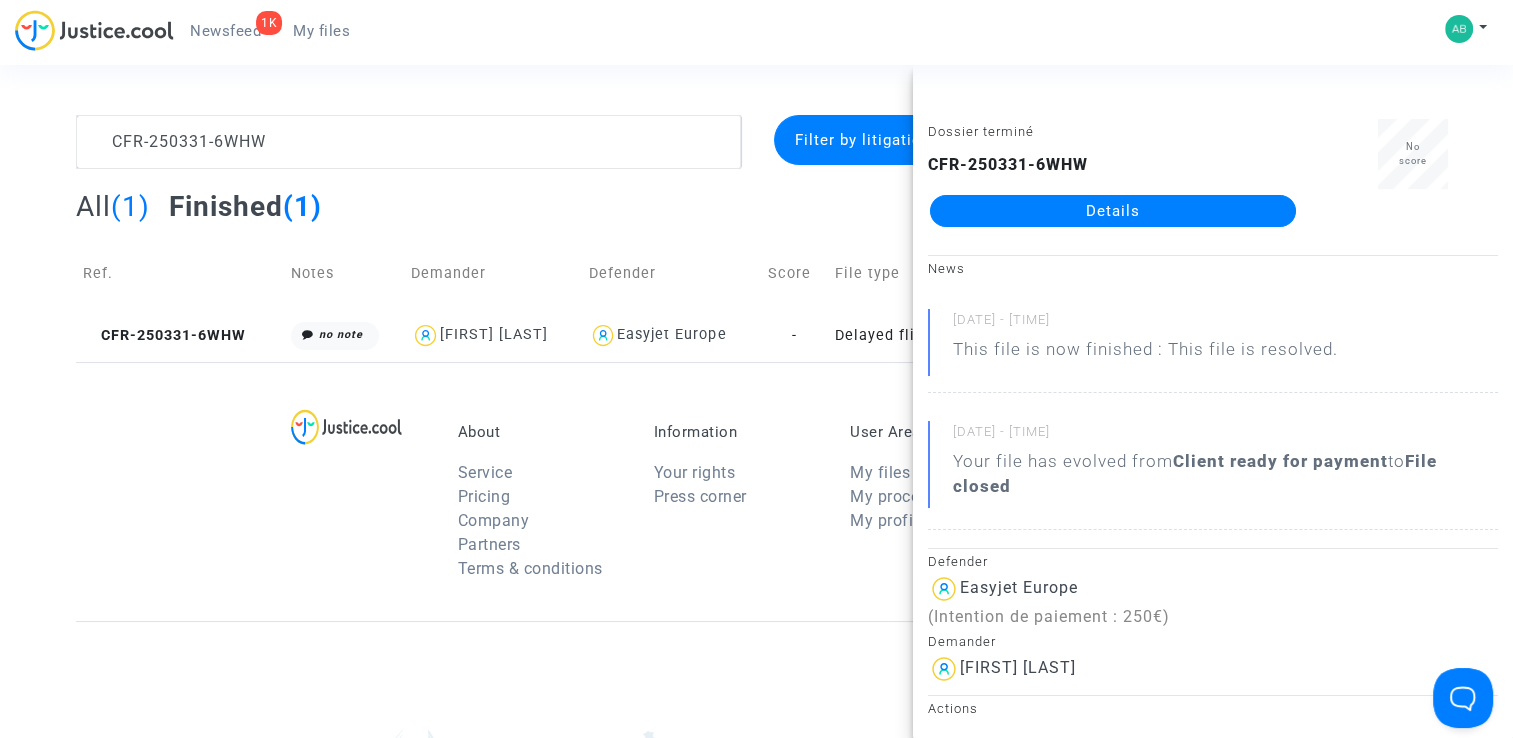 click on "Details" at bounding box center [1113, 211] 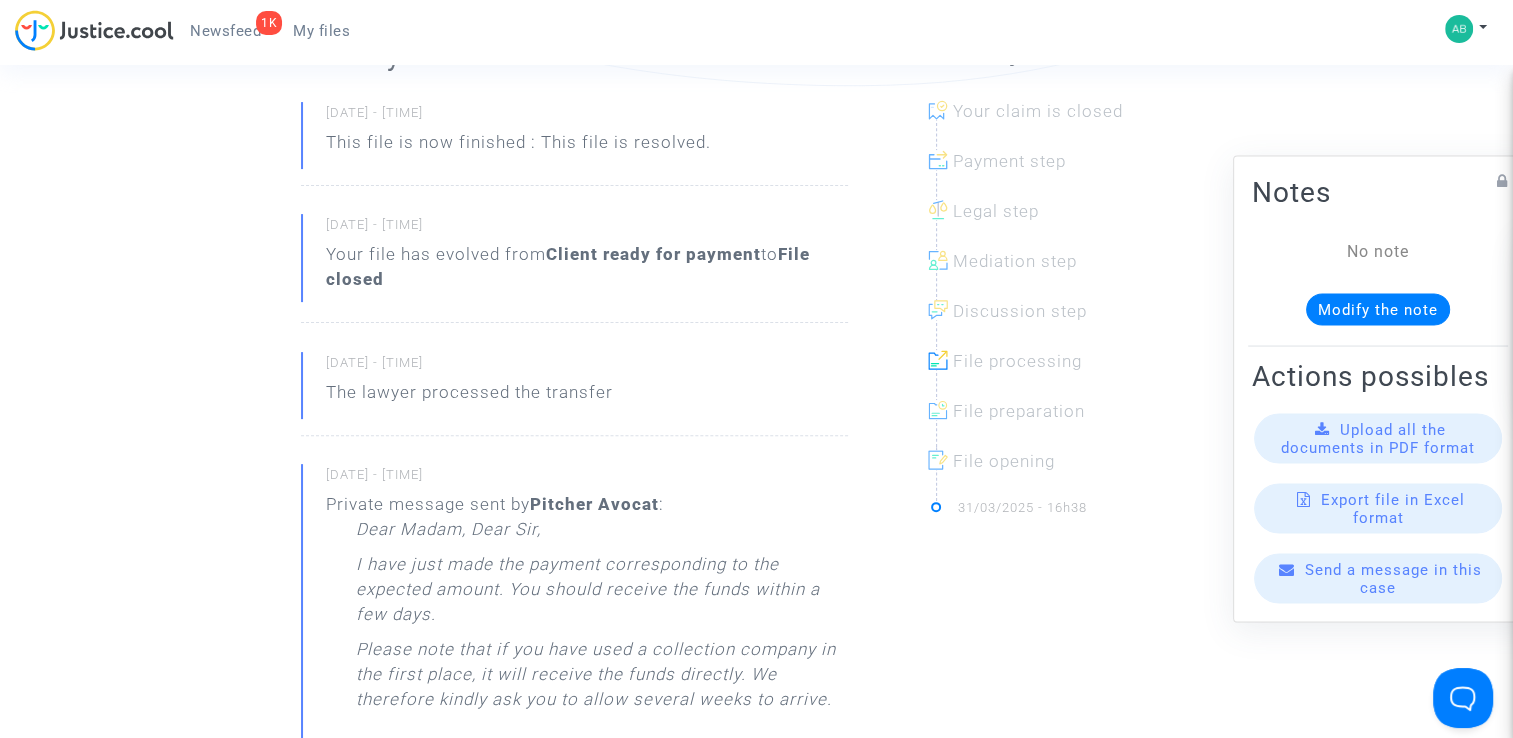 scroll, scrollTop: 200, scrollLeft: 0, axis: vertical 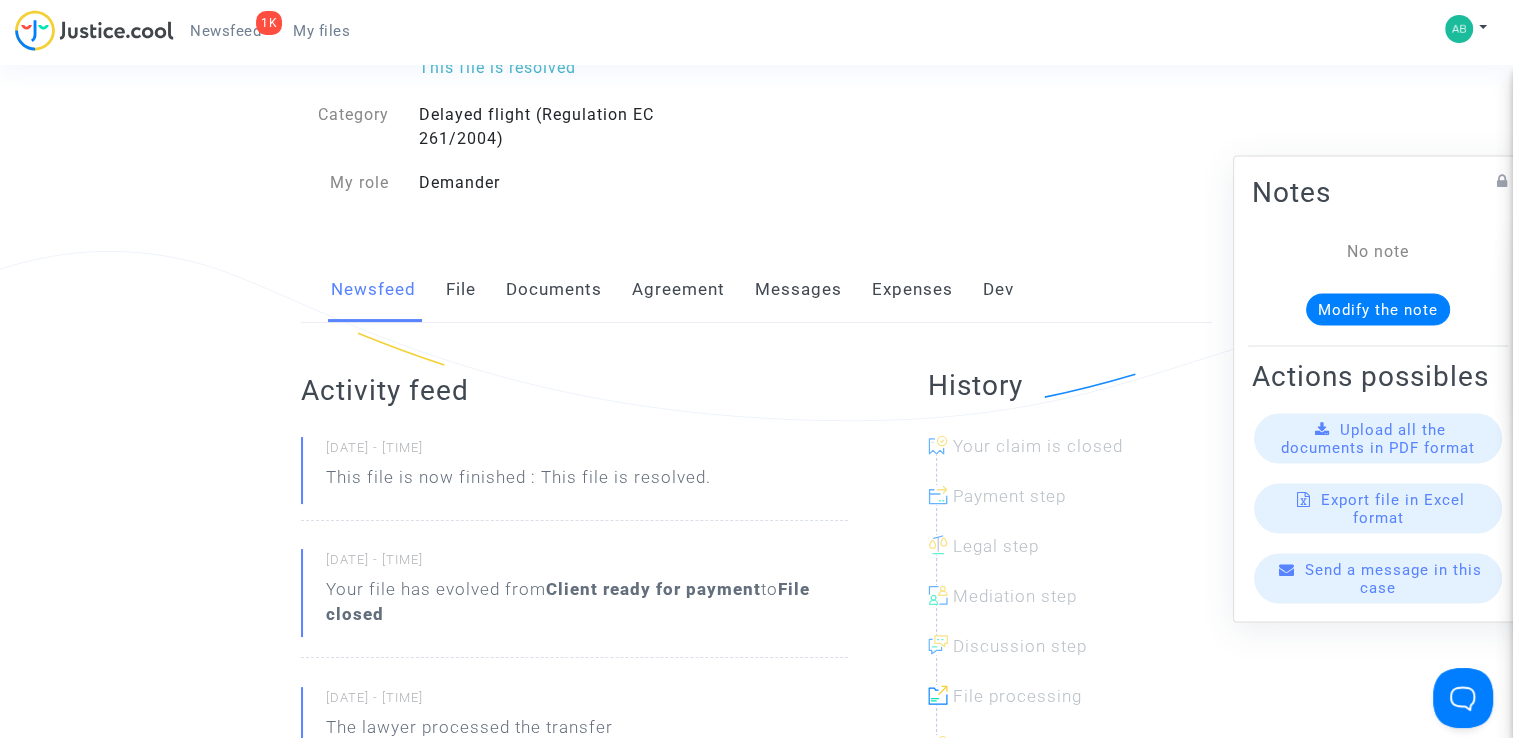 click on "Messages" at bounding box center (798, 290) 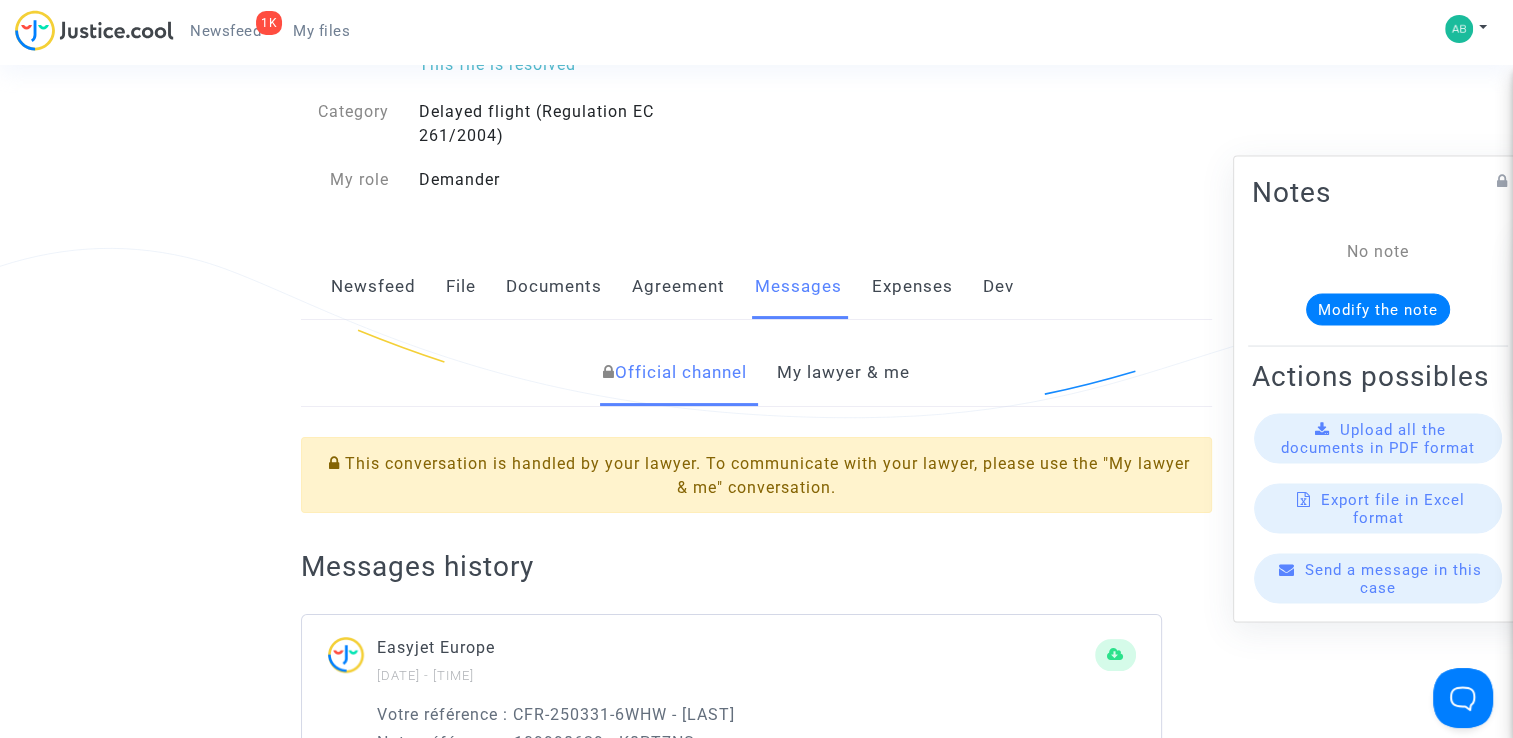 scroll, scrollTop: 200, scrollLeft: 0, axis: vertical 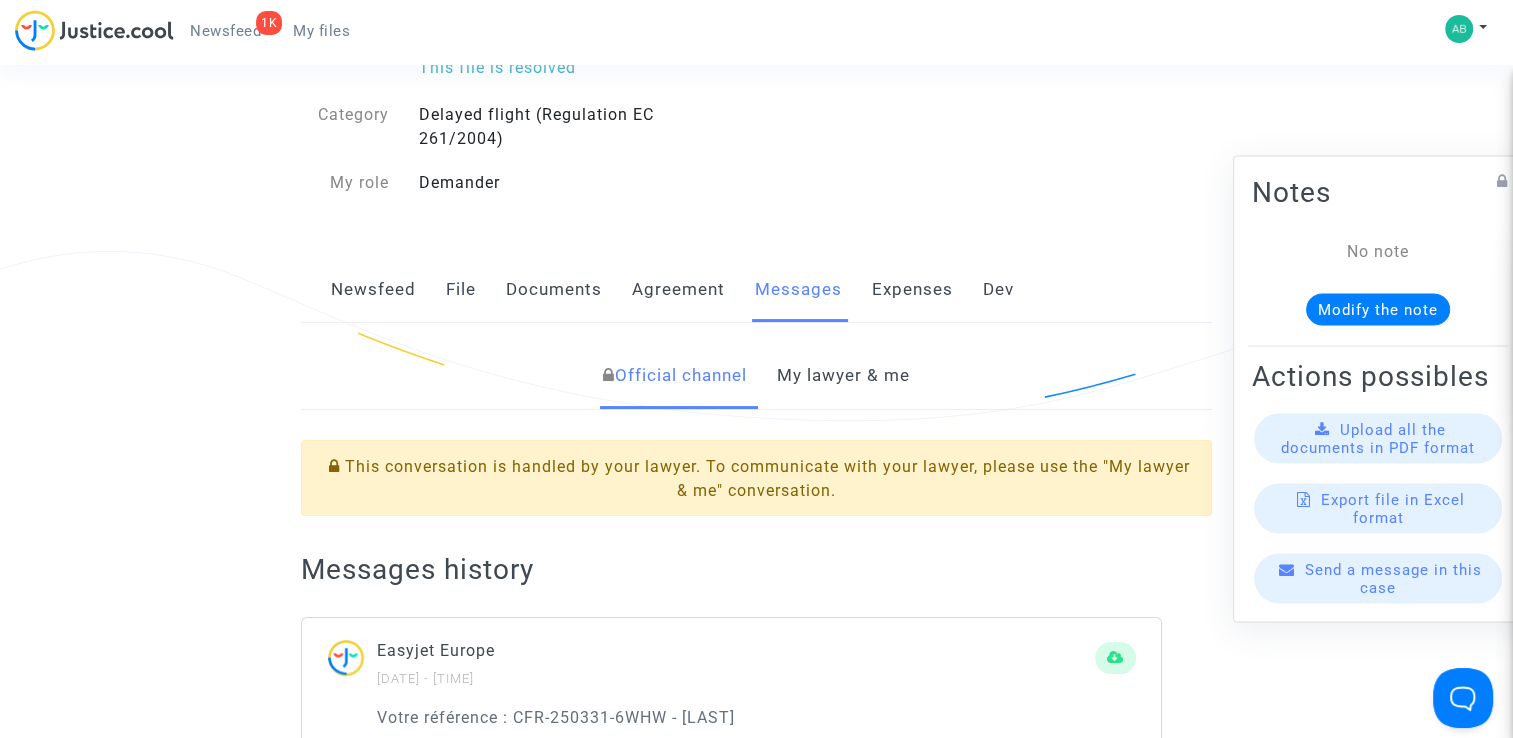 click on "My lawyer & me" at bounding box center [843, 376] 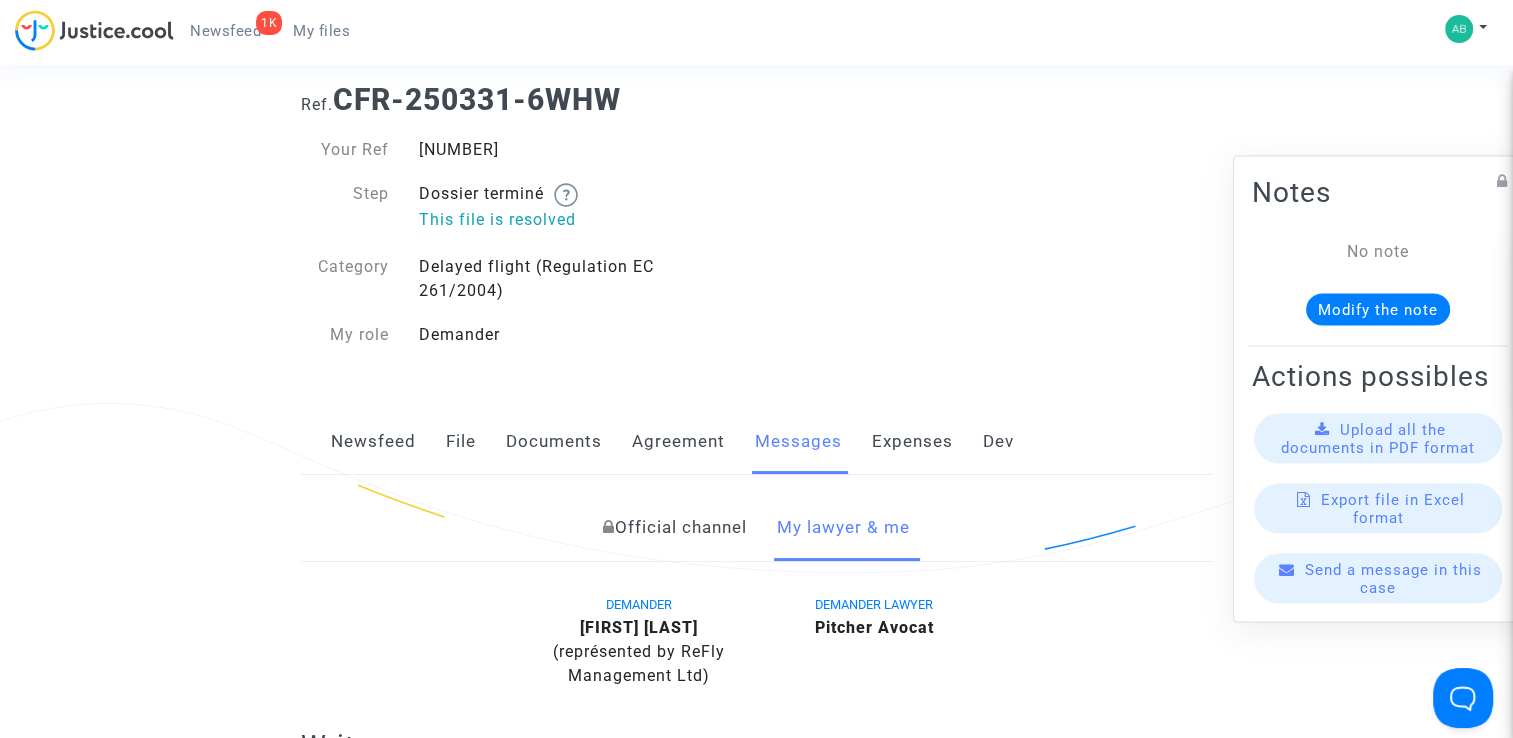 scroll, scrollTop: 0, scrollLeft: 0, axis: both 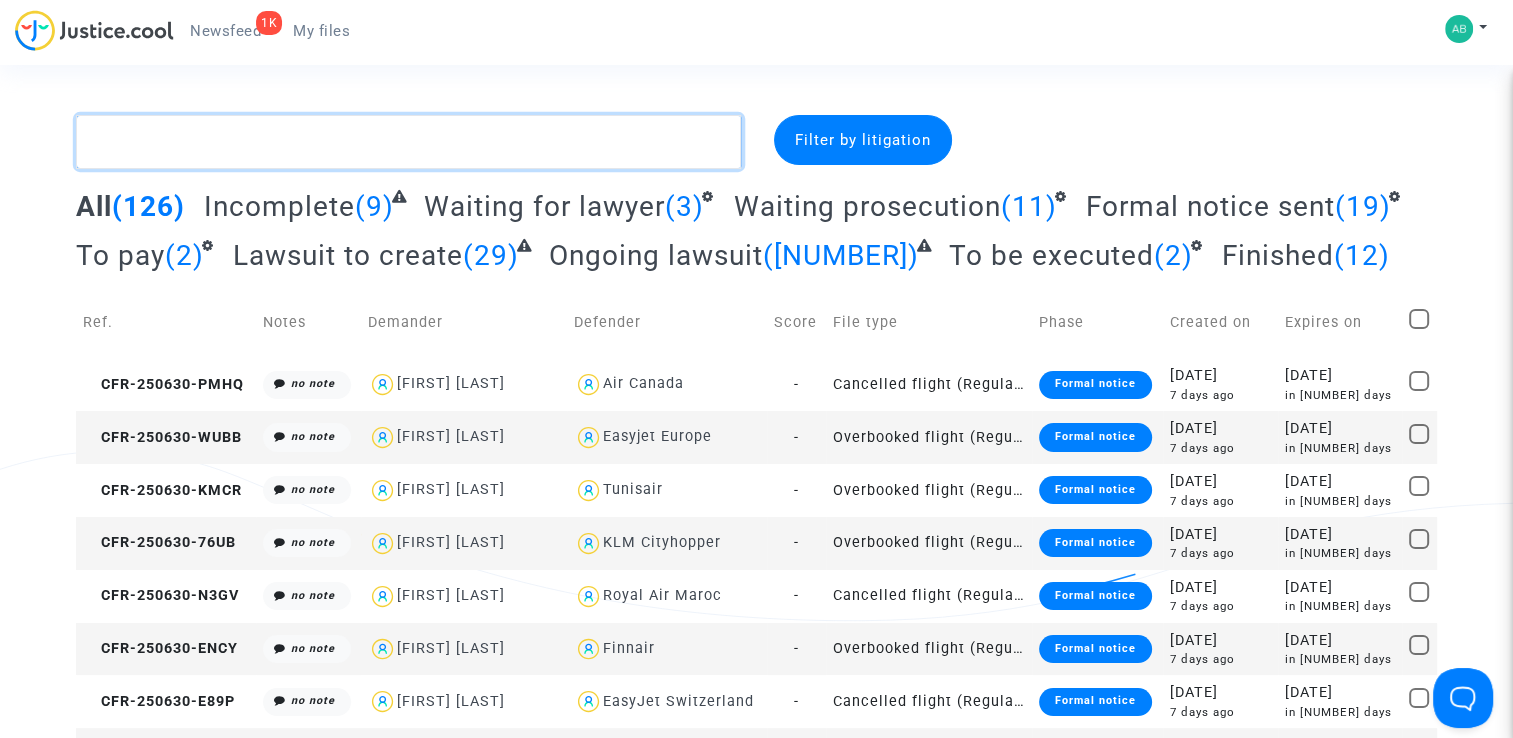 click at bounding box center [409, 142] 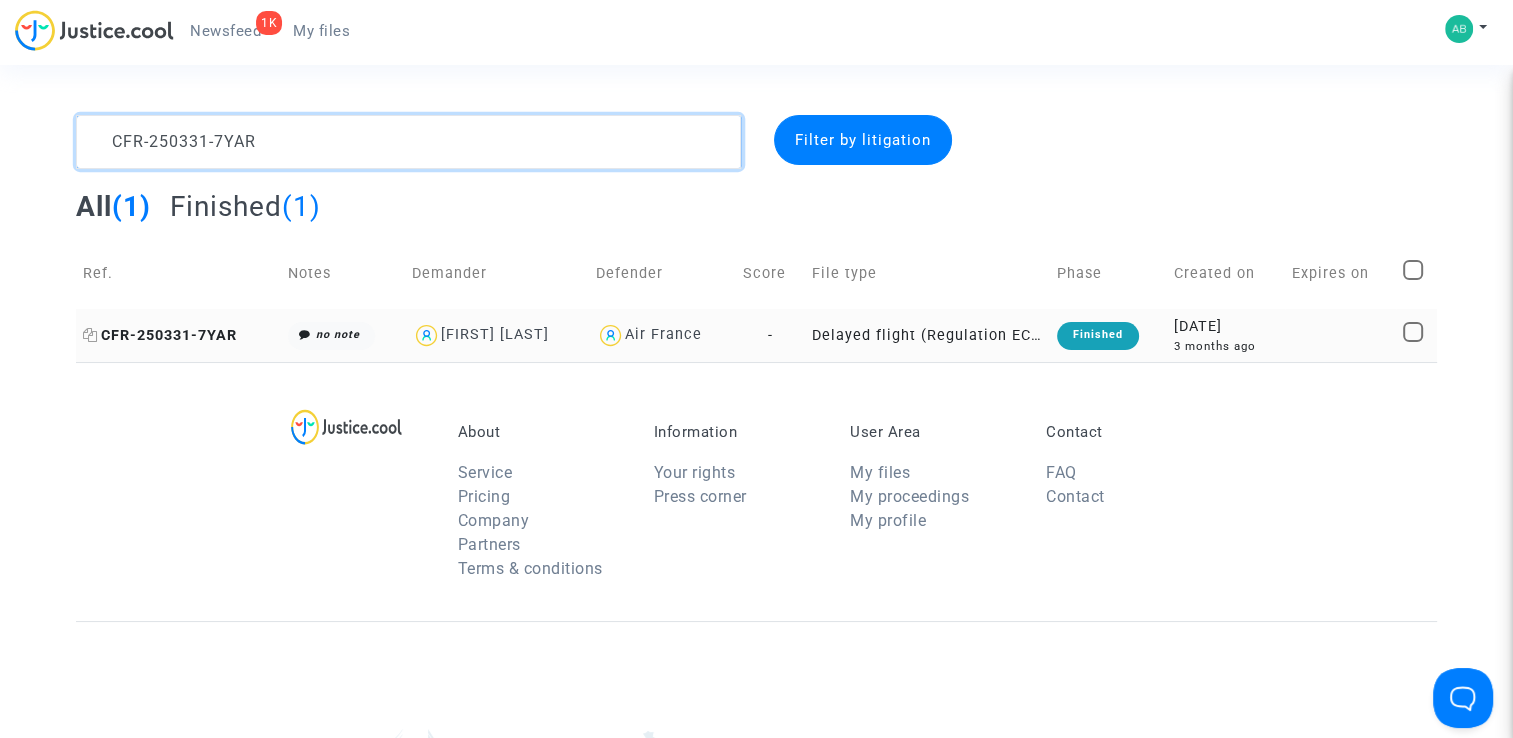 type on "CFR-250331-7YAR" 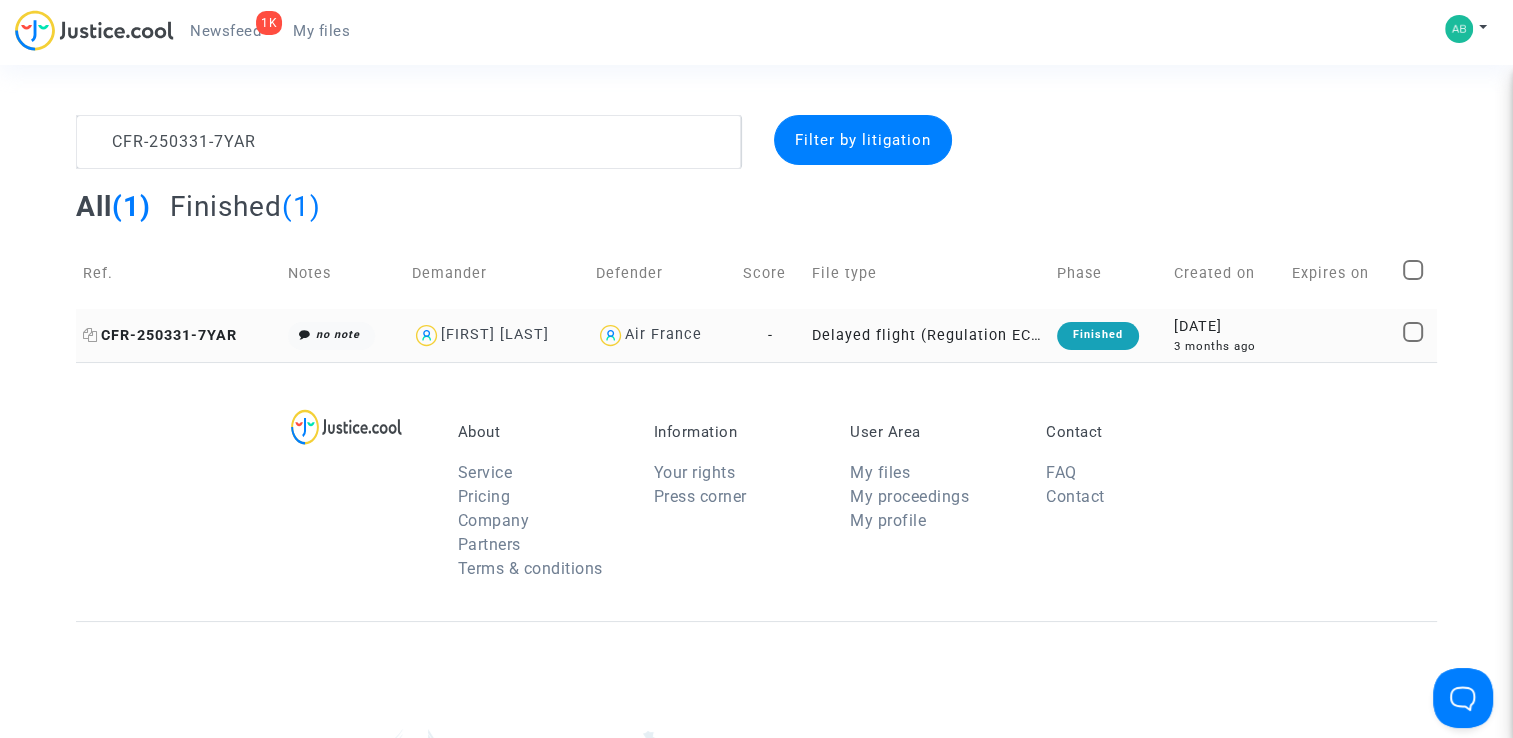 click on "CFR-250331-7YAR" at bounding box center [160, 335] 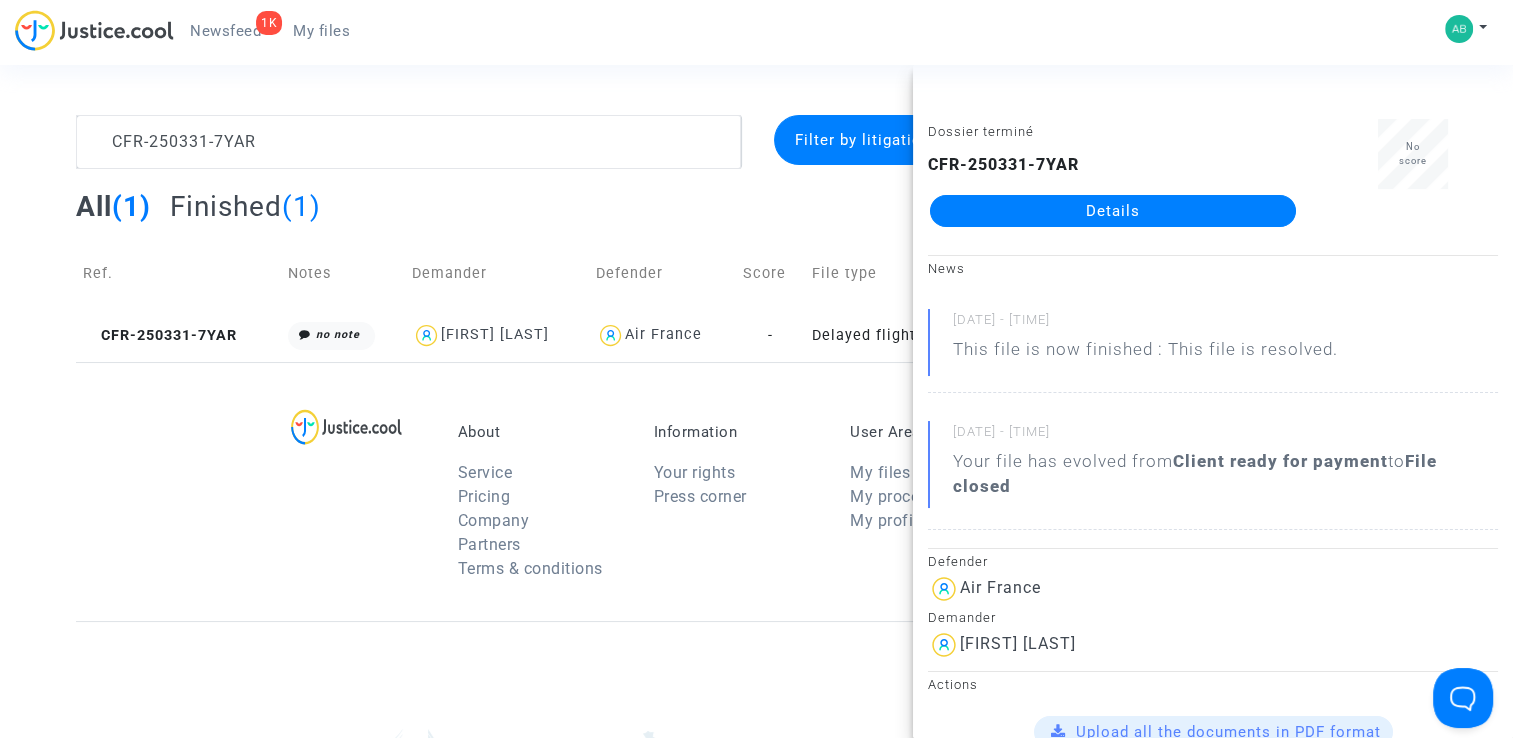click on "Details" at bounding box center [1113, 211] 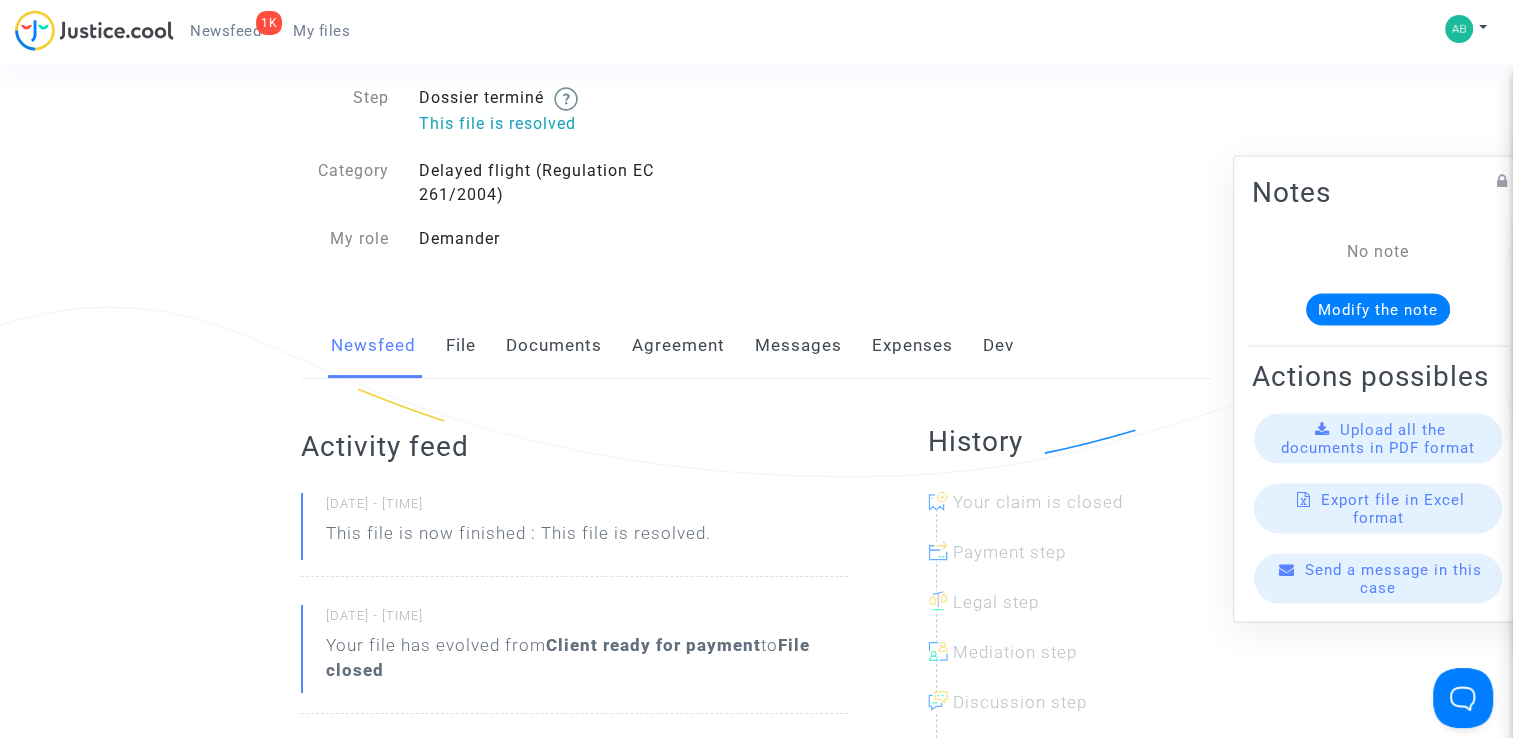 scroll, scrollTop: 0, scrollLeft: 0, axis: both 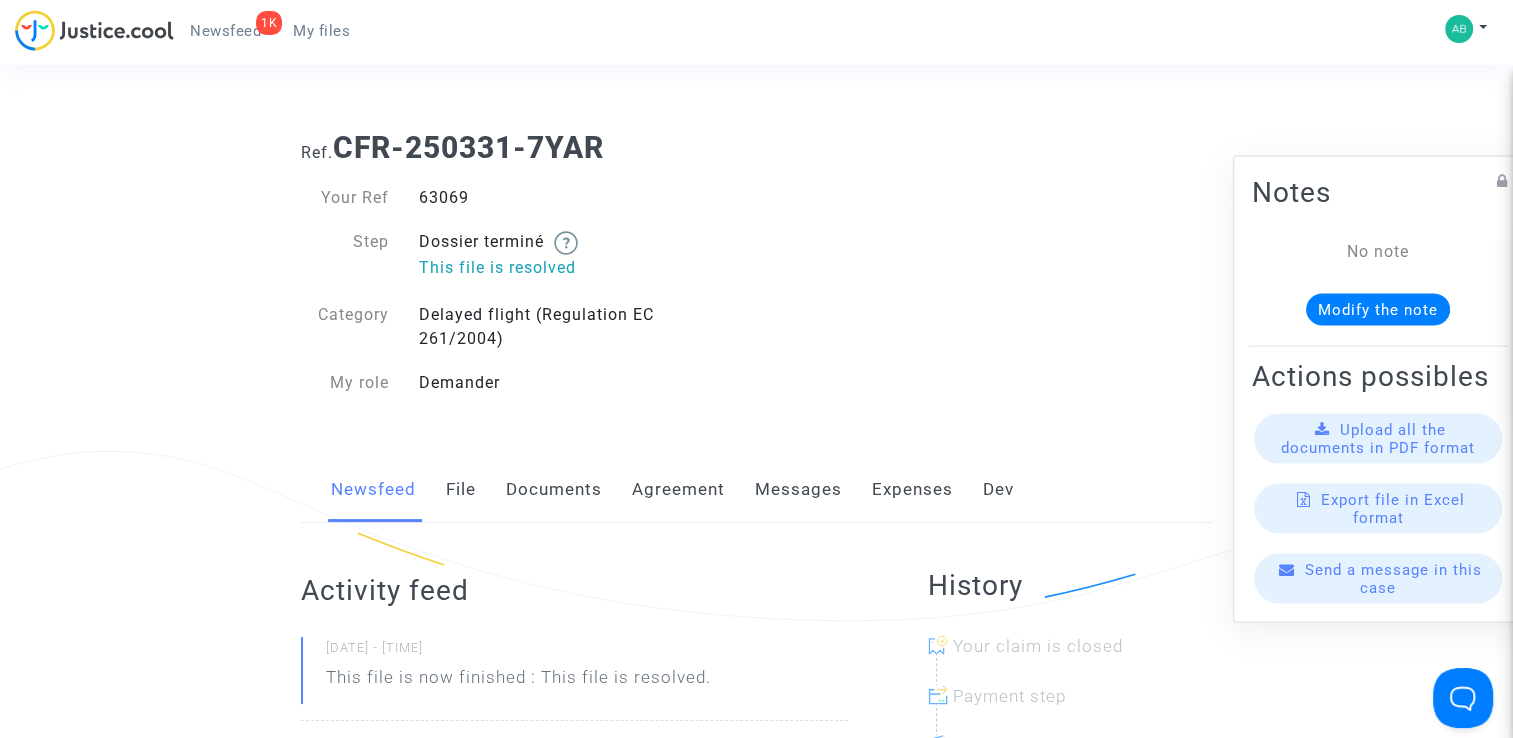 click on "Messages" at bounding box center [798, 490] 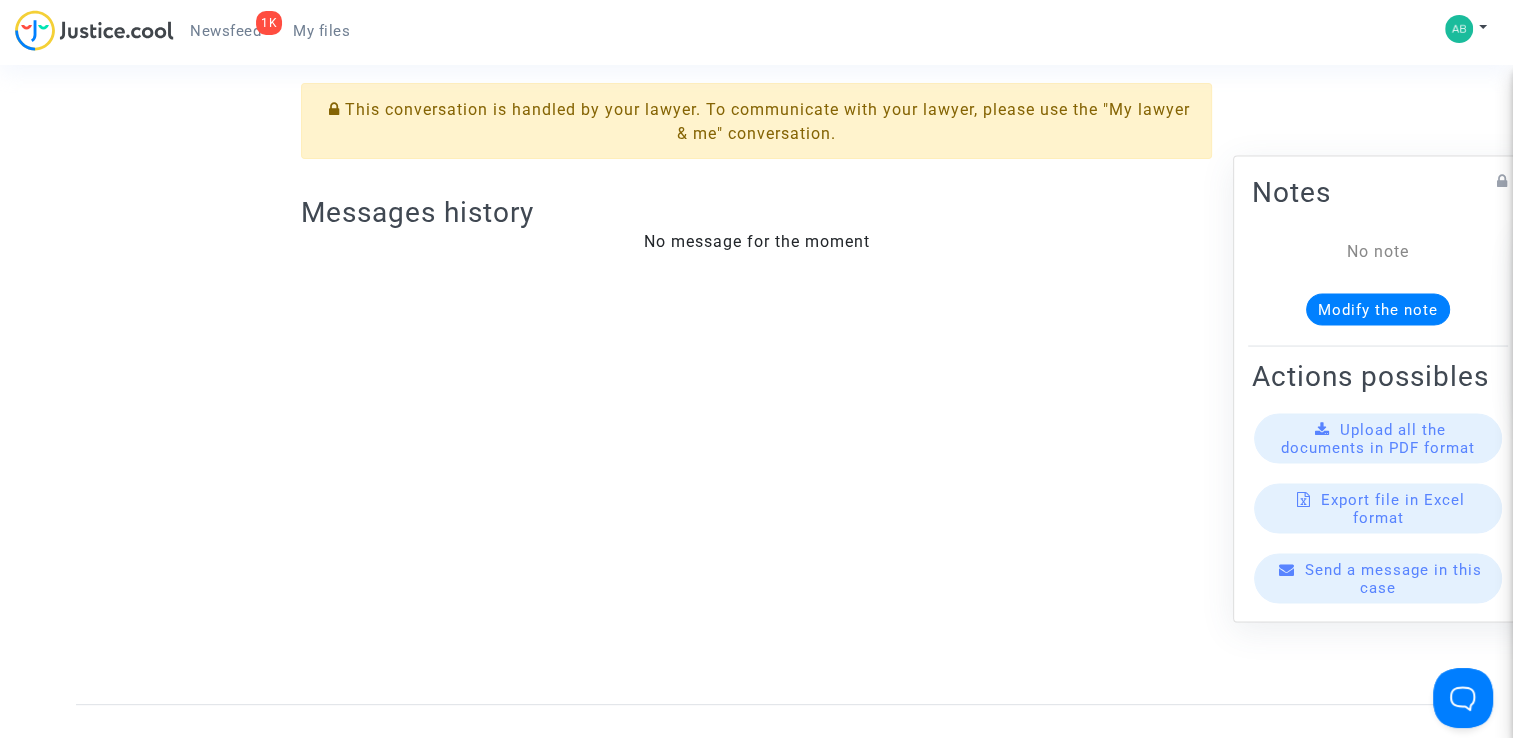 scroll, scrollTop: 400, scrollLeft: 0, axis: vertical 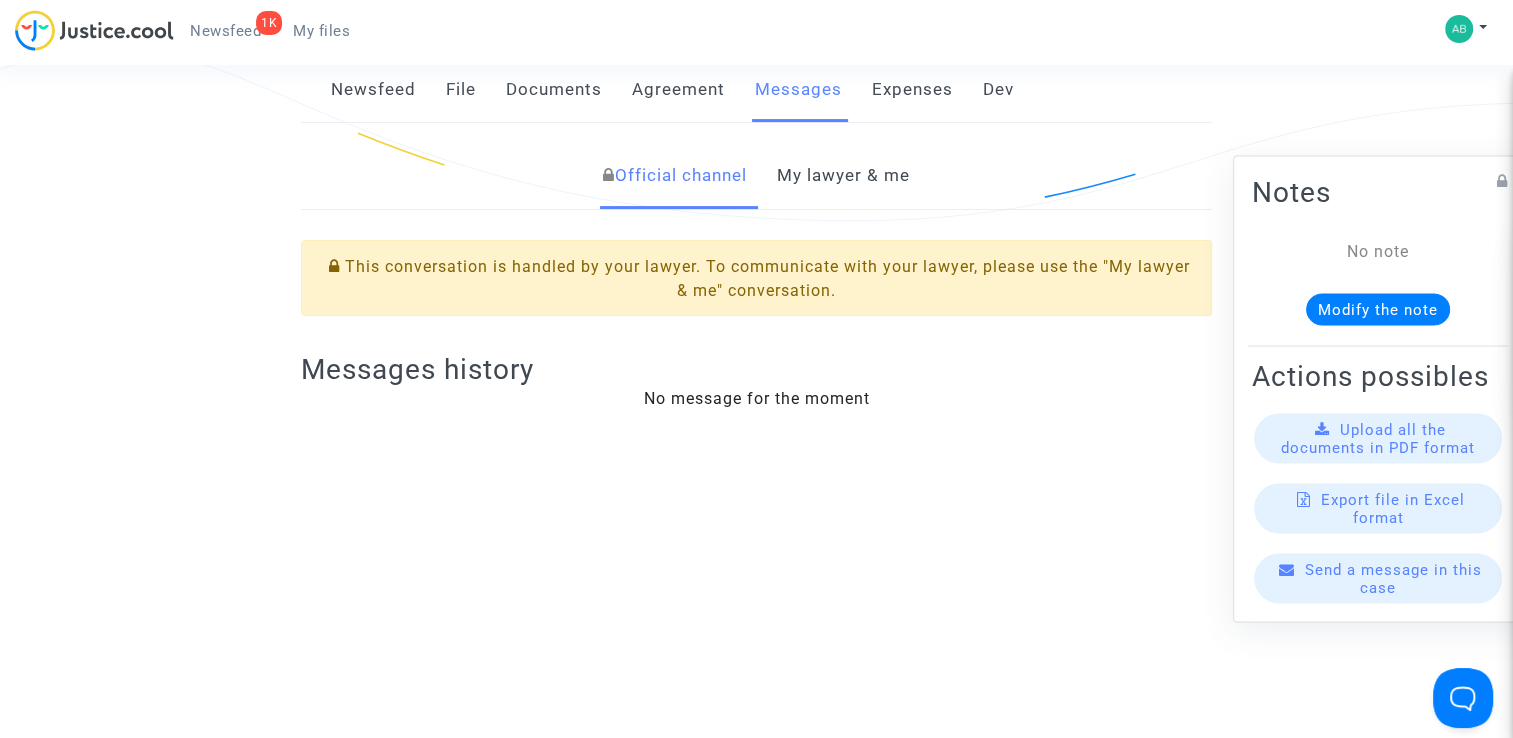 click on "My lawyer & me" at bounding box center (843, 176) 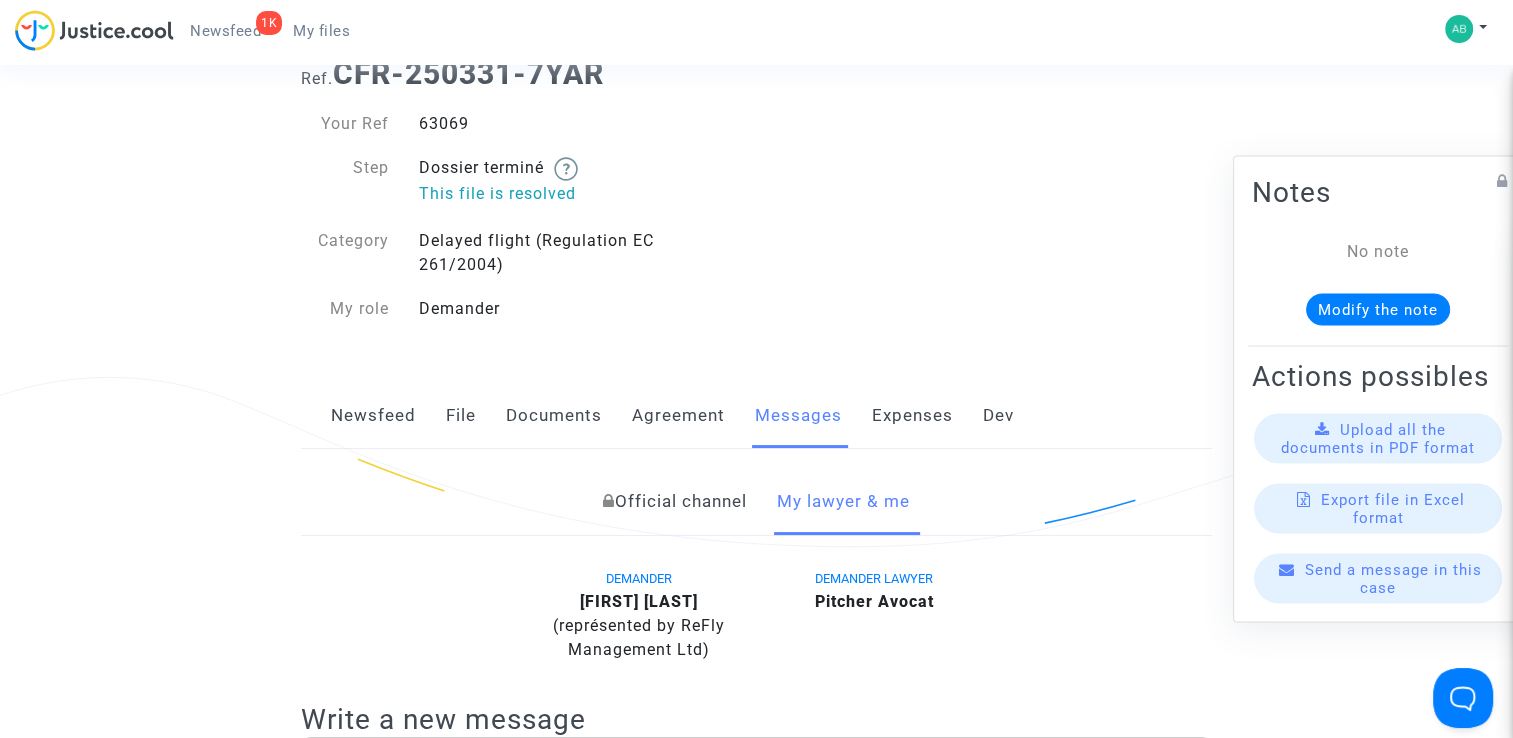 scroll, scrollTop: 0, scrollLeft: 0, axis: both 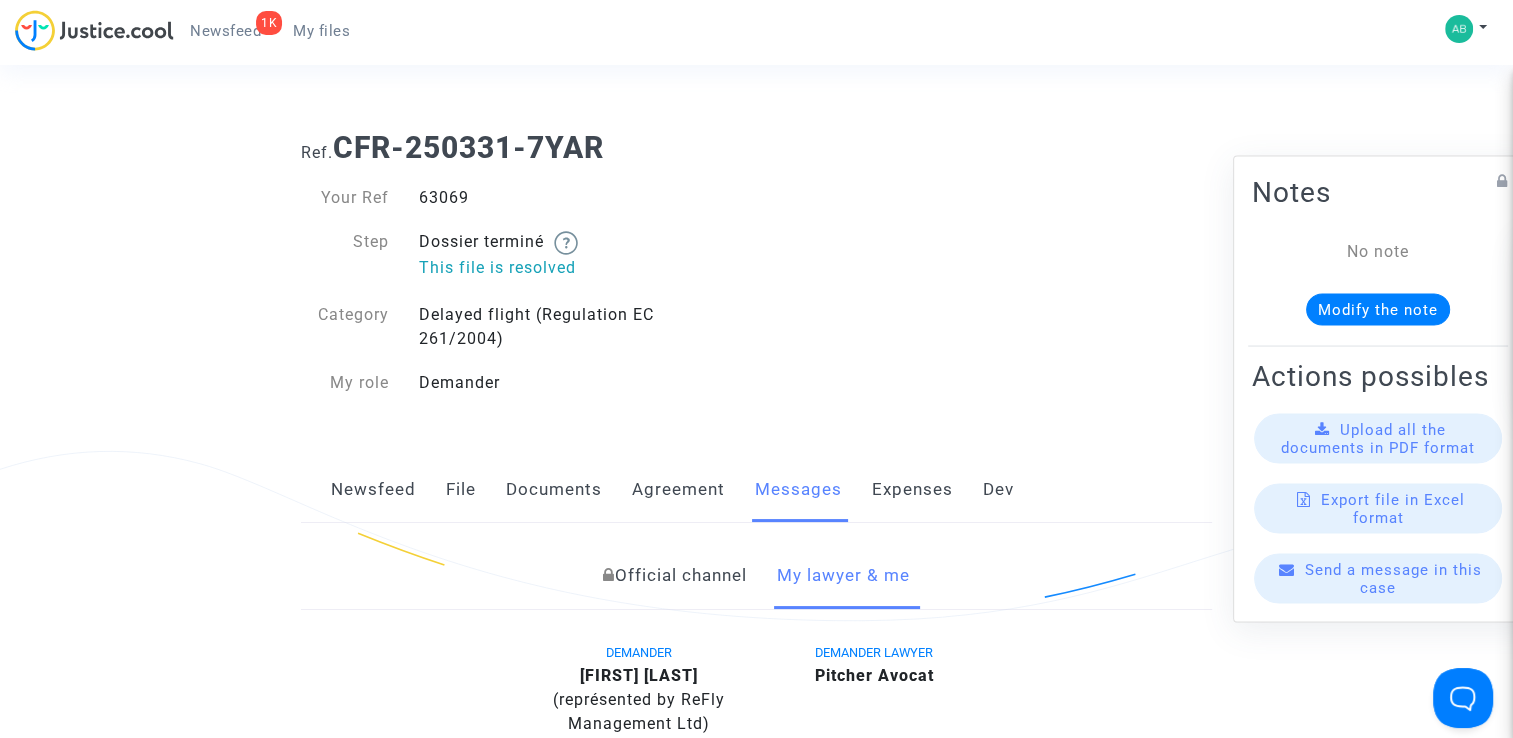 drag, startPoint x: 338, startPoint y: 154, endPoint x: 673, endPoint y: 163, distance: 335.12088 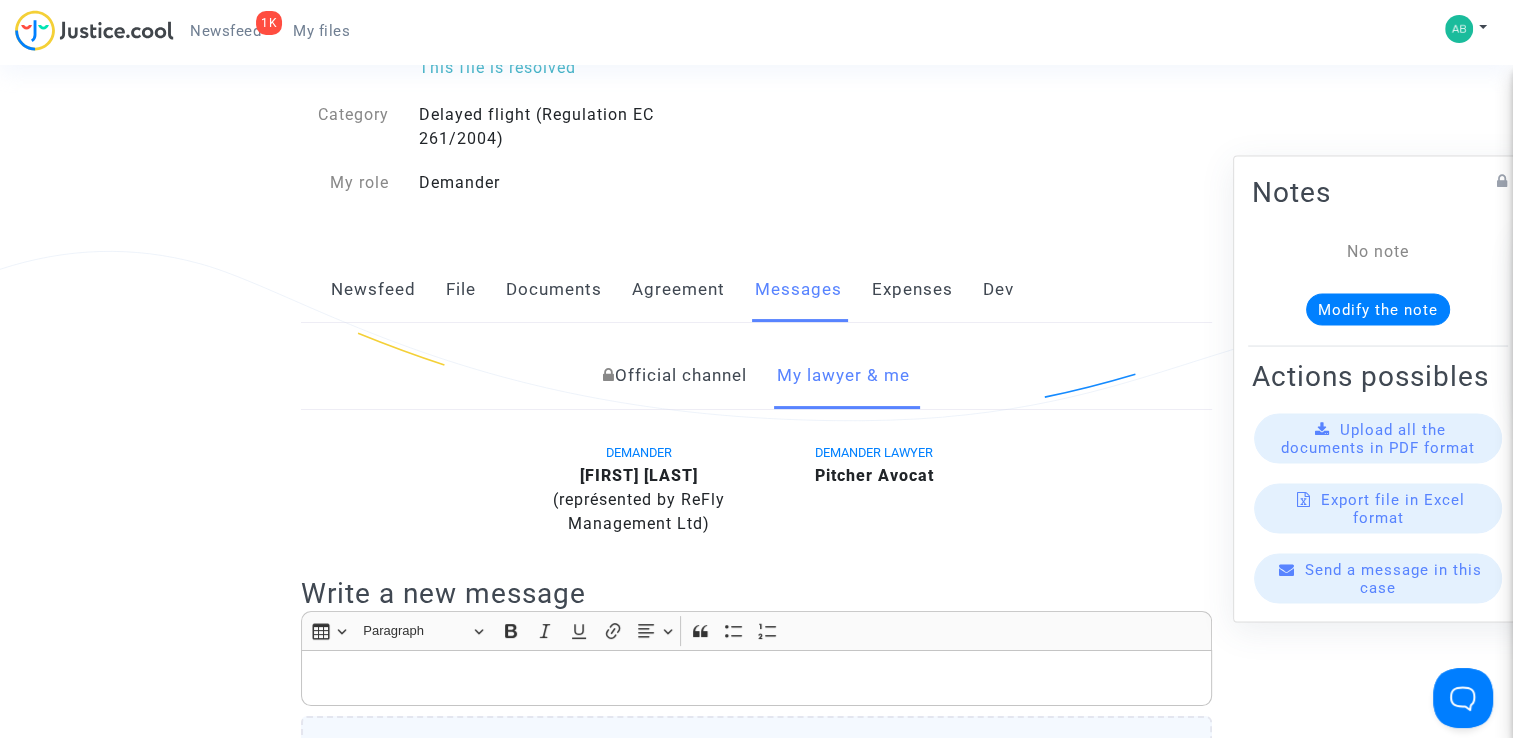 scroll, scrollTop: 0, scrollLeft: 0, axis: both 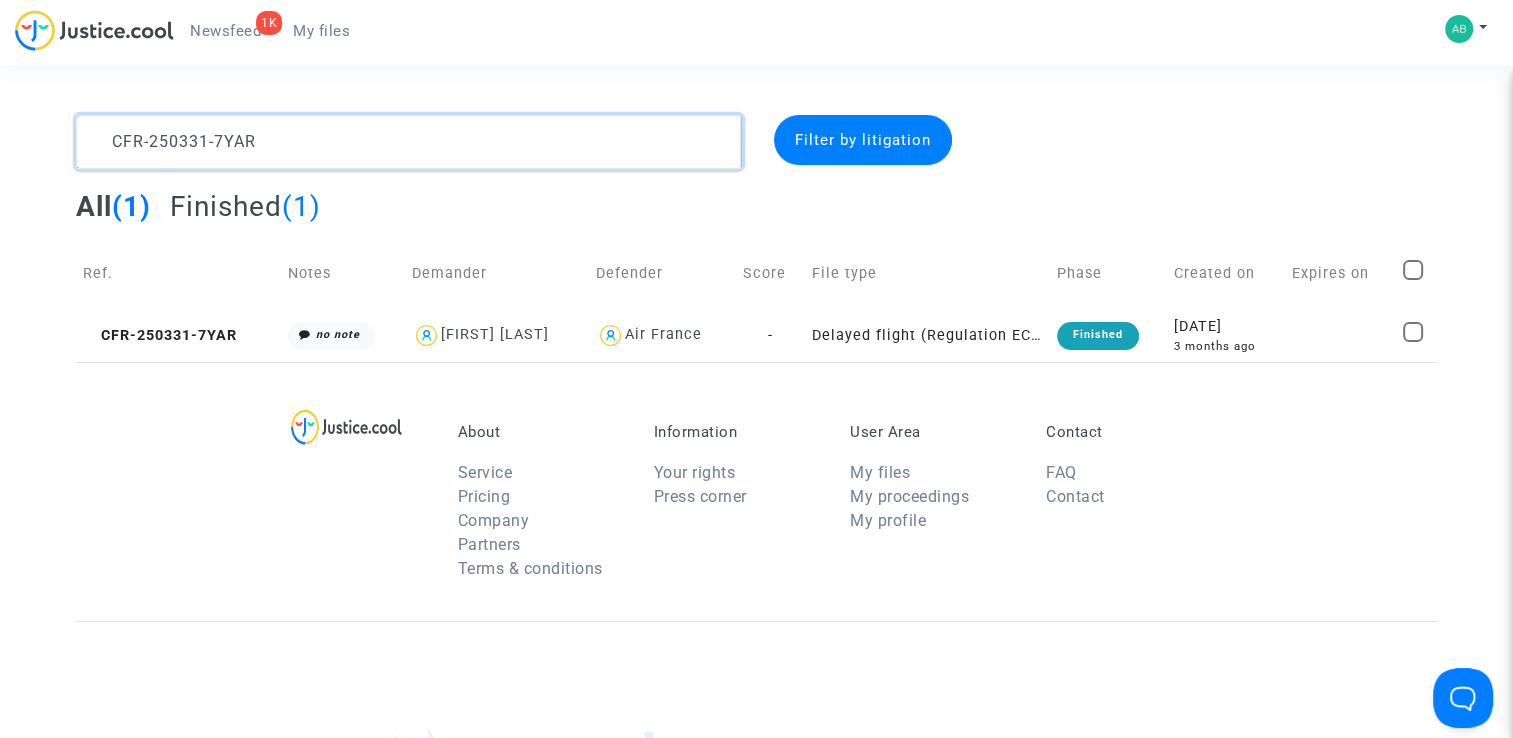 click at bounding box center [409, 142] 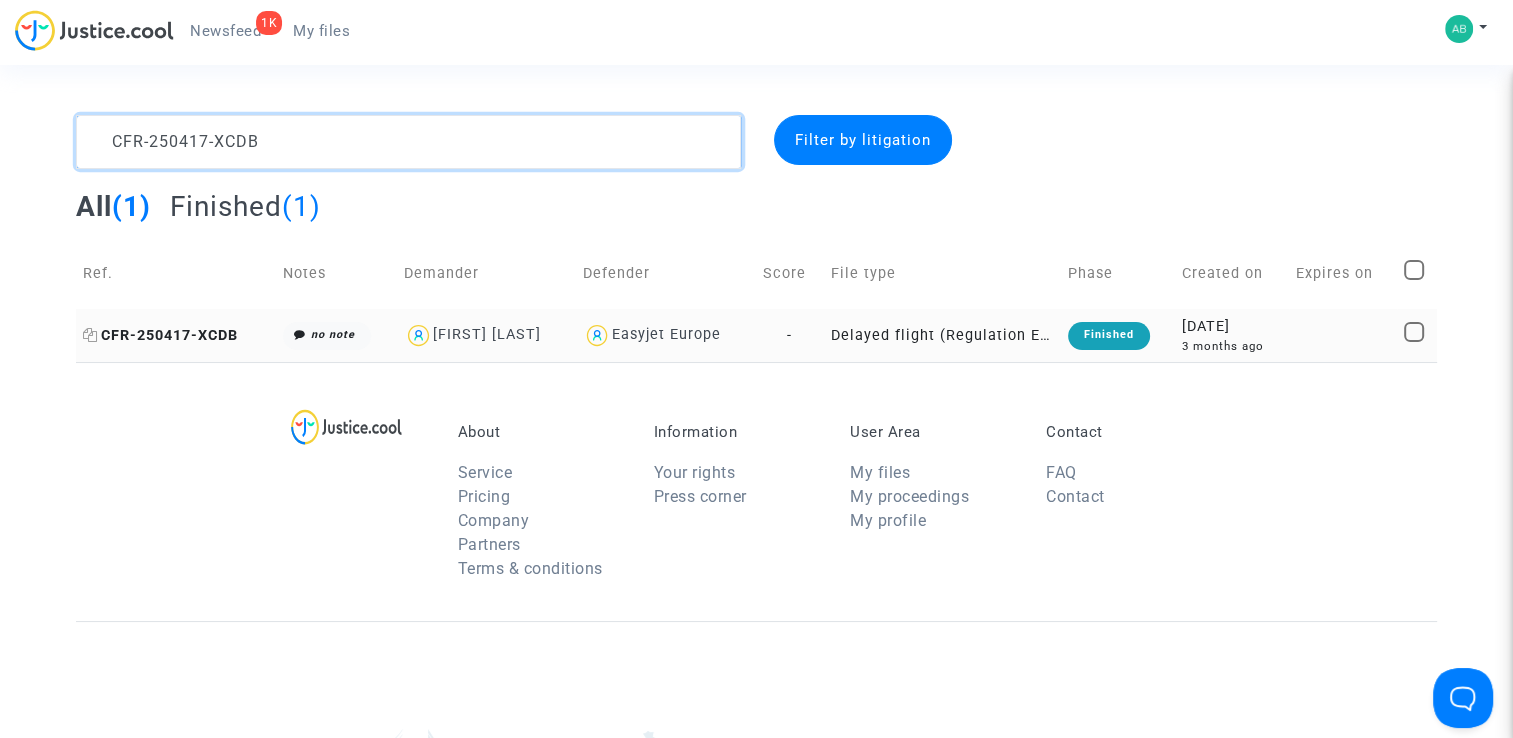type on "CFR-250417-XCDB" 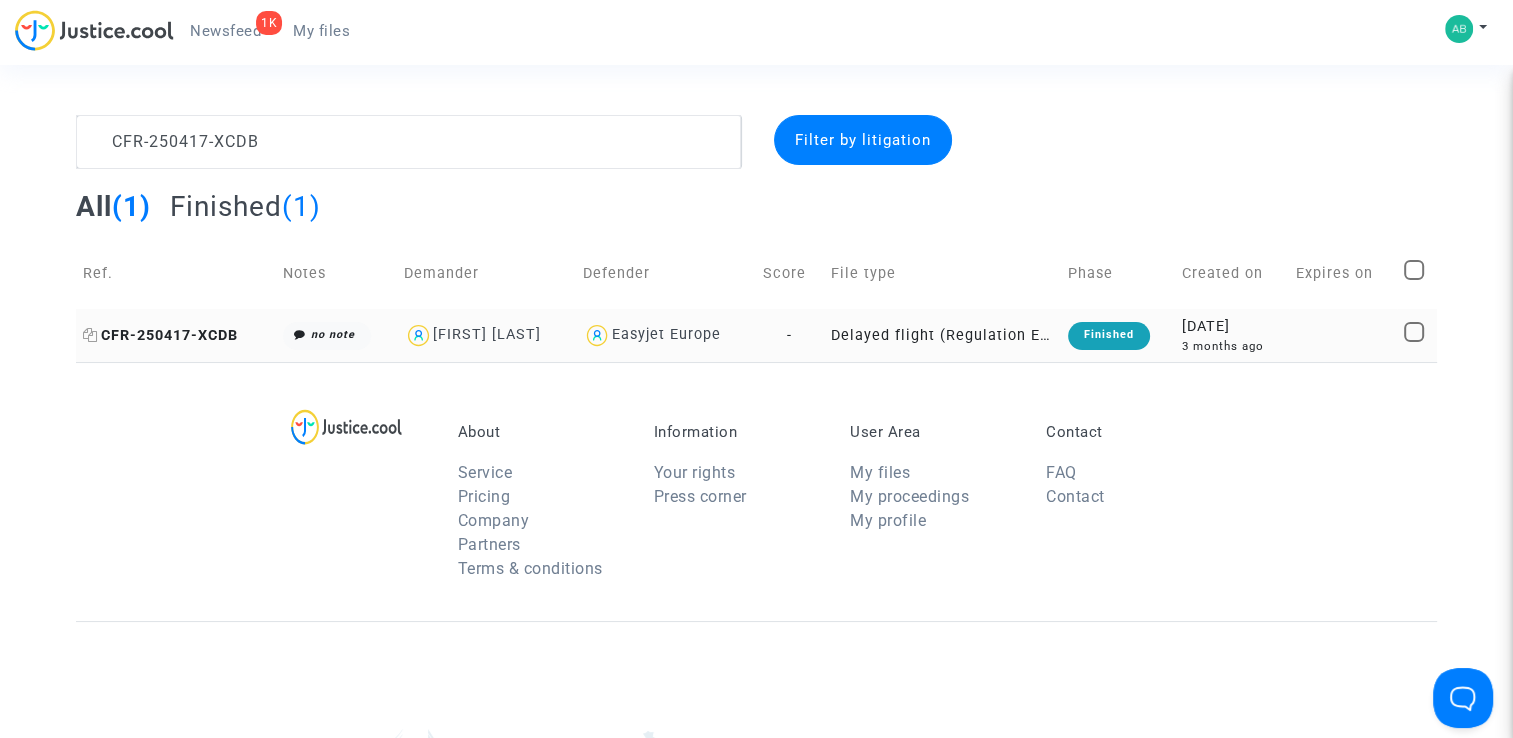 click on "CFR-250417-XCDB" at bounding box center (160, 335) 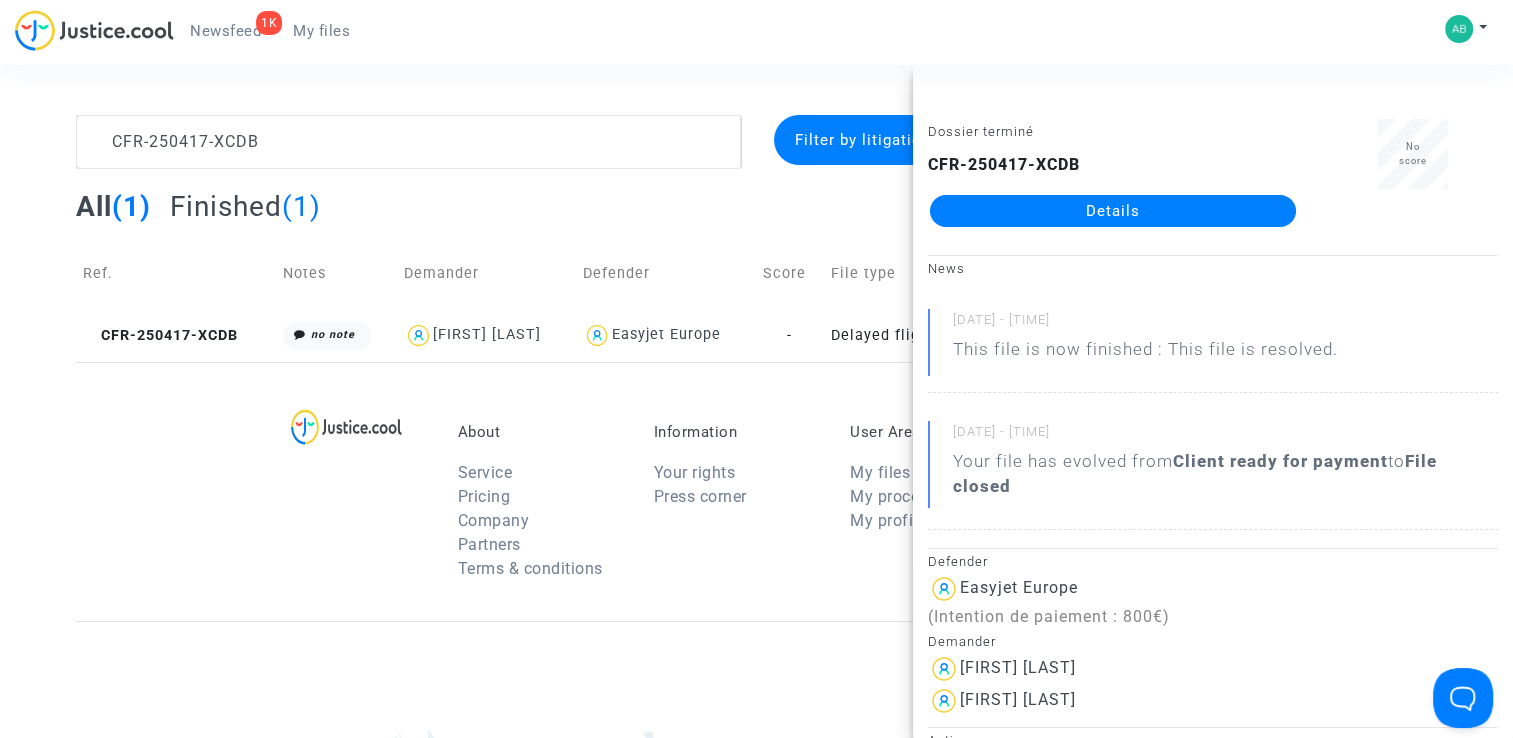 click on "All ([NUMBER]) Finished ([NUMBER])" at bounding box center [757, 213] 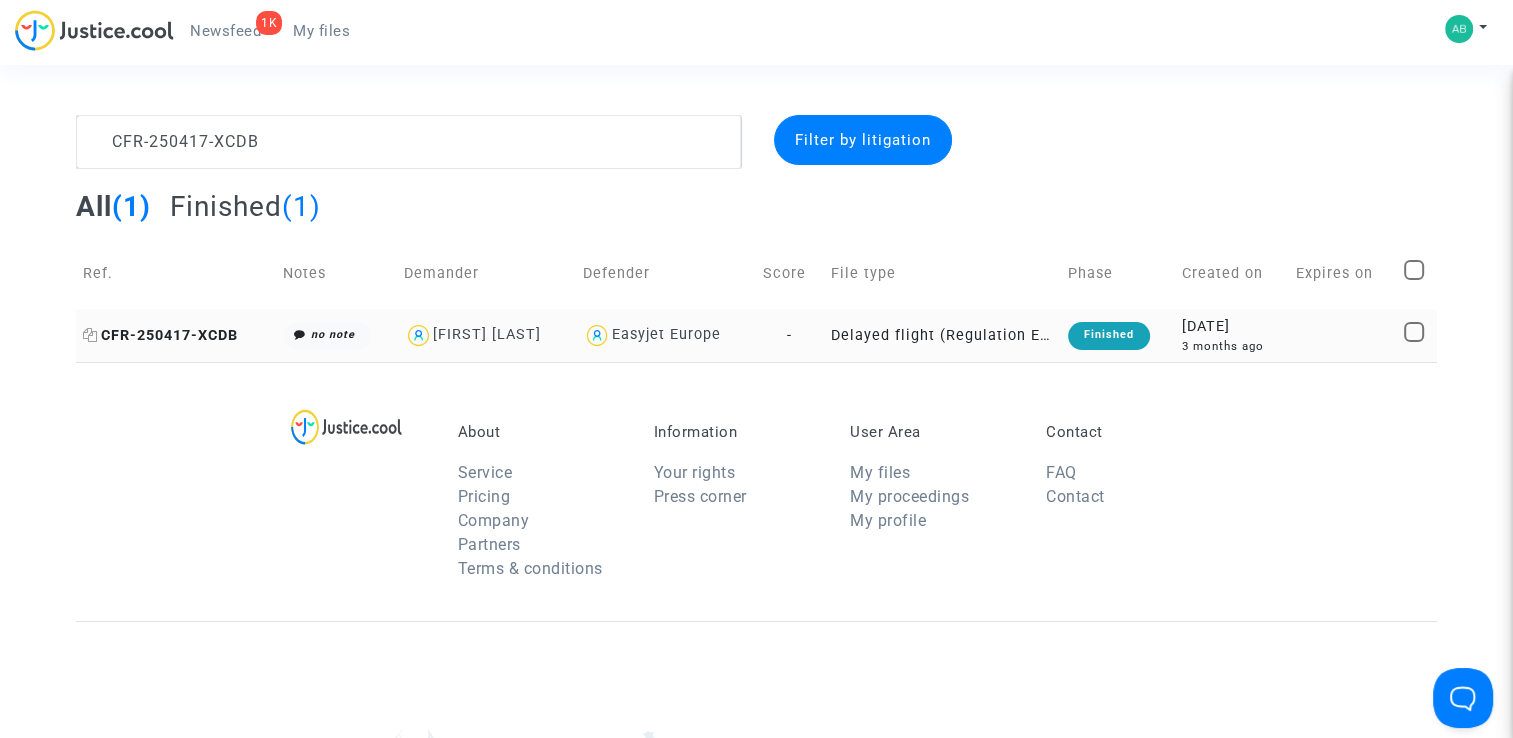 click on "CFR-250417-XCDB" at bounding box center [160, 335] 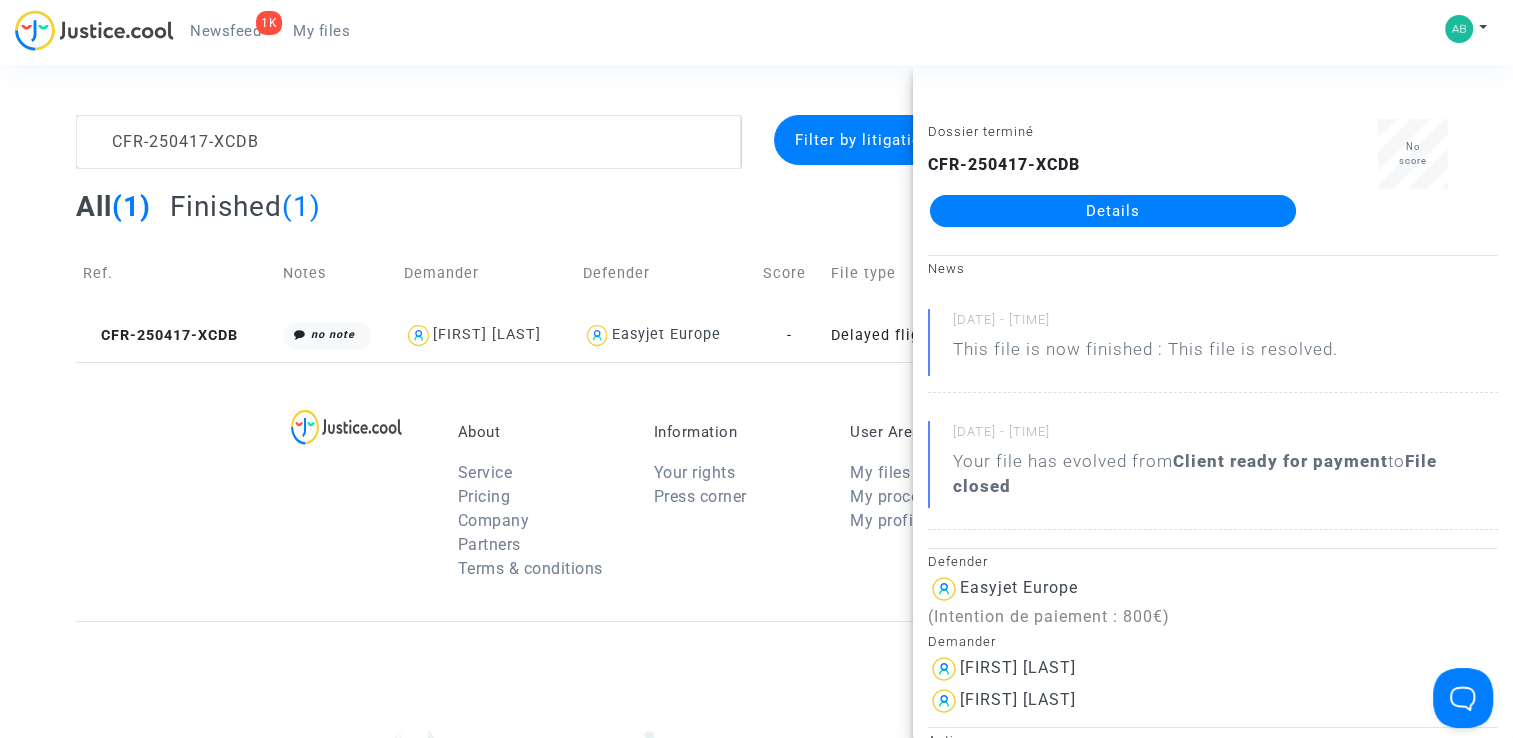 click on "Details" at bounding box center [1113, 211] 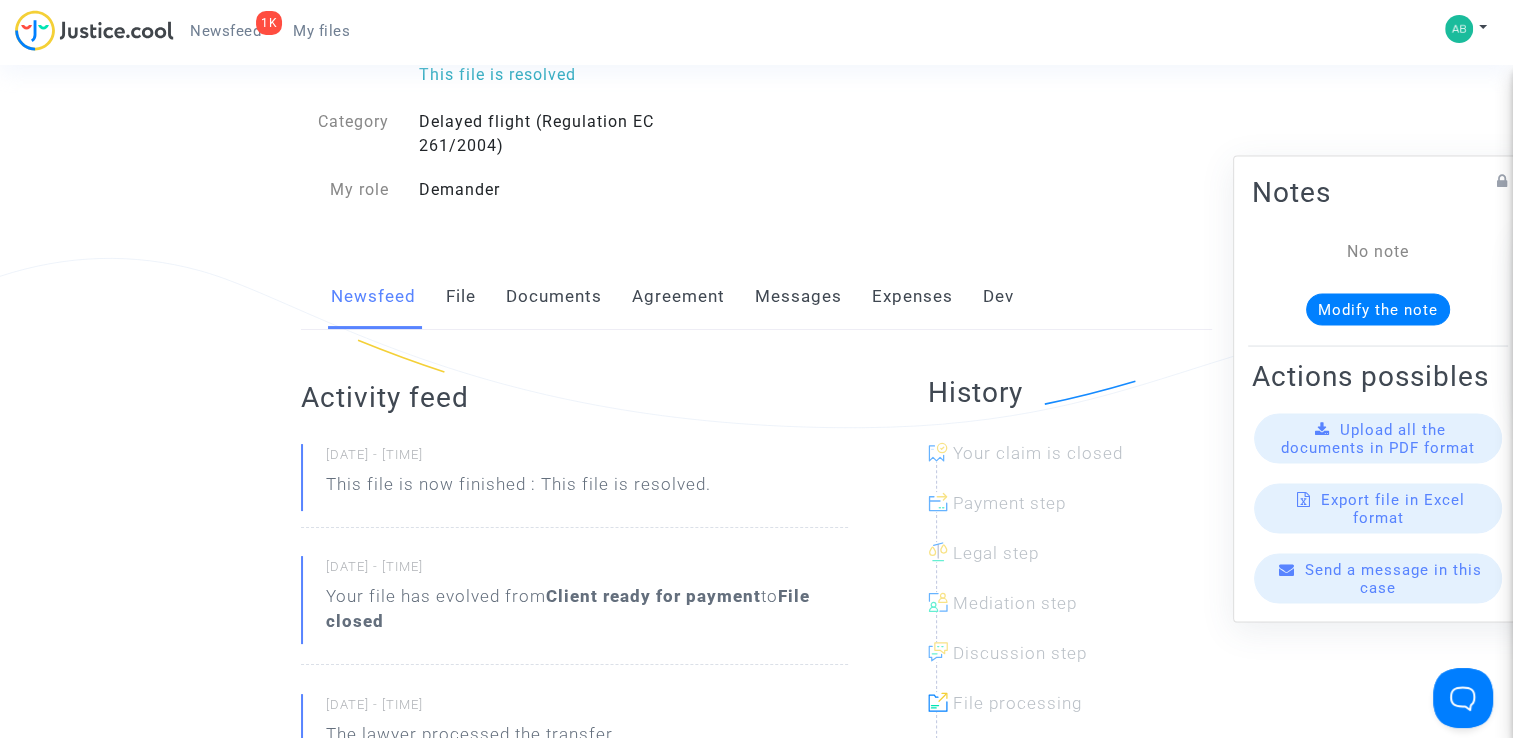 scroll, scrollTop: 0, scrollLeft: 0, axis: both 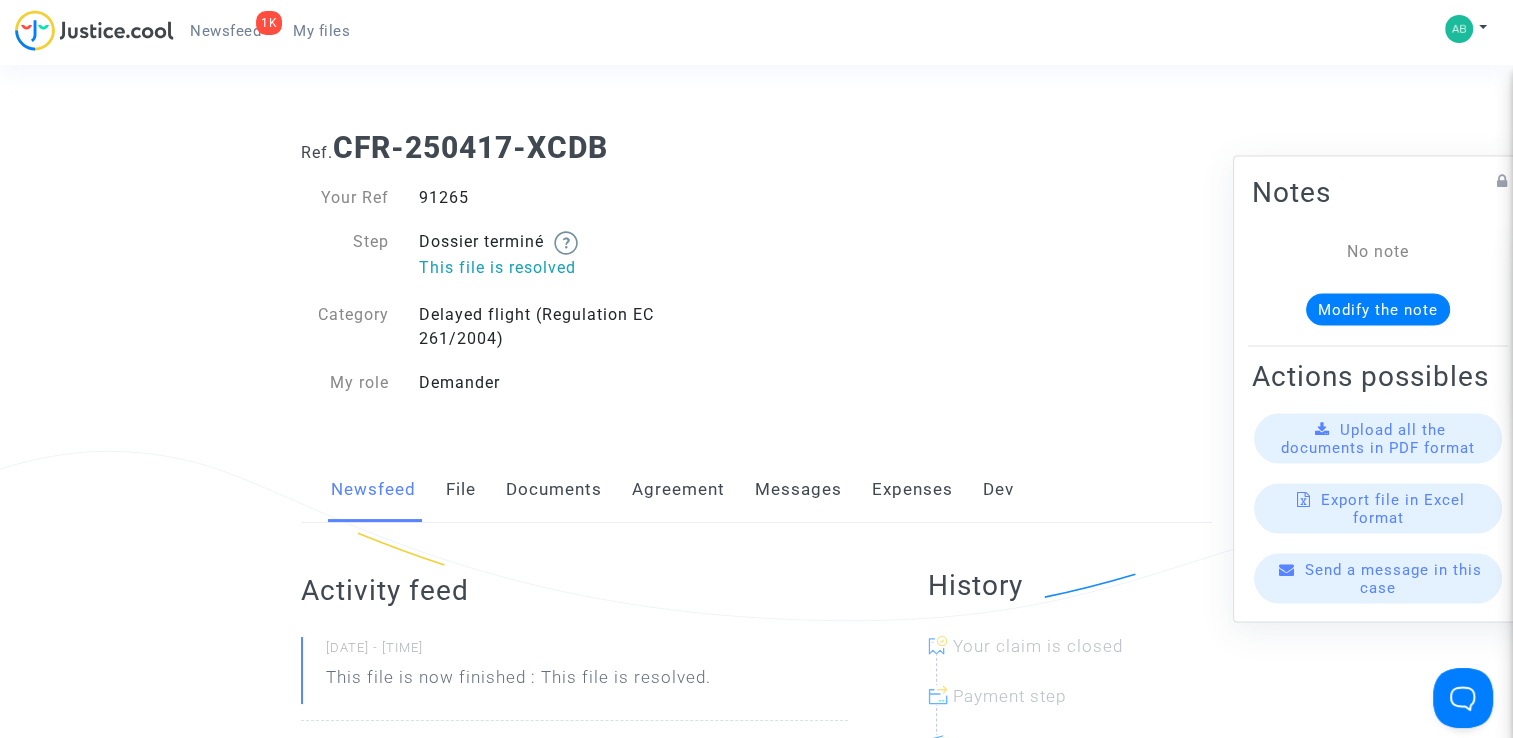 click on "Messages" at bounding box center (798, 490) 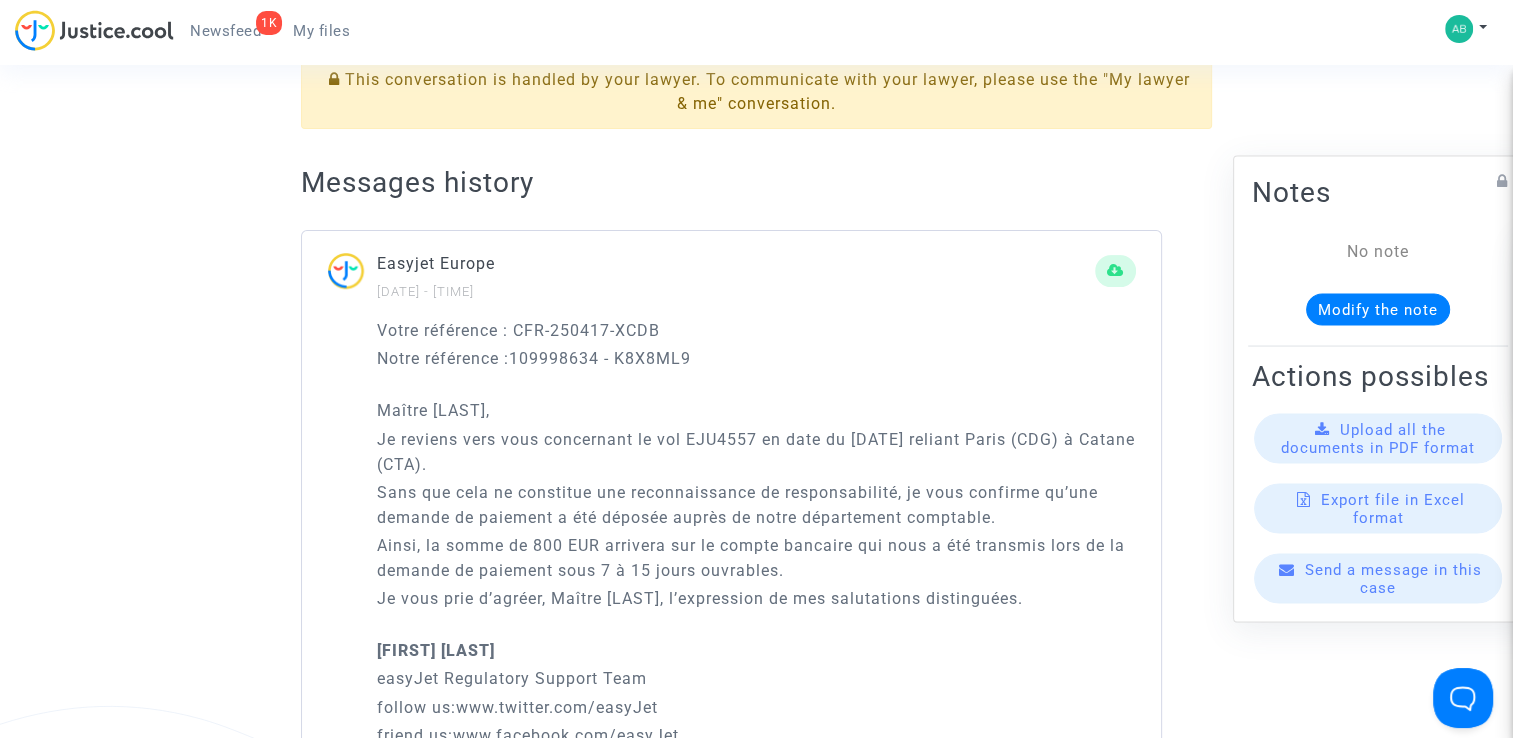 scroll, scrollTop: 700, scrollLeft: 0, axis: vertical 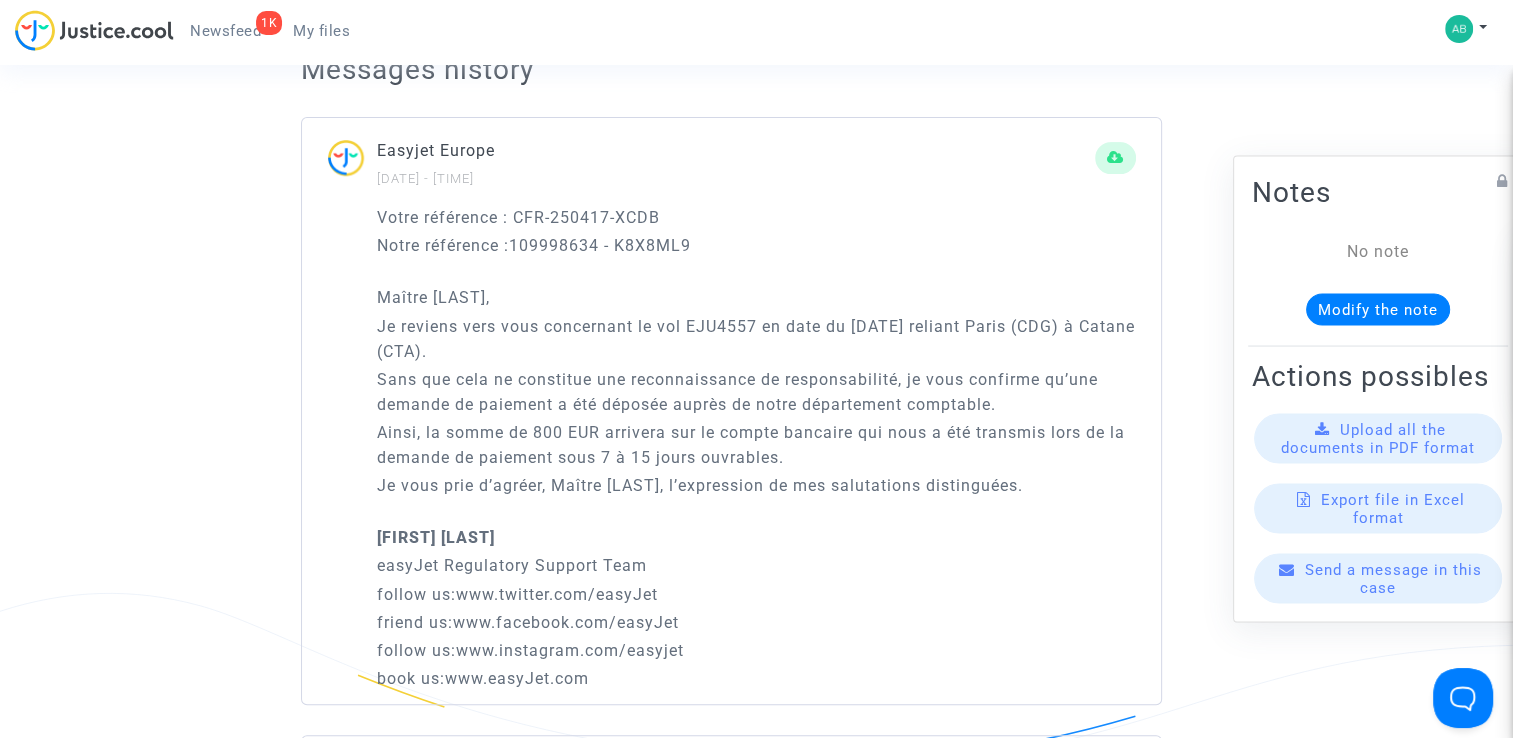 drag, startPoint x: 376, startPoint y: 210, endPoint x: 1040, endPoint y: 498, distance: 723.76794 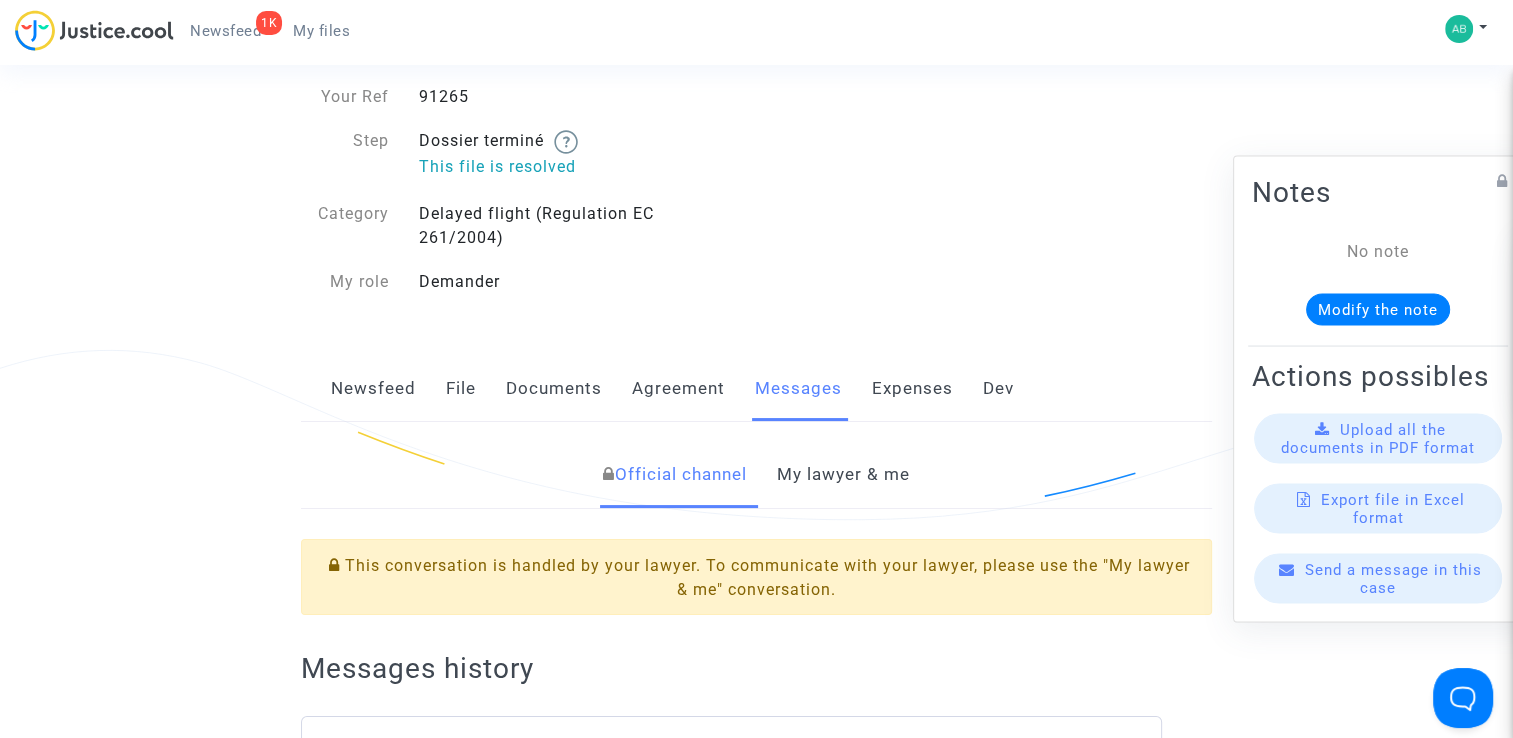 scroll, scrollTop: 0, scrollLeft: 0, axis: both 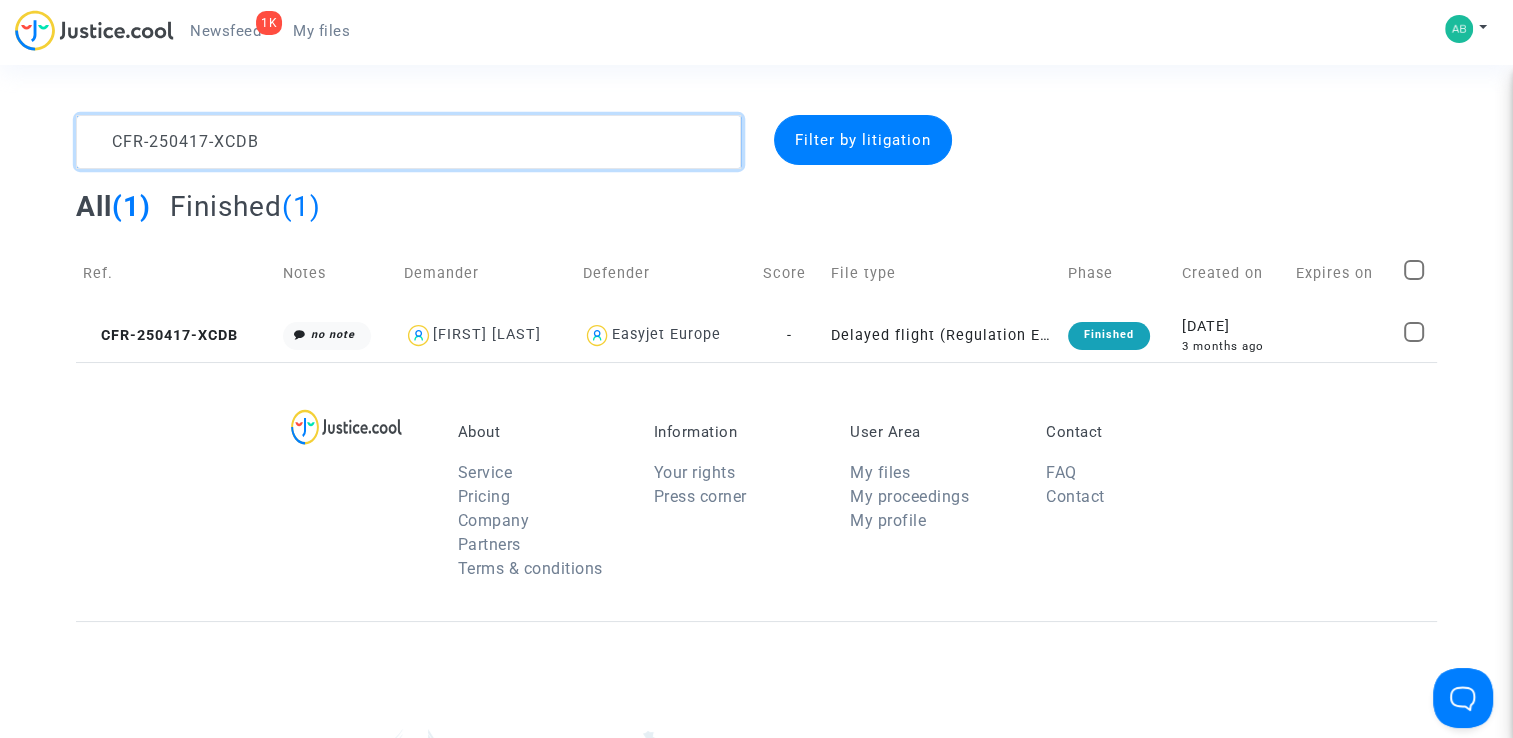click at bounding box center (409, 142) 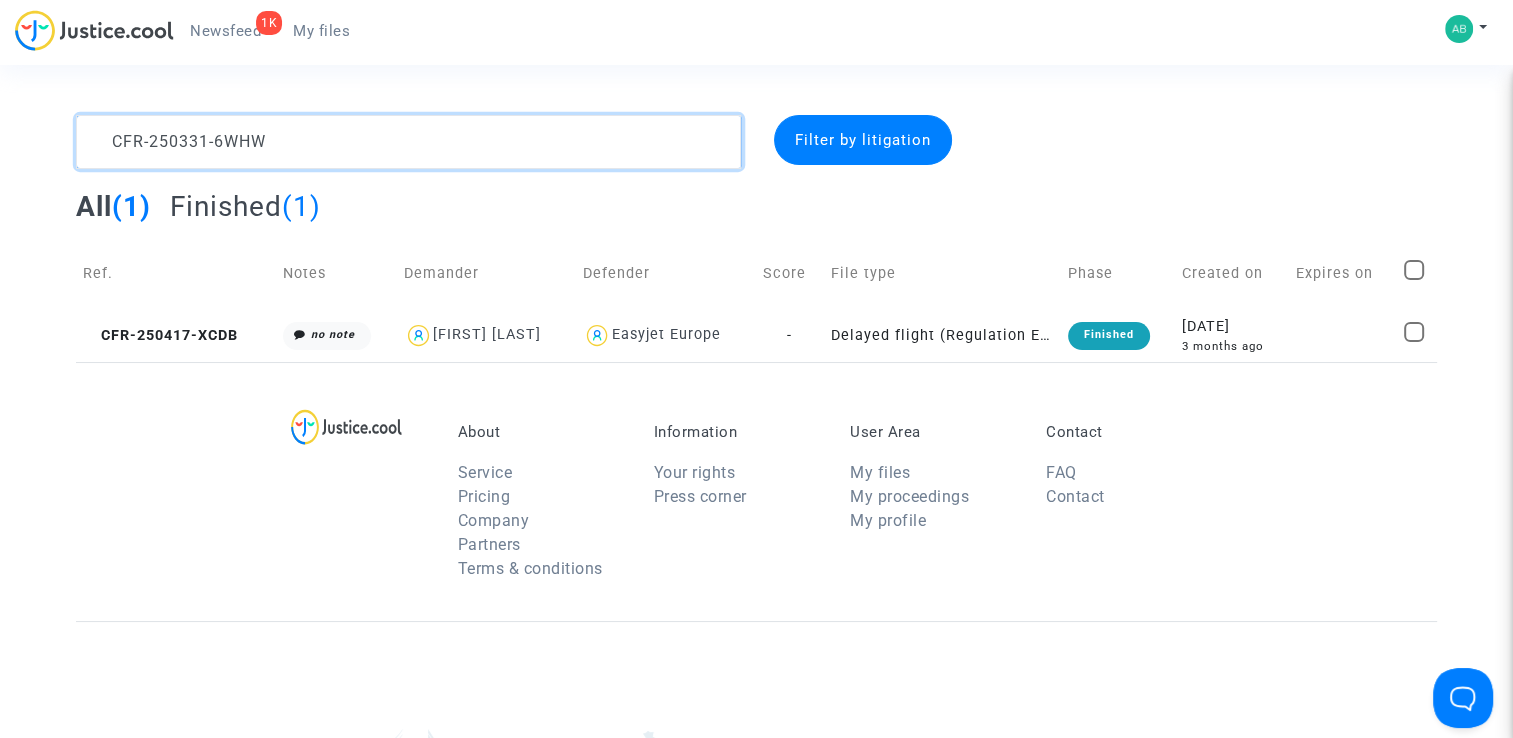 scroll, scrollTop: 24, scrollLeft: 0, axis: vertical 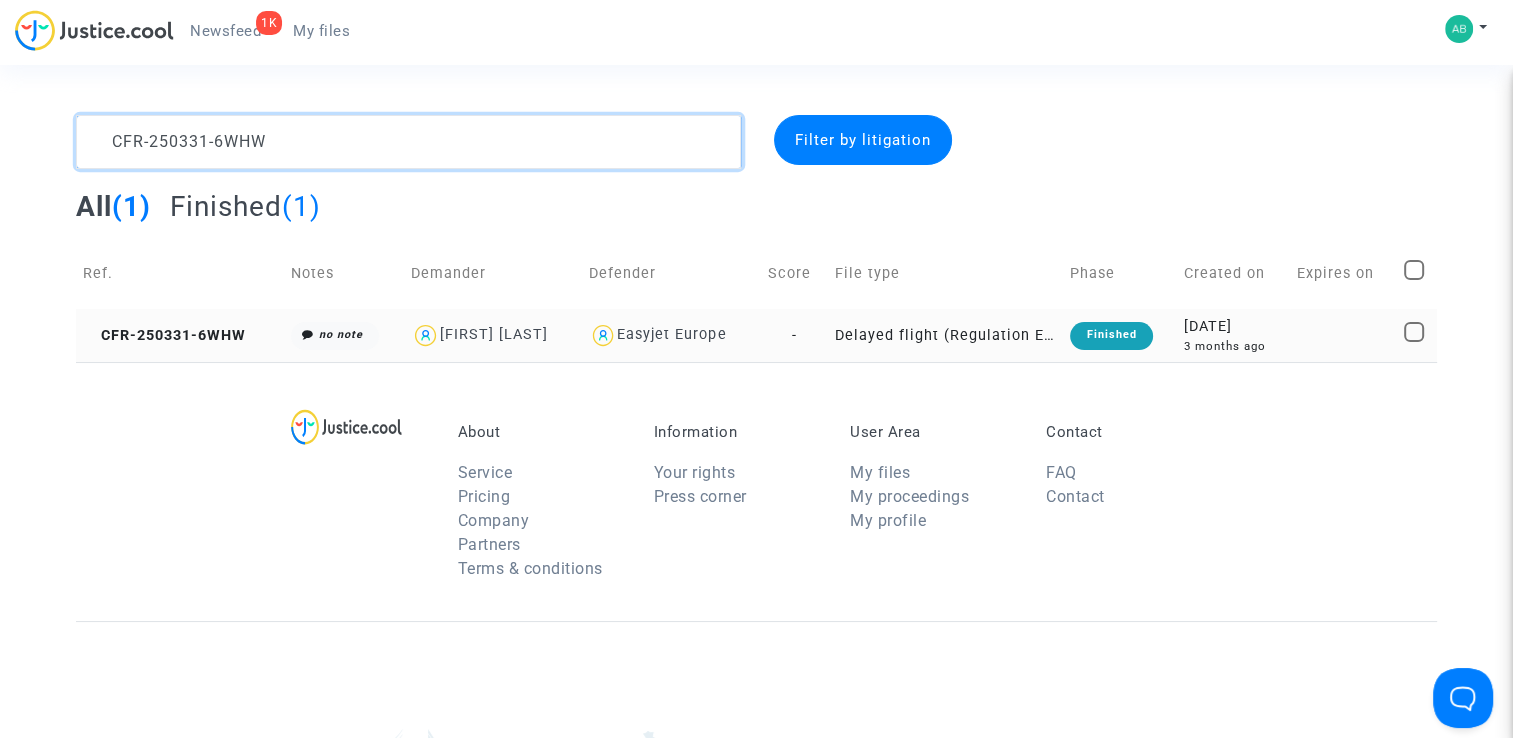 type on "CFR-250331-6WHW" 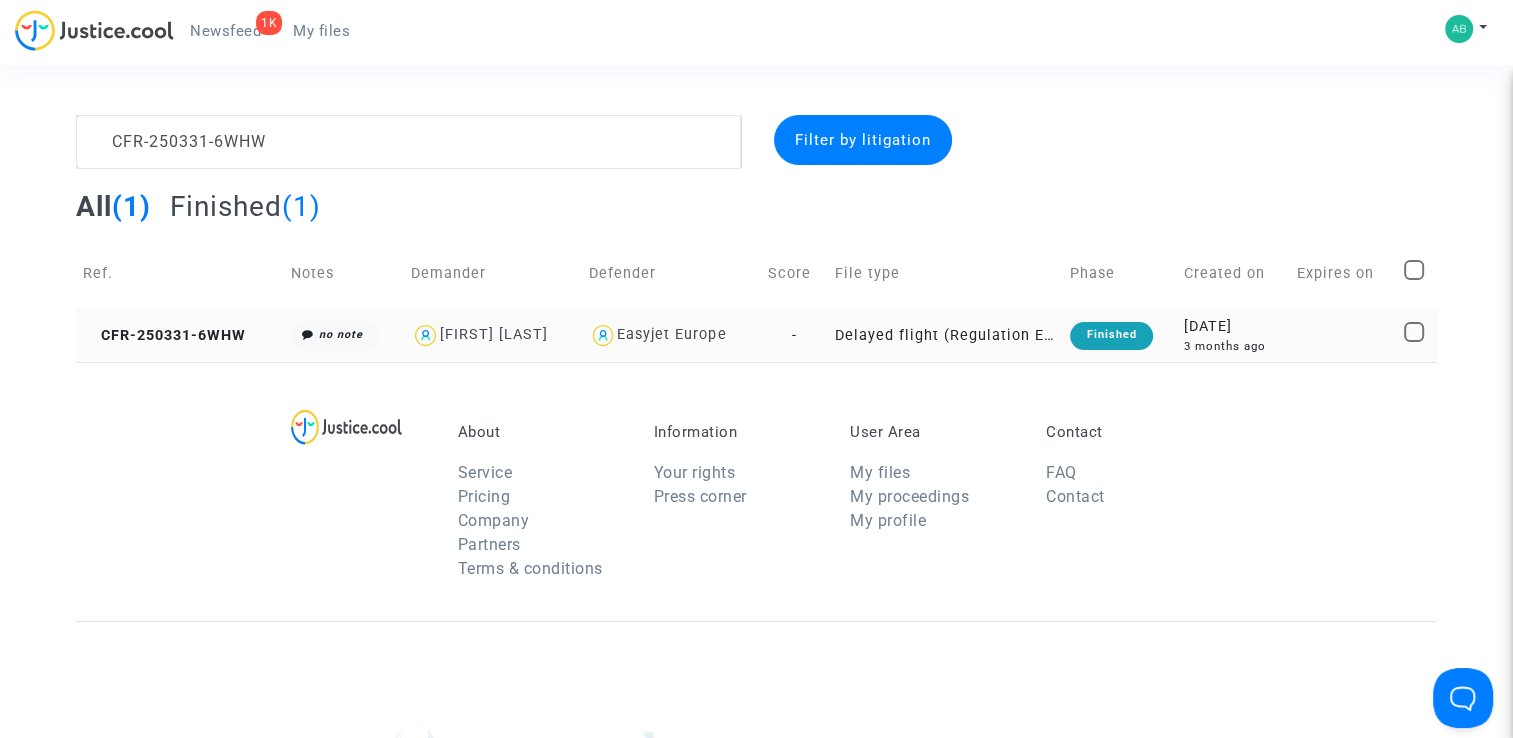 click on "CFR-250331-6WHW" at bounding box center (180, 335) 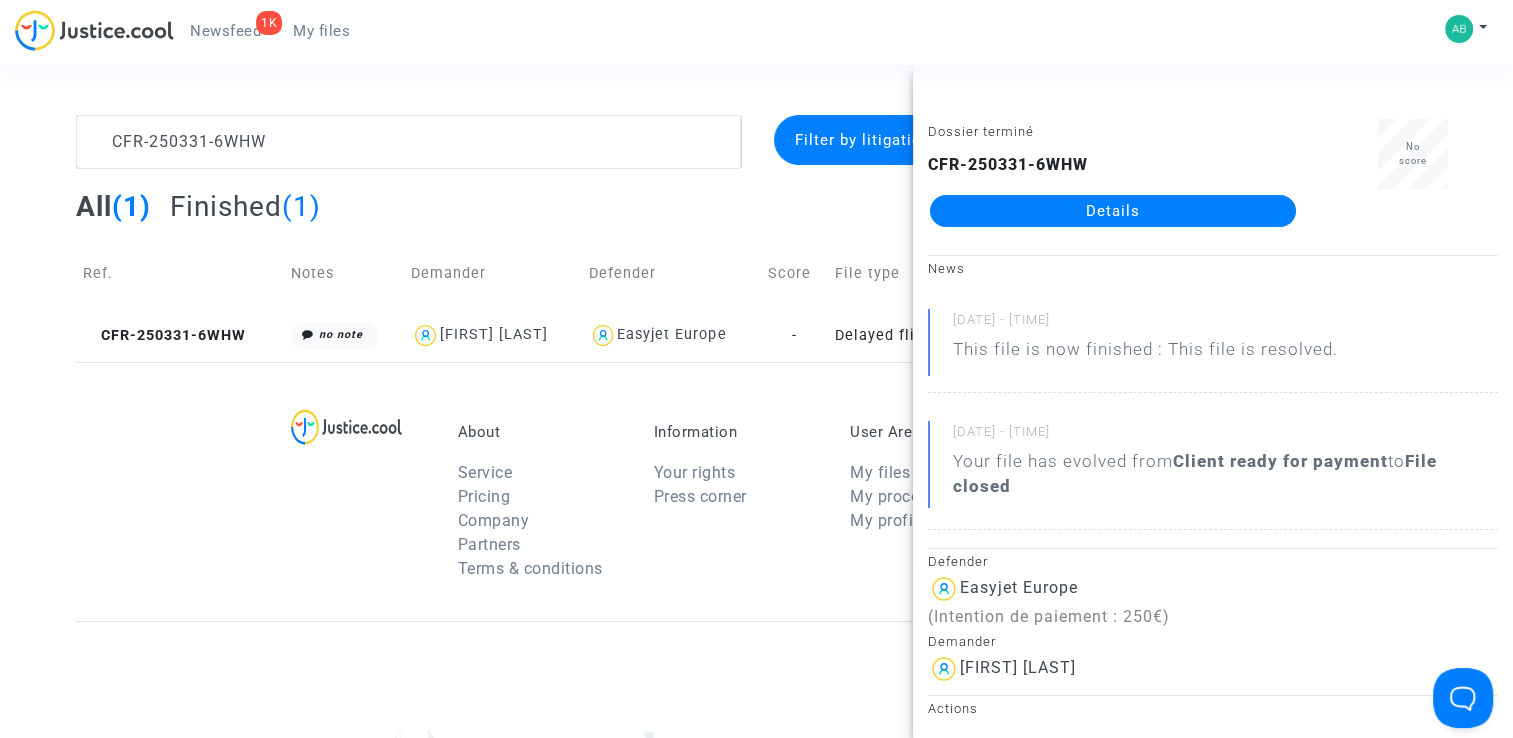 click on "Details" at bounding box center (1113, 211) 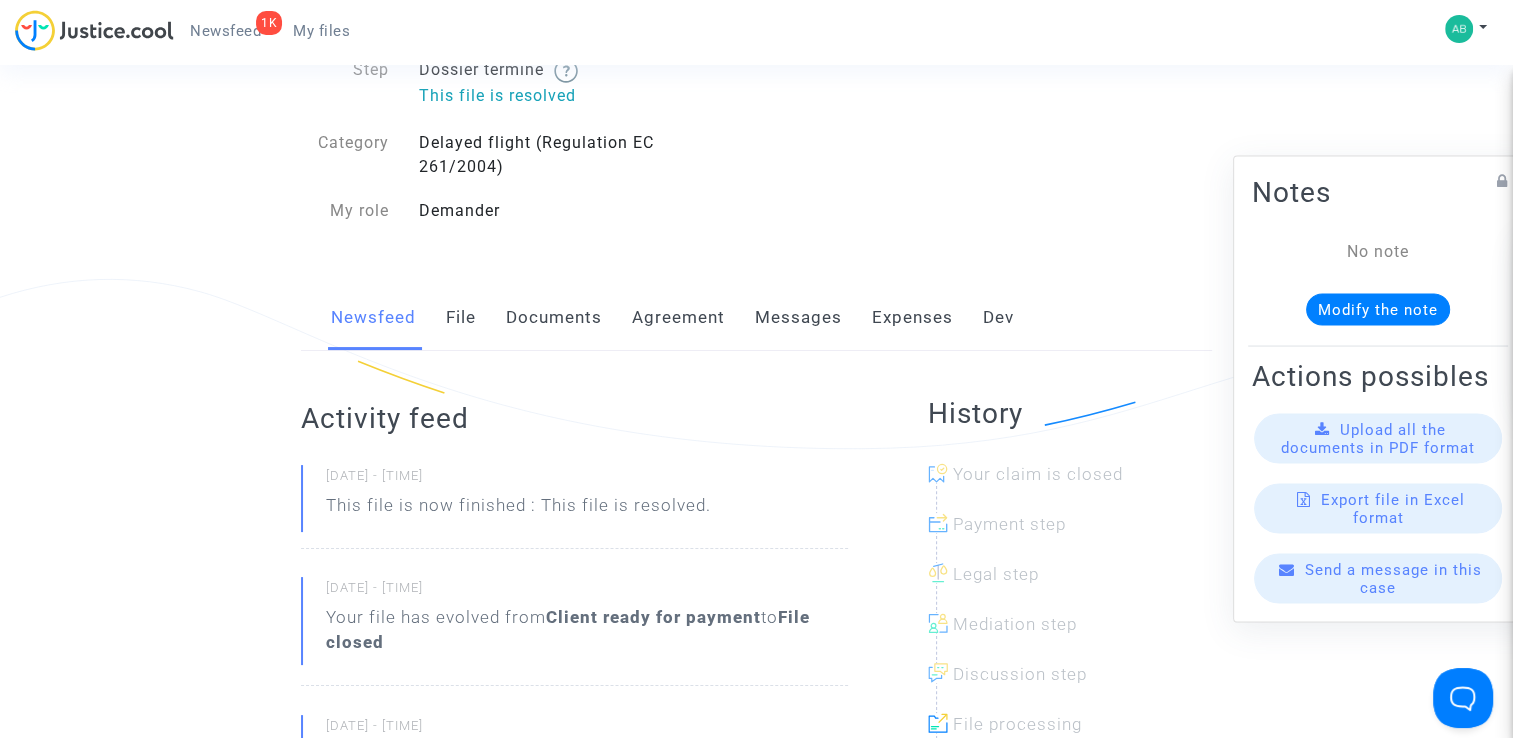 scroll, scrollTop: 6, scrollLeft: 0, axis: vertical 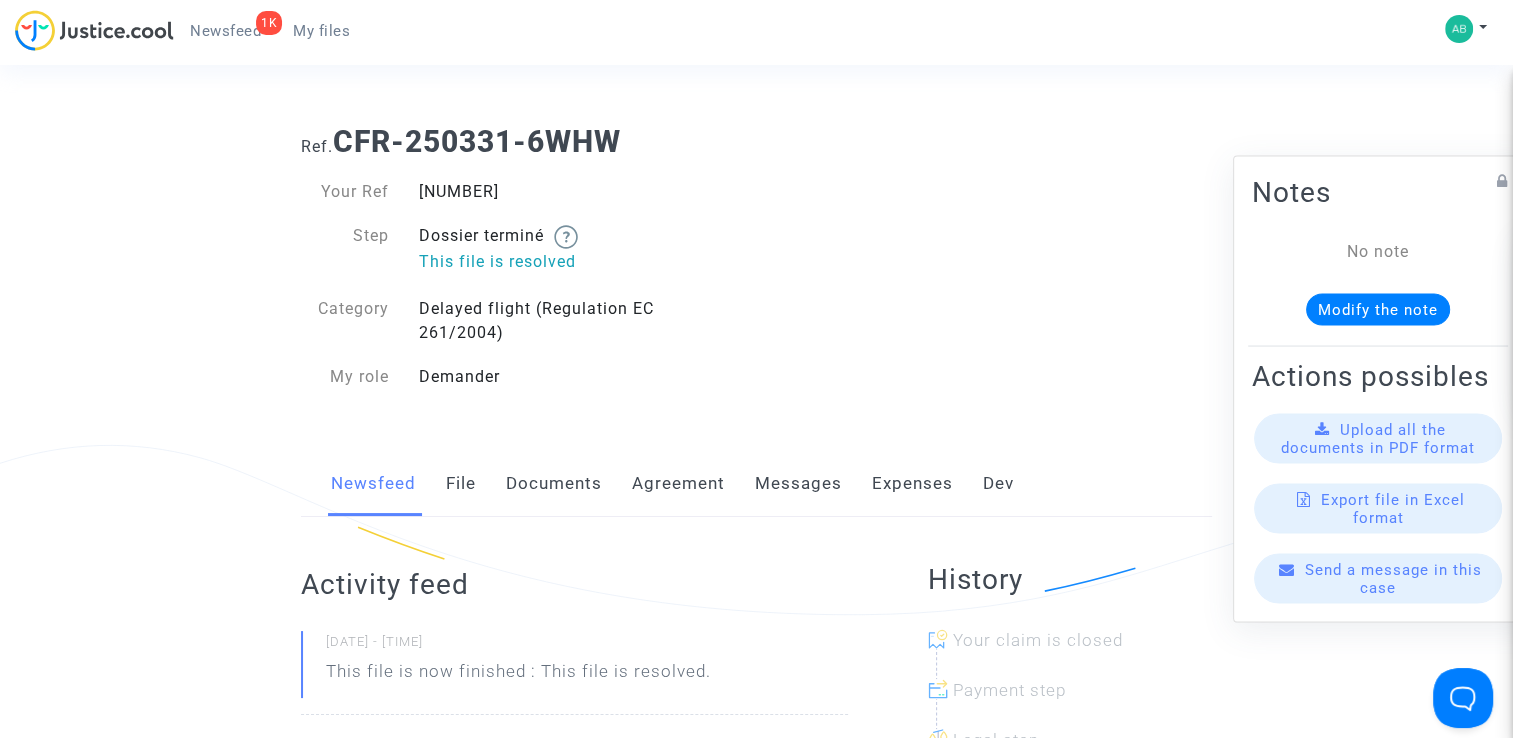 click on "Messages" at bounding box center (798, 484) 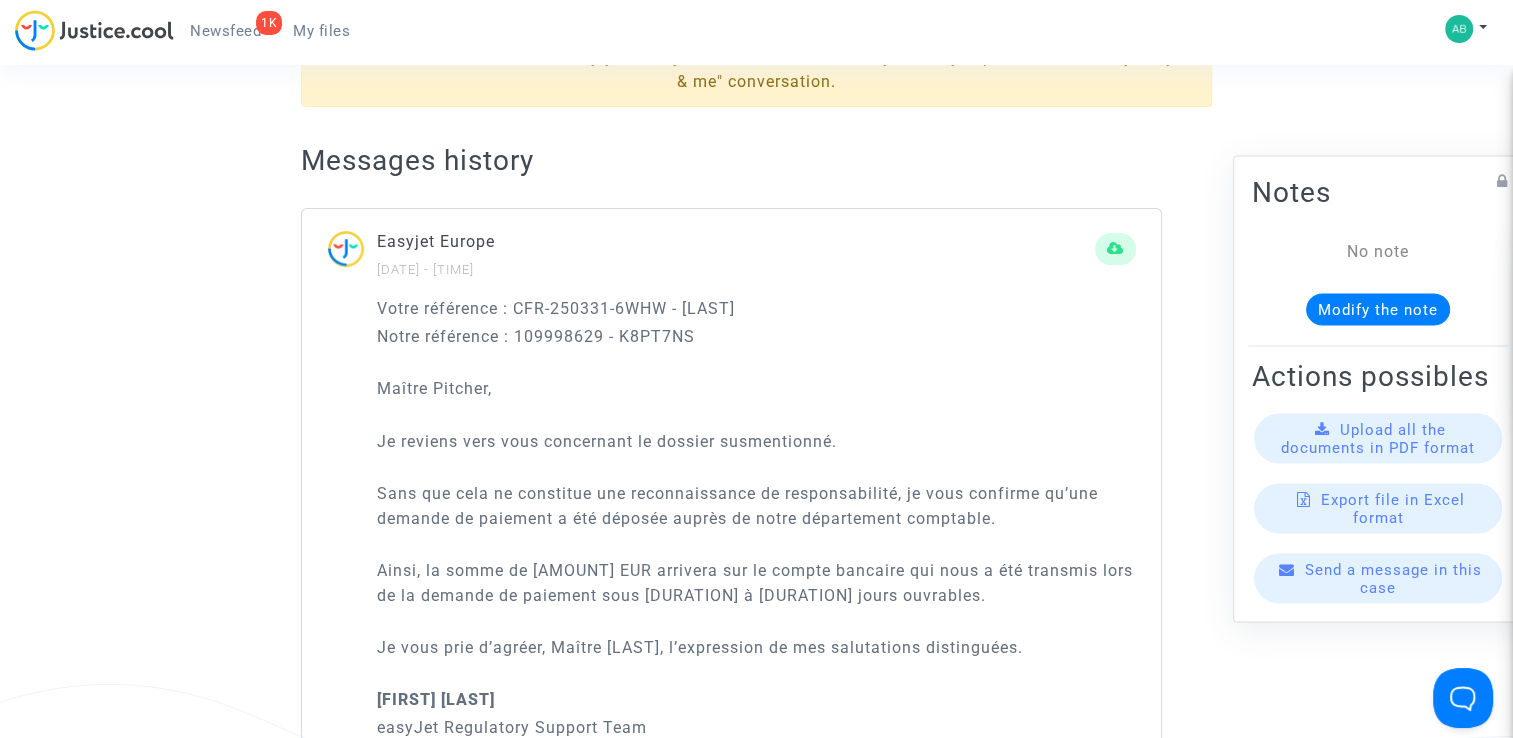 scroll, scrollTop: 606, scrollLeft: 0, axis: vertical 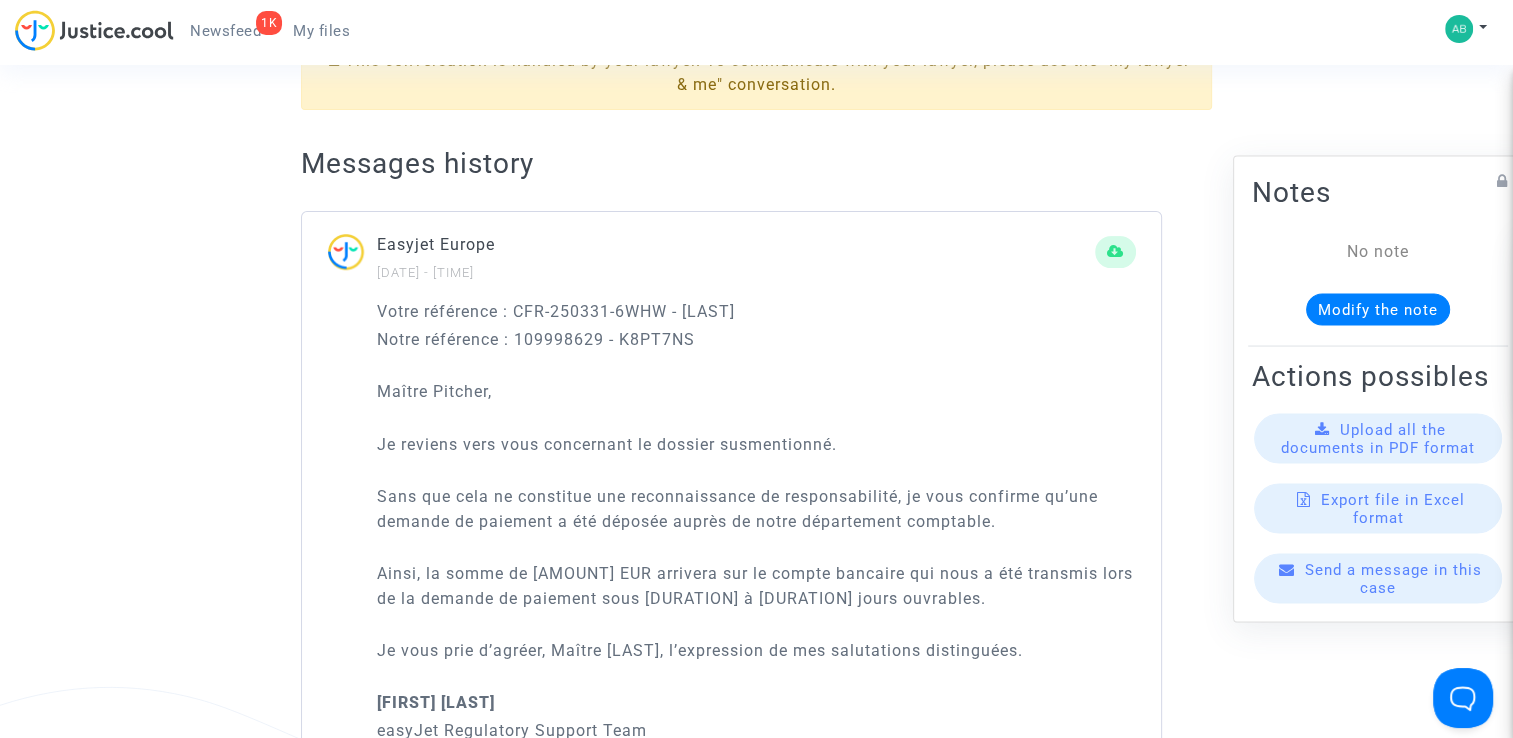 click on "Ref.  CFR-250331-6WHW  Your Ref   78754  Step  Dossier terminé   &nbsp;  This file is resolved Category  Delayed flight (Regulation EC 261/2004)  My role  Demander   Newsfeed   File   Documents   Agreement   Messages   Expenses   Dev   Official channel   My lawyer &nbsp; me   This conversation is handled by your lawyer. To communicate with your lawyer, please use the "My lawyer &nbsp; me" conversation.  Messages history Easyjet Europe  28/04/2025 - 11h02  Votre référence : CFR-250331-6WHW - [LAST] Notre référence : 109998629 - K8PT7NS&nbsp; Maître [LAST], Je reviens vers vous concernant le dossier susmentionné. Sans que cela ne constitue une reconnaissance de responsabilité, je vous confirme qu’une demande de paiement a été déposée auprès de notre département comptable. Ainsi, la somme de 250 EUR arrivera sur le compte bancaire qui nous a été transmis lors de la demande de paiement sous 7 à 15 jours ouvrables. Je vous prie d’agréer, Maître [LAST], l’expression de mes salutations distinguées. &nbsp;  (" at bounding box center (757, 1051) 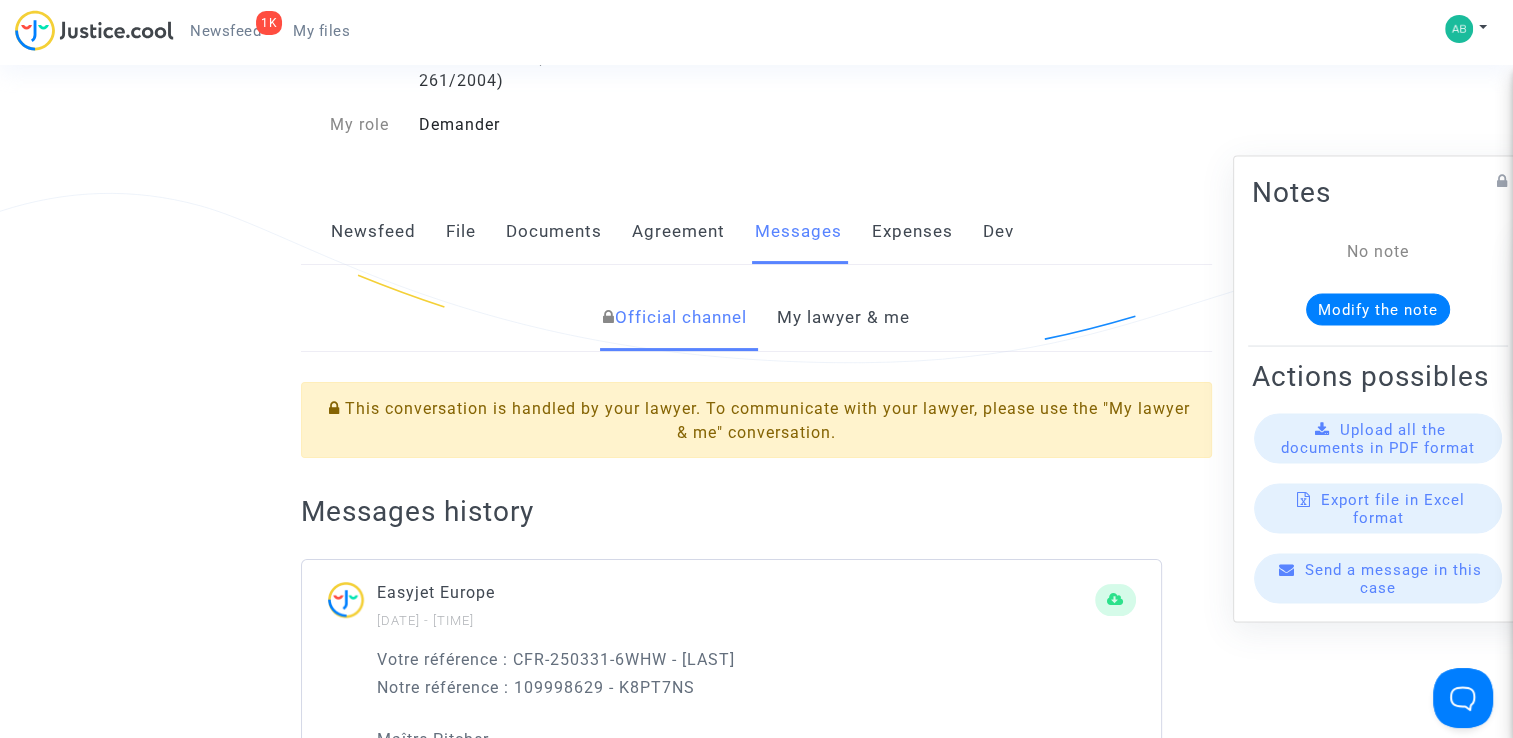 scroll, scrollTop: 0, scrollLeft: 0, axis: both 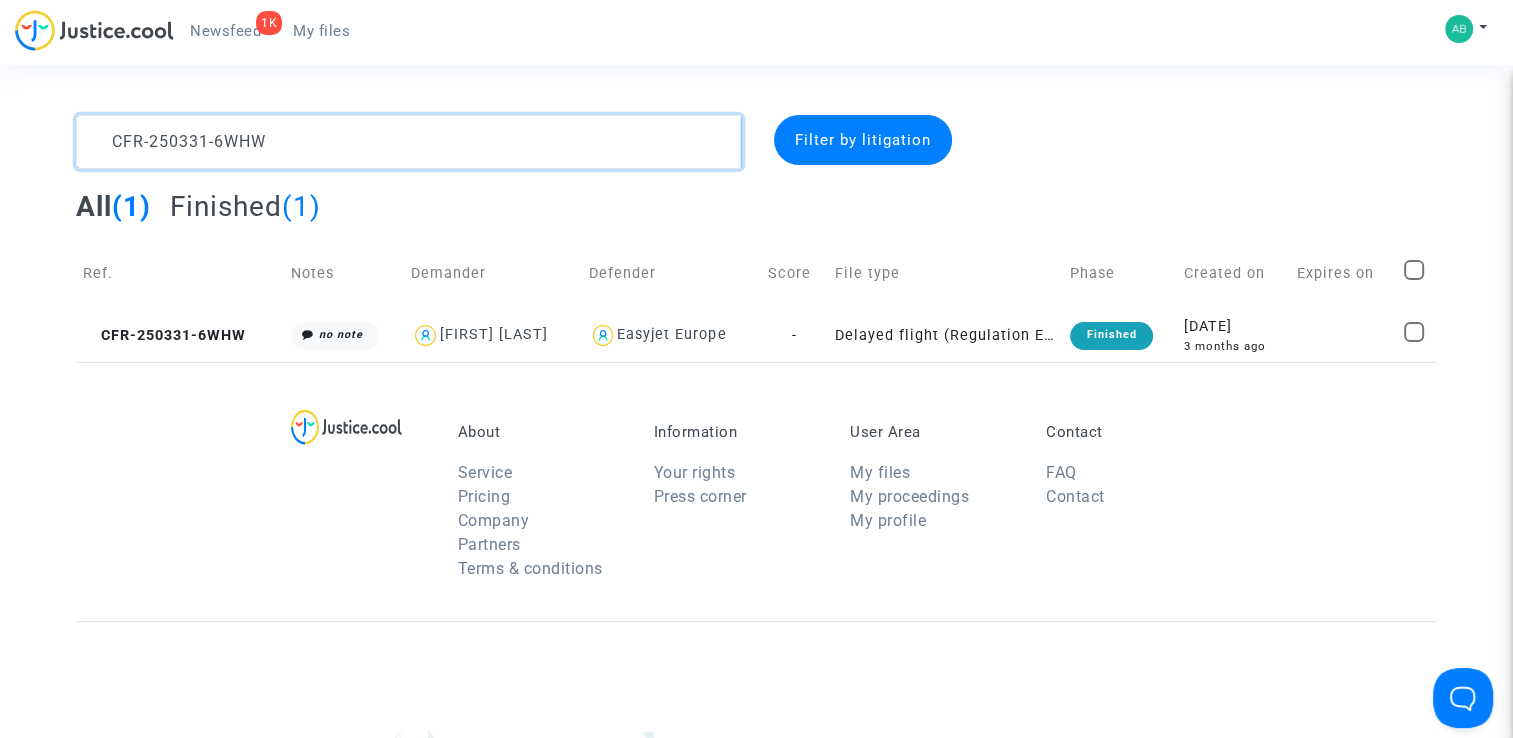 click at bounding box center (409, 142) 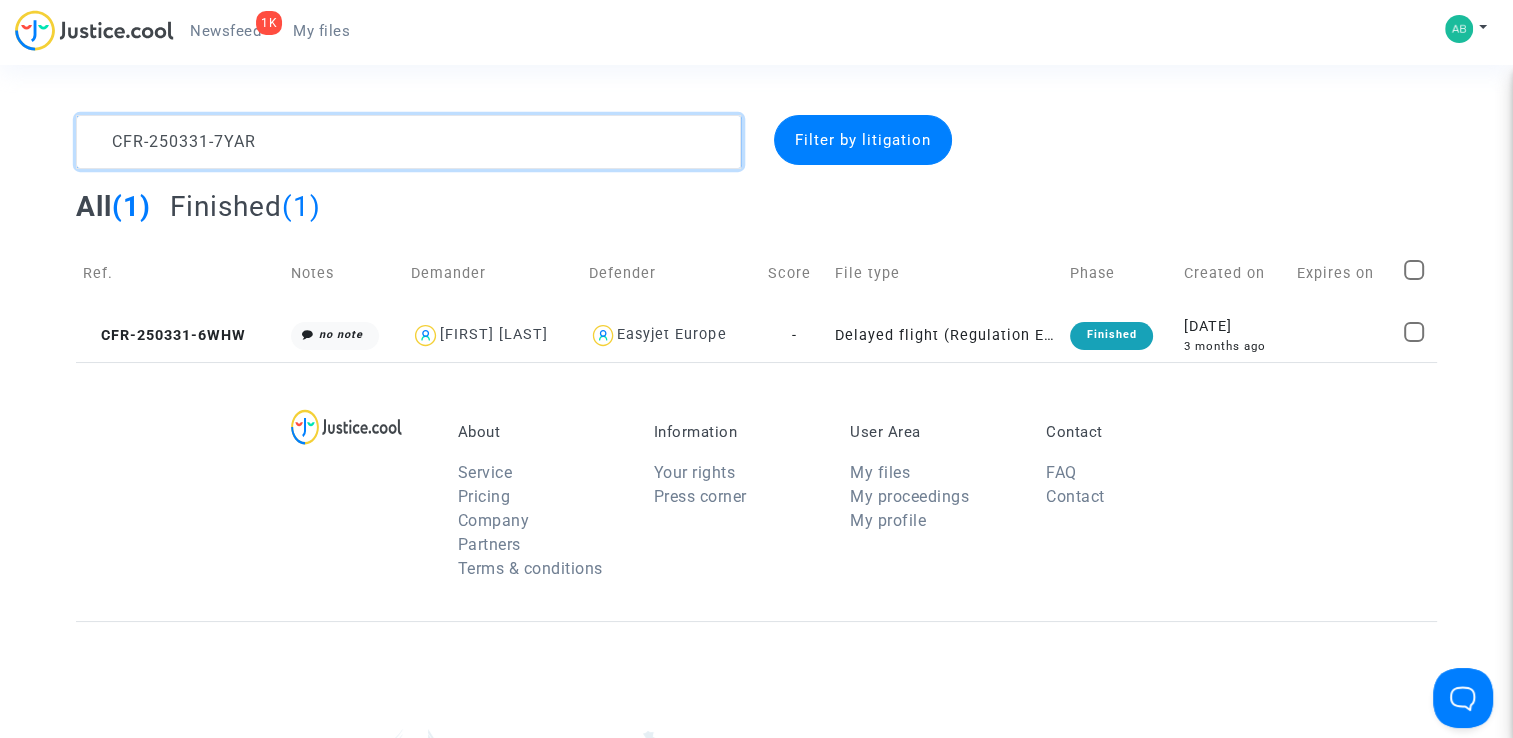 scroll, scrollTop: 24, scrollLeft: 0, axis: vertical 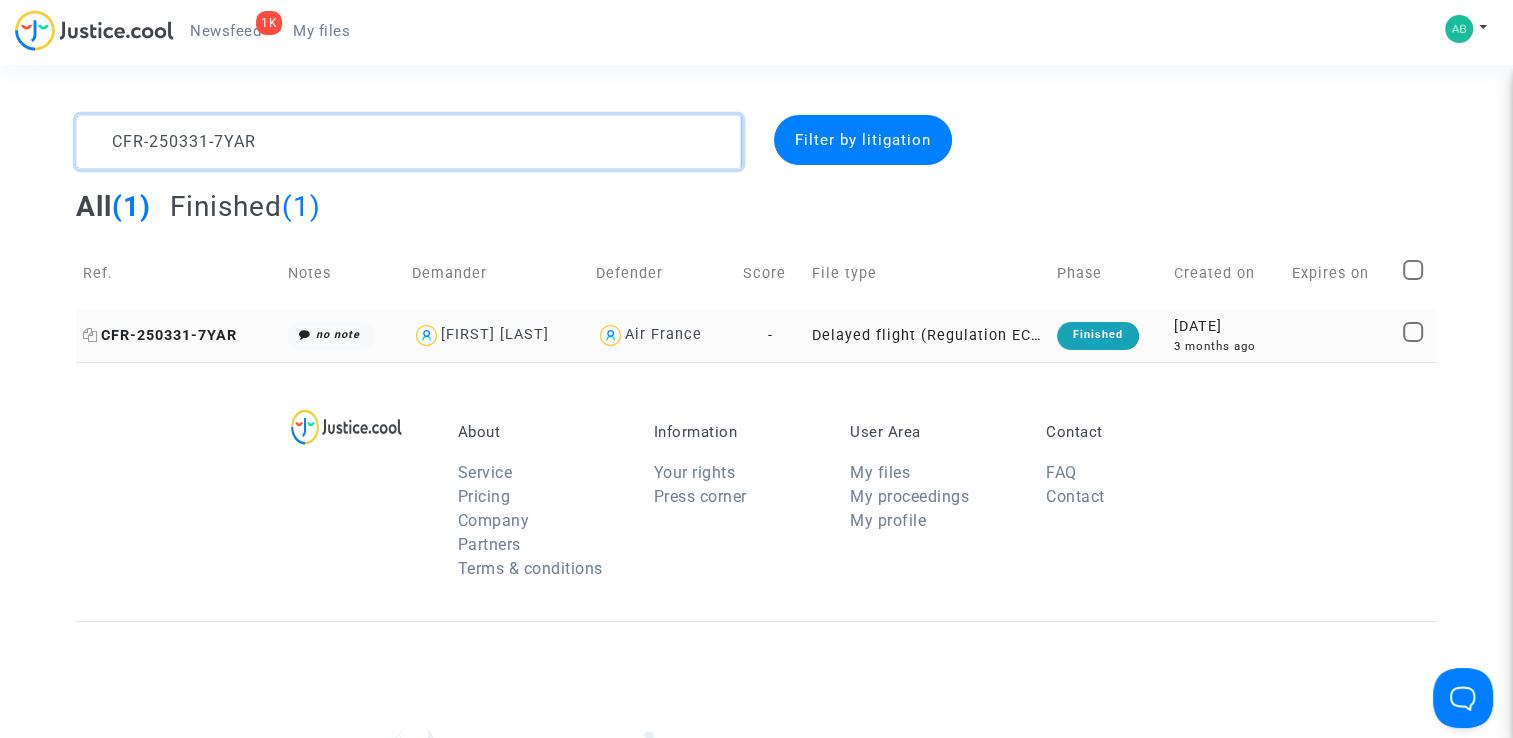 type on "CFR-250331-7YAR" 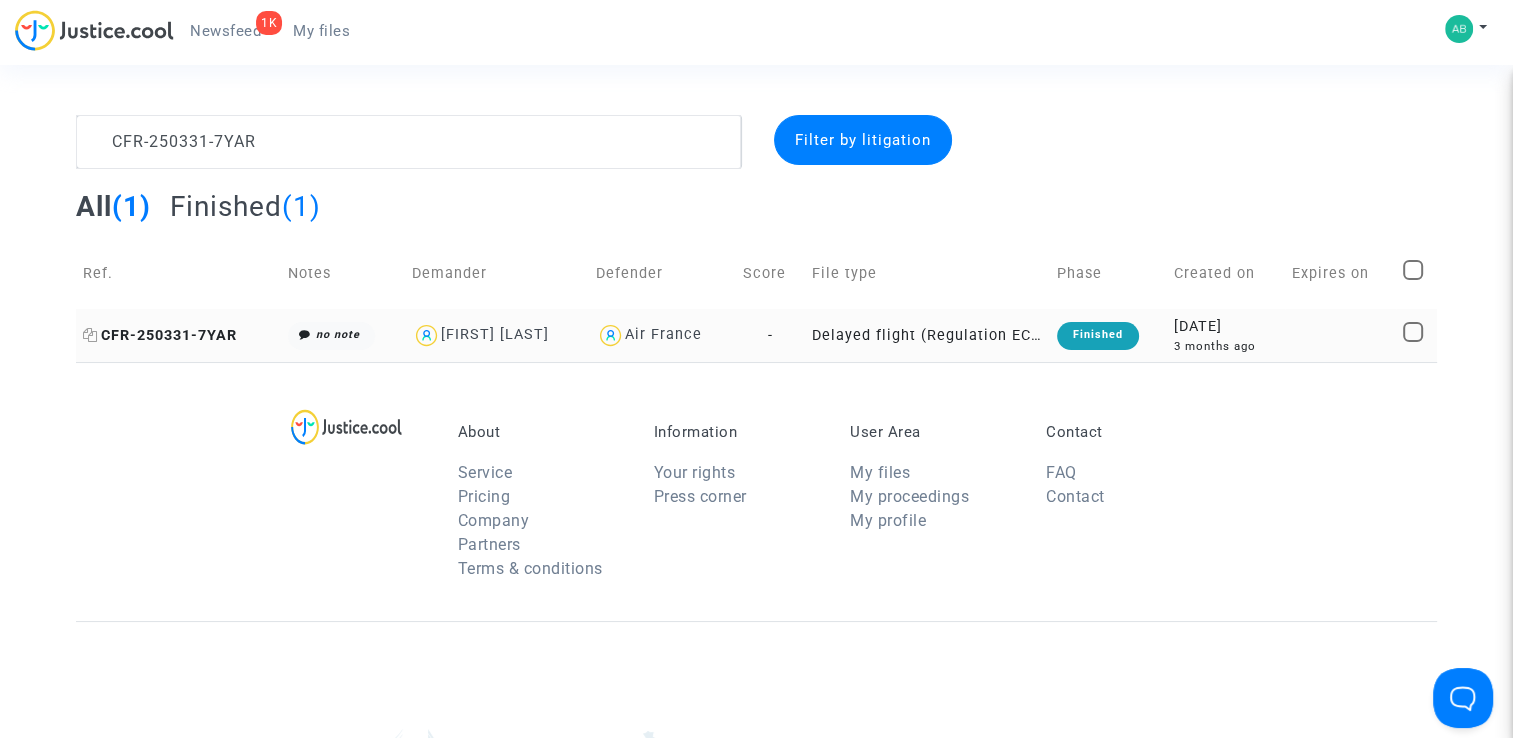 click on "CFR-250331-7YAR" at bounding box center (160, 335) 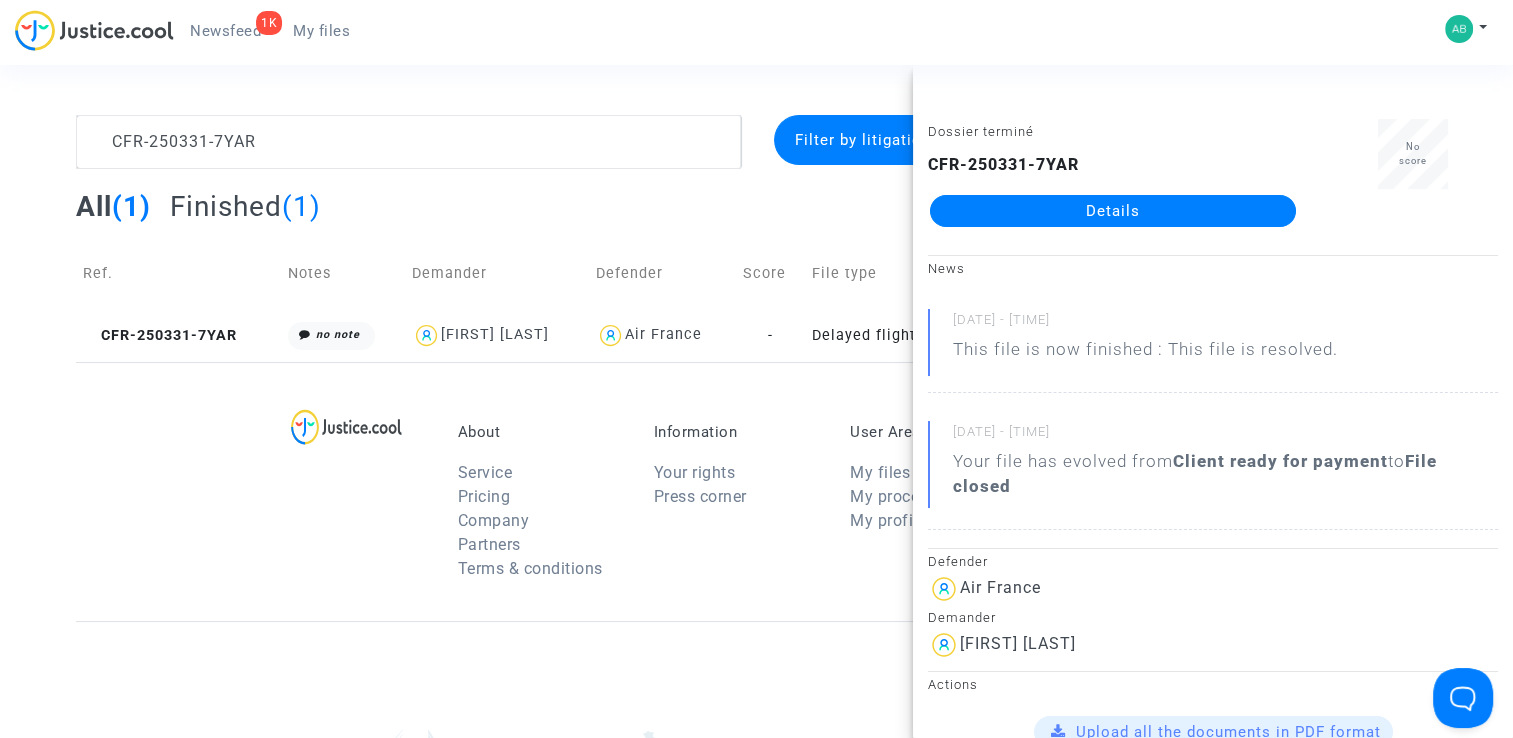click on "Details" at bounding box center [1113, 211] 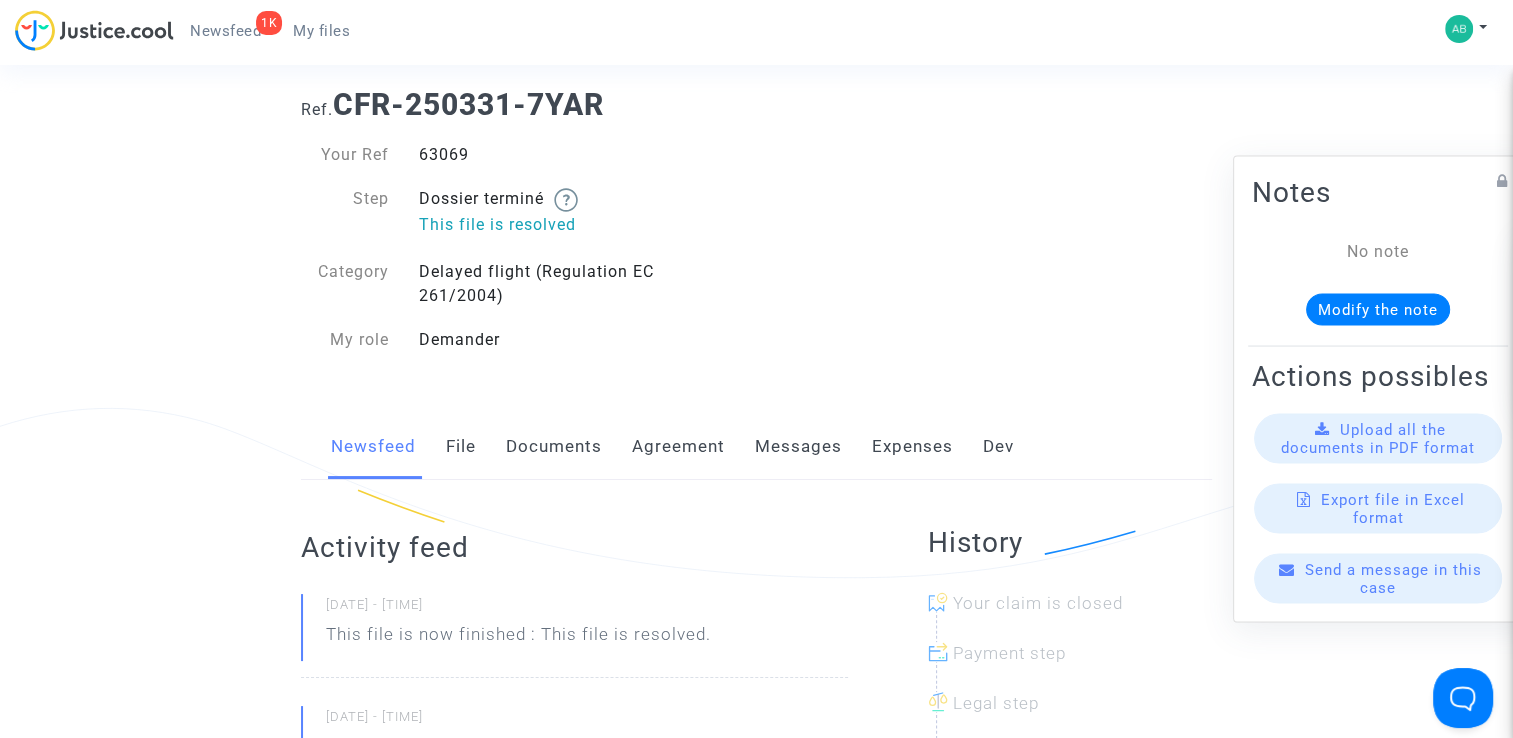 scroll, scrollTop: 0, scrollLeft: 0, axis: both 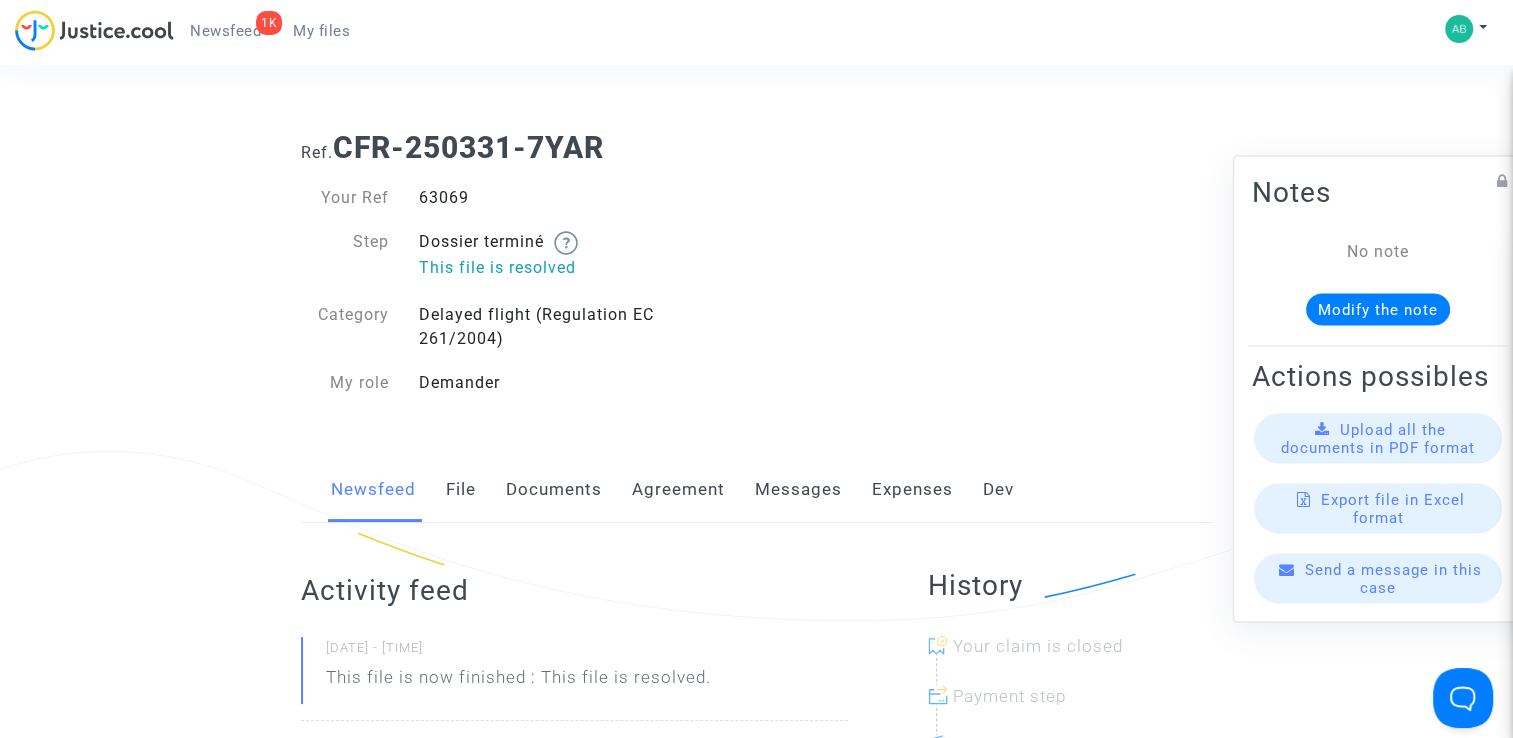 click on "Messages" at bounding box center (798, 490) 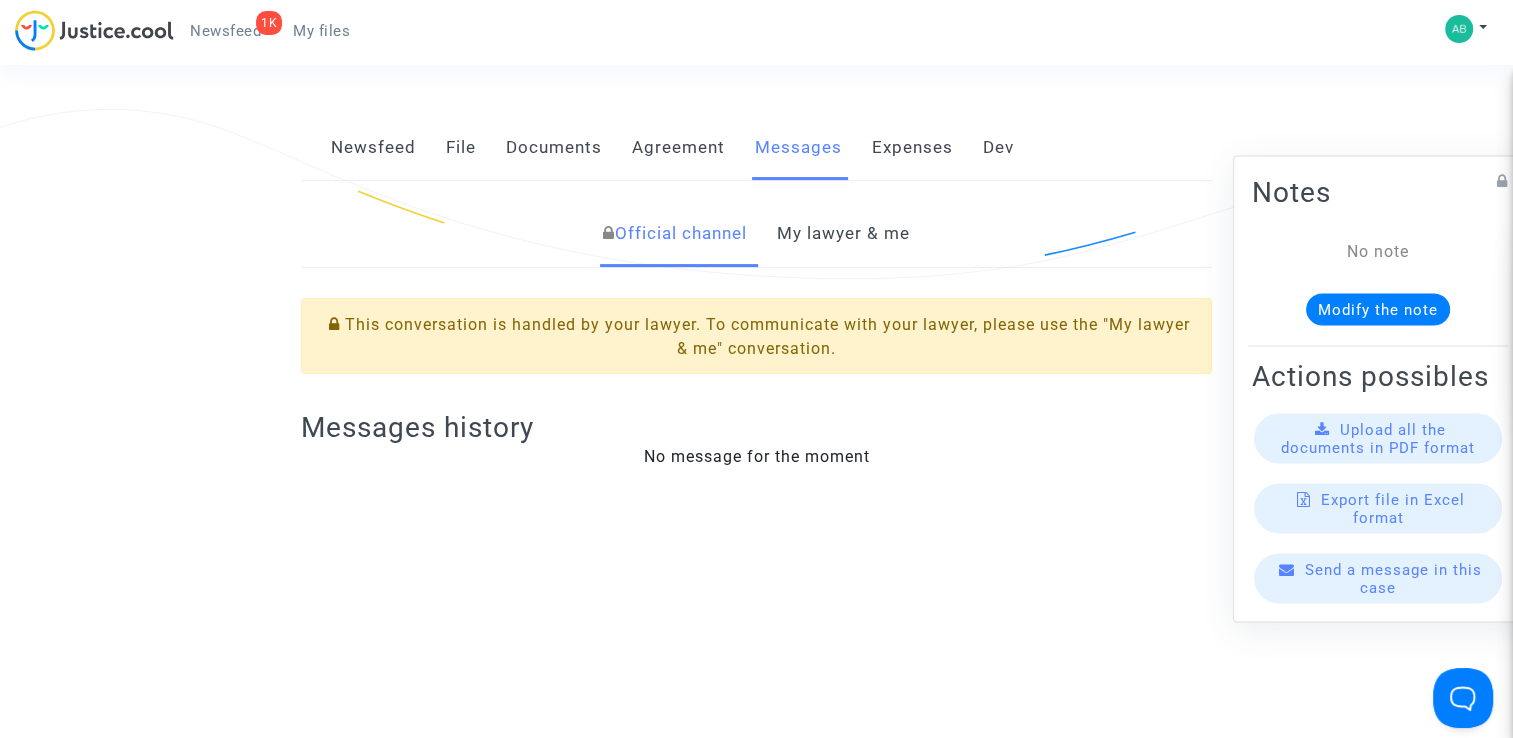 scroll, scrollTop: 500, scrollLeft: 0, axis: vertical 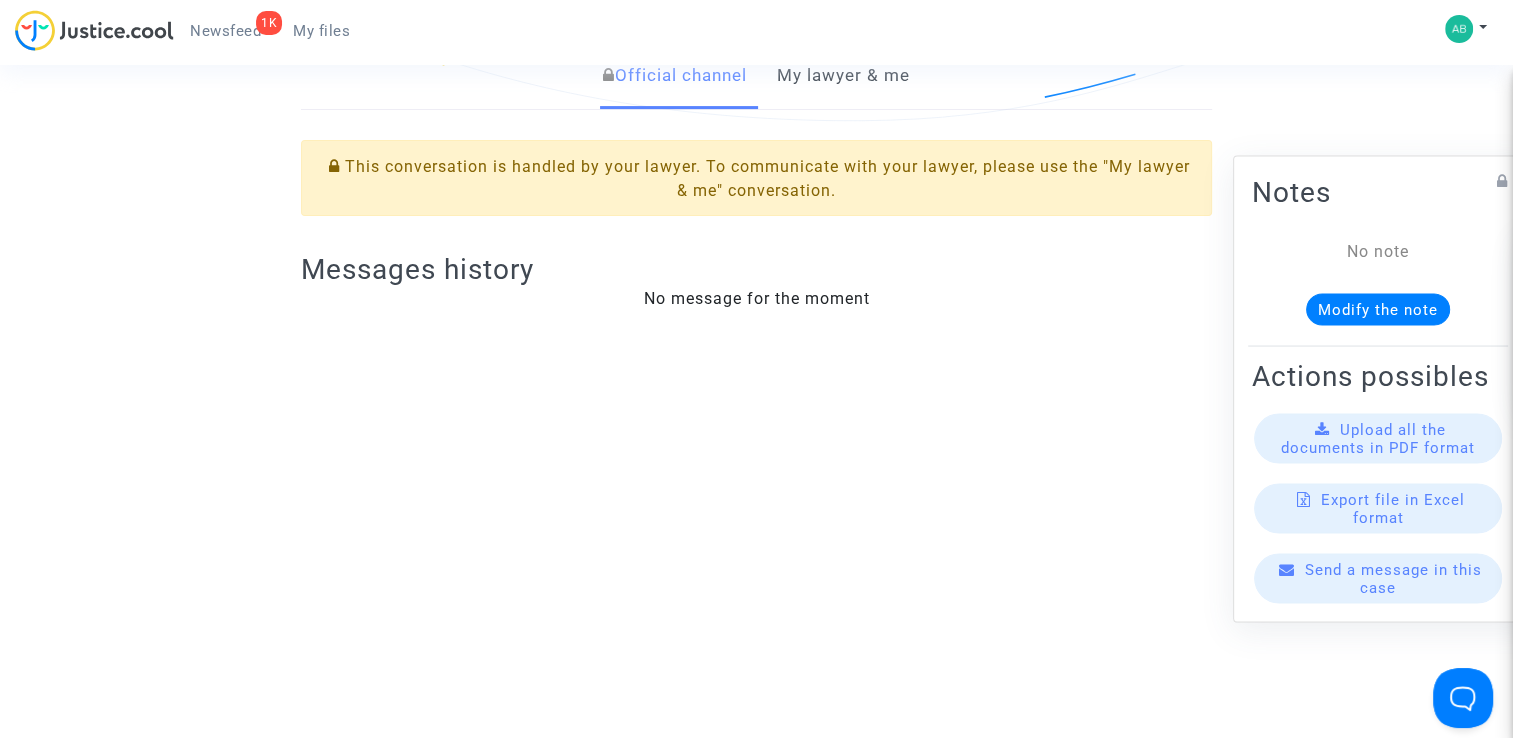 click on "My lawyer & me" at bounding box center [843, 76] 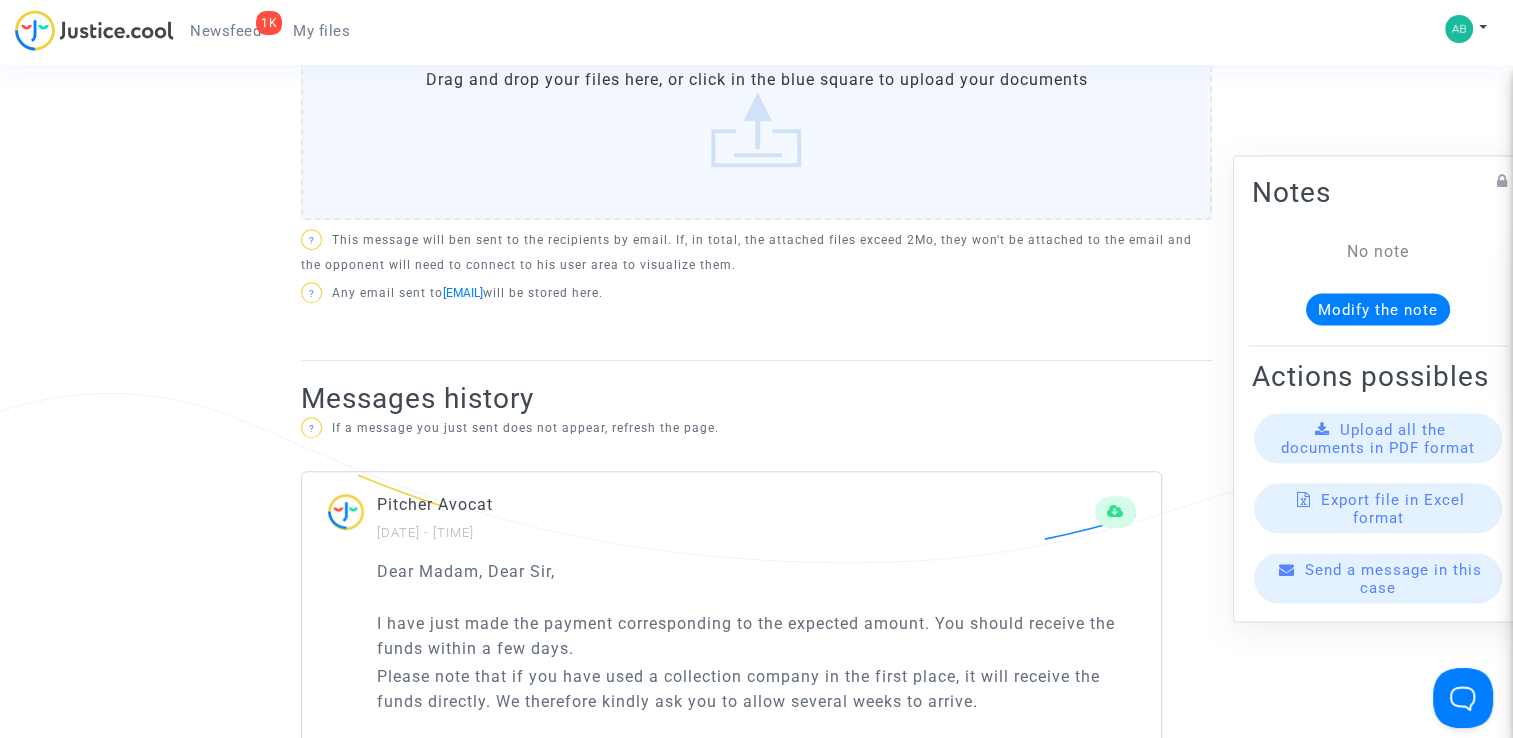 scroll, scrollTop: 1300, scrollLeft: 0, axis: vertical 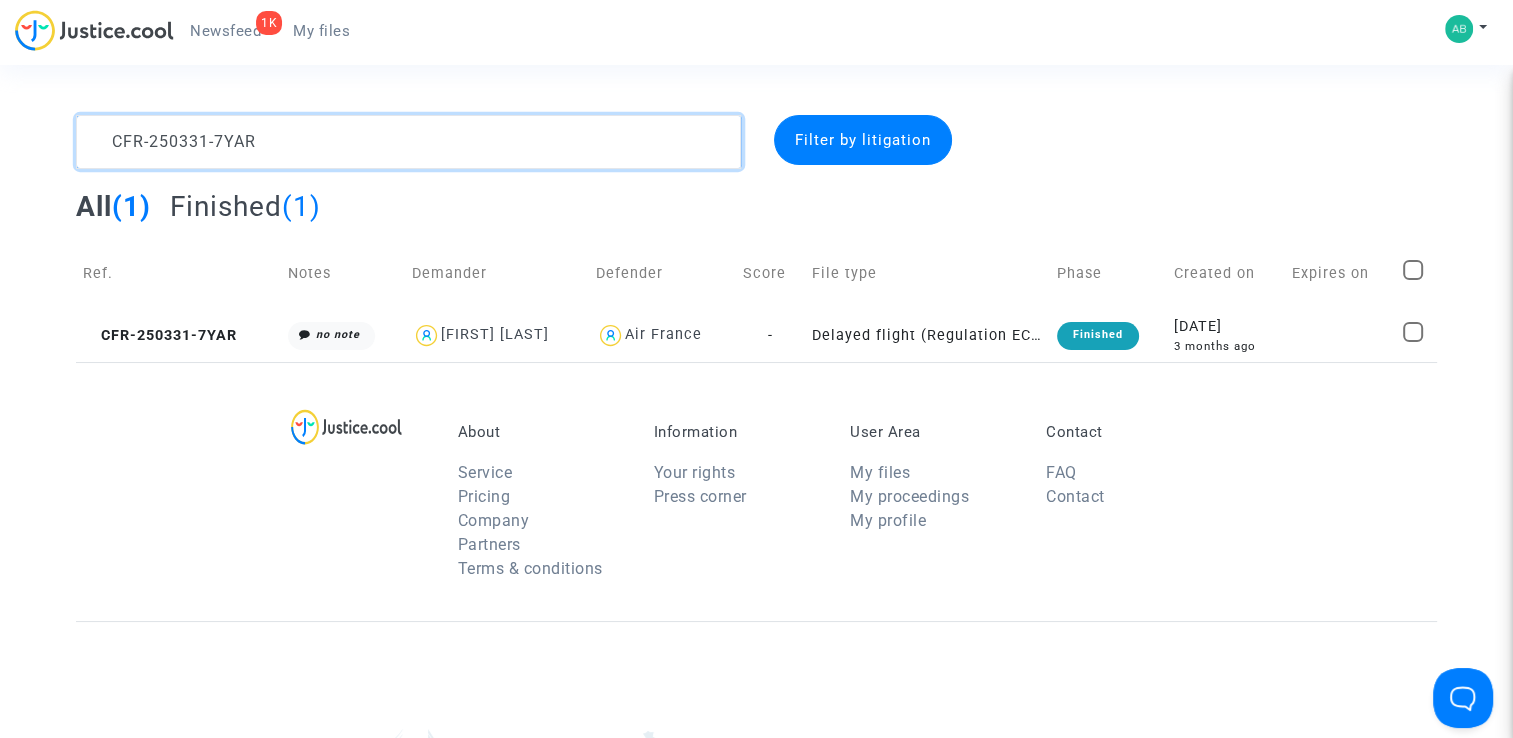 click at bounding box center [409, 142] 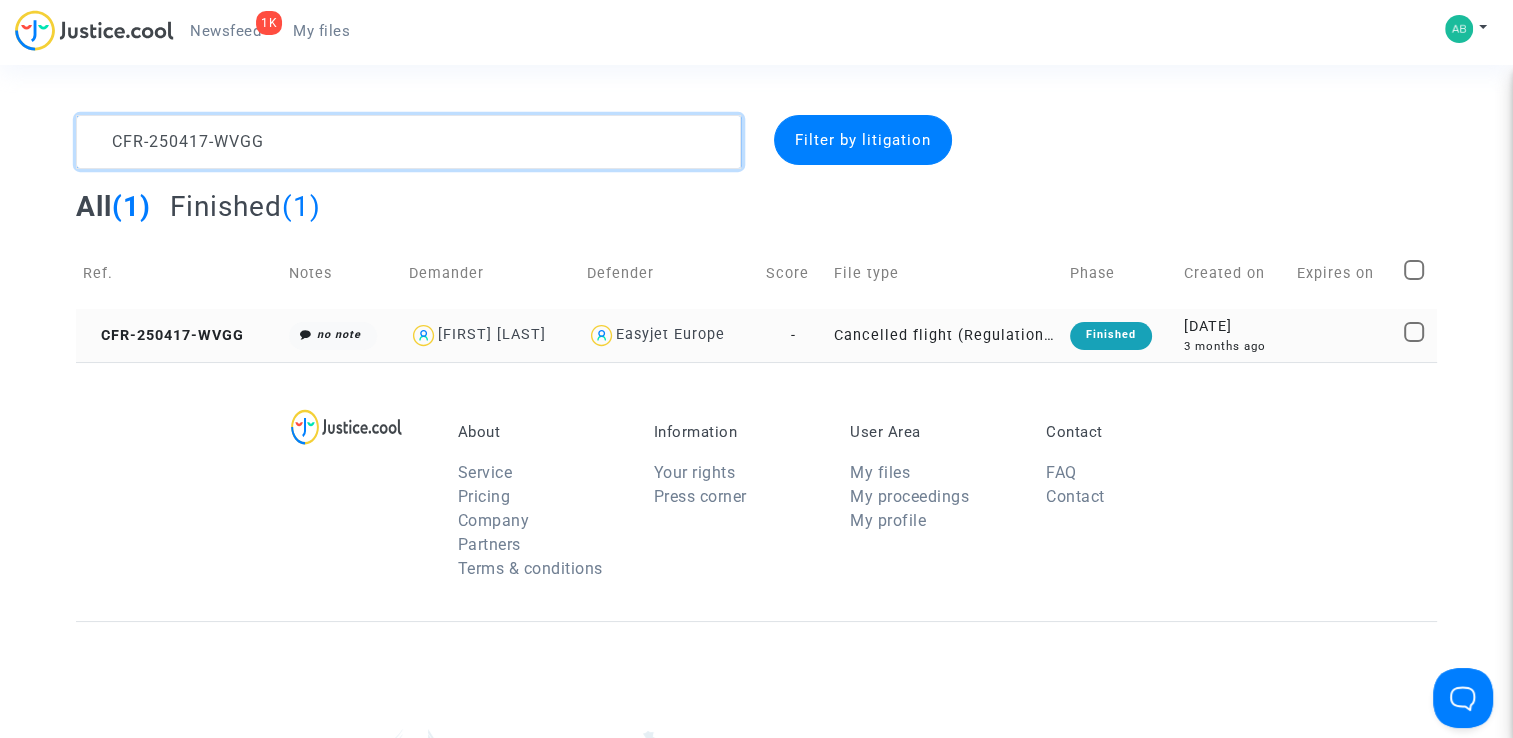 type on "CFR-250417-WVGG" 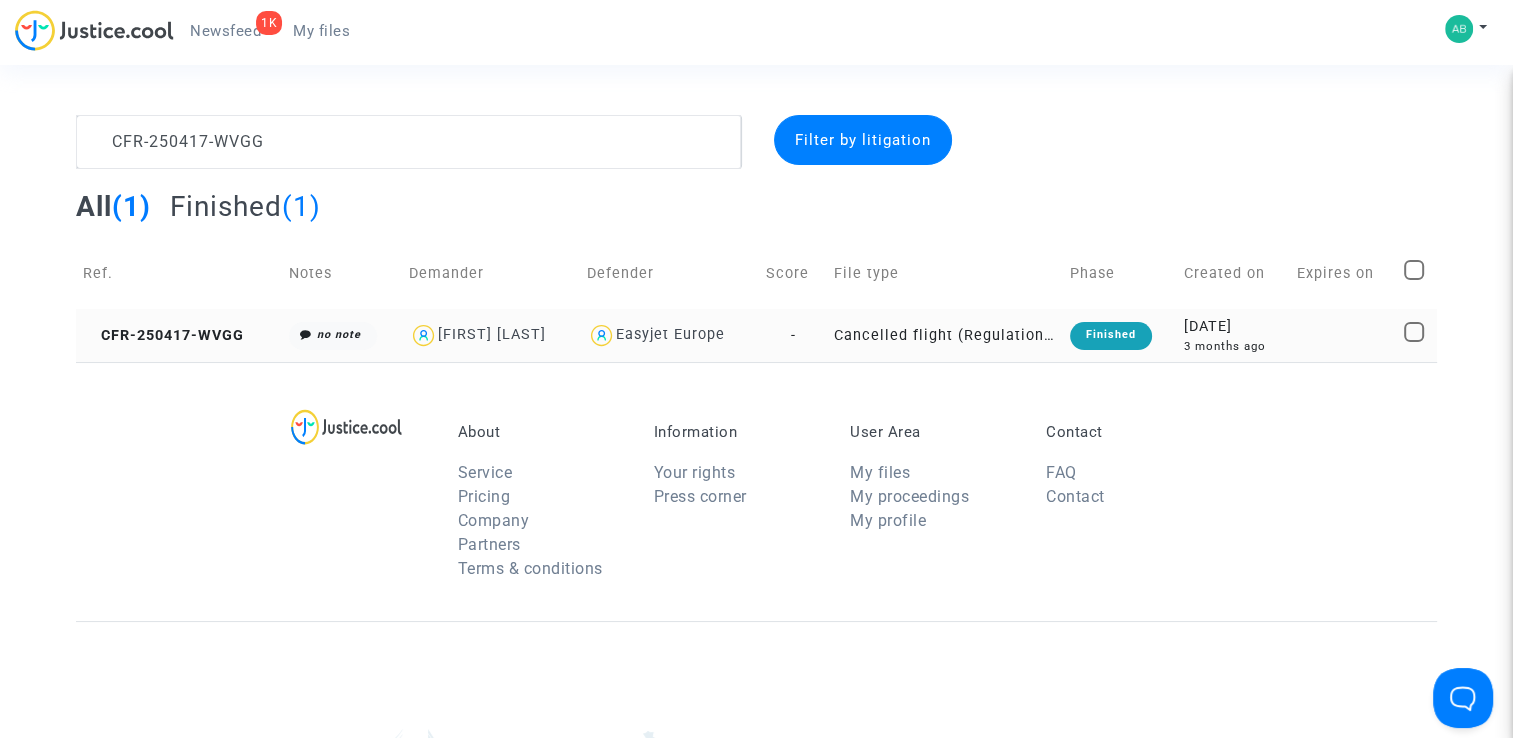 click on "CFR-250417-WVGG" at bounding box center (179, 335) 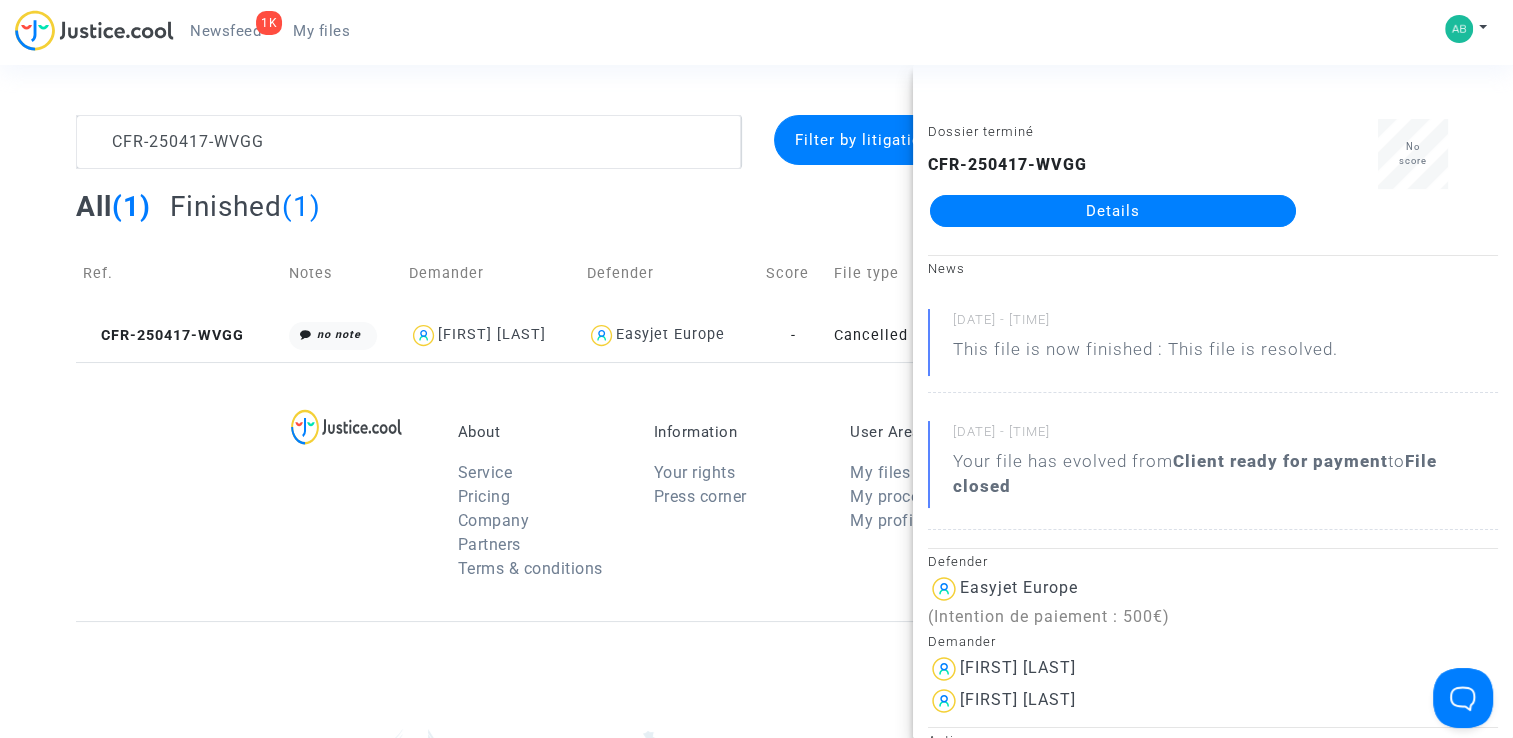 click on "Details" at bounding box center [1113, 211] 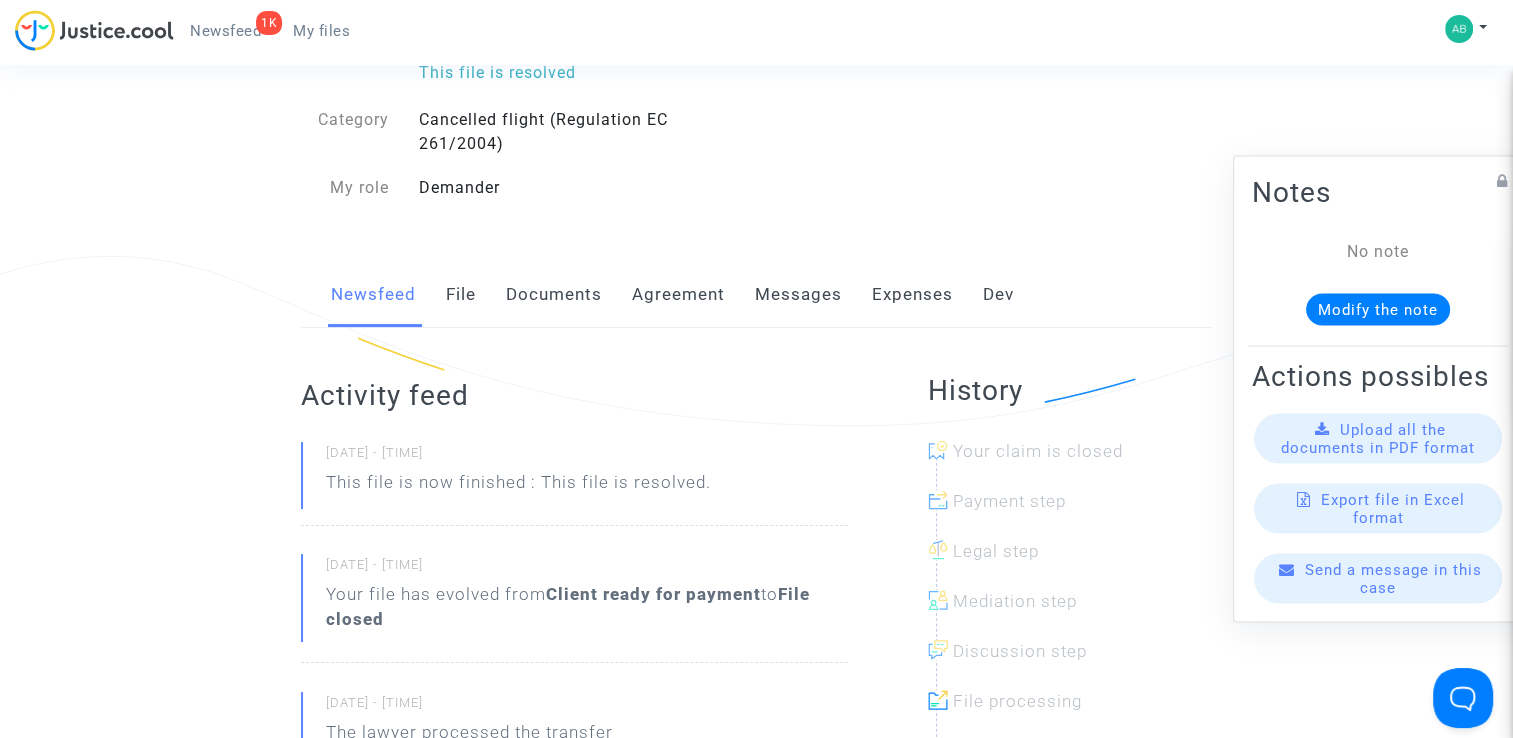scroll, scrollTop: 200, scrollLeft: 0, axis: vertical 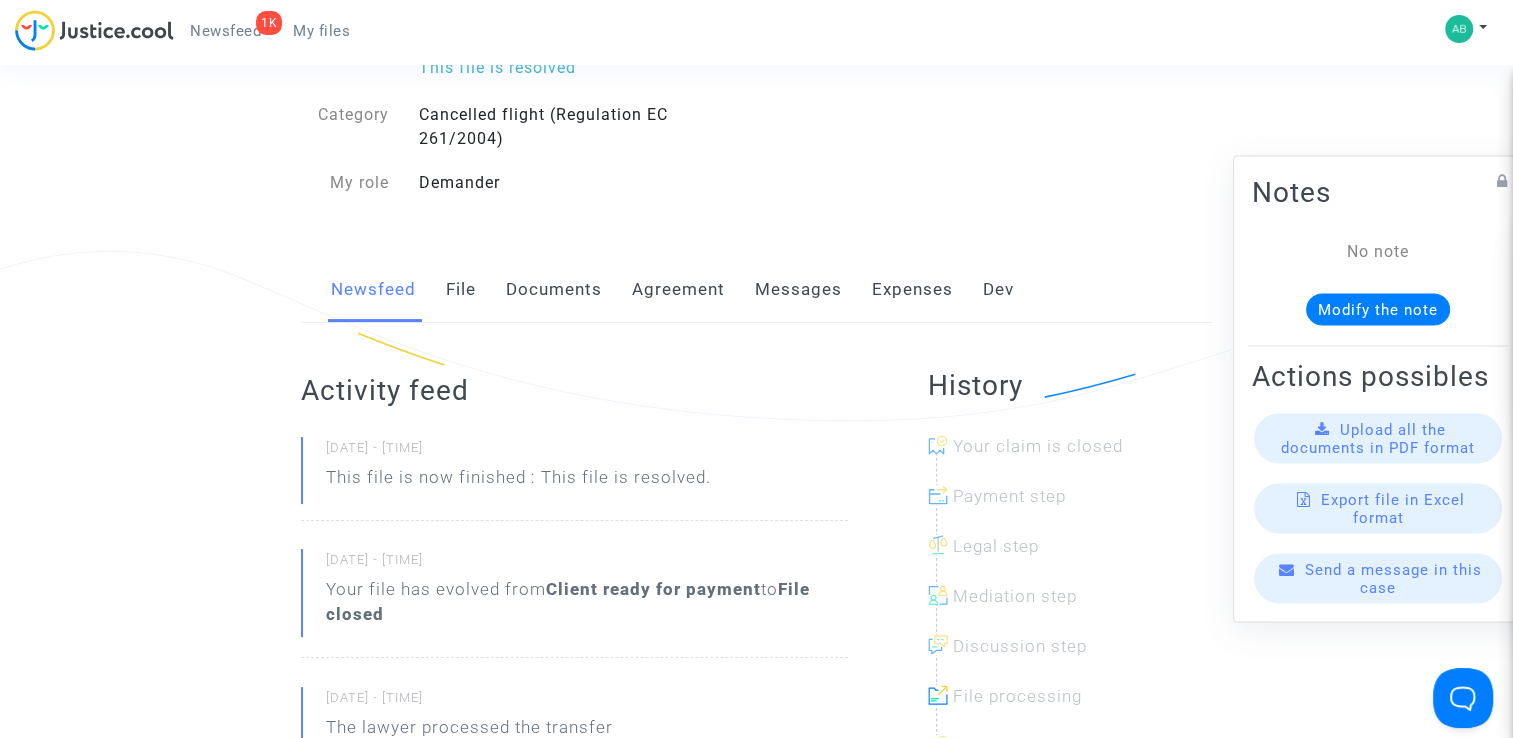 click on "Messages" at bounding box center [798, 290] 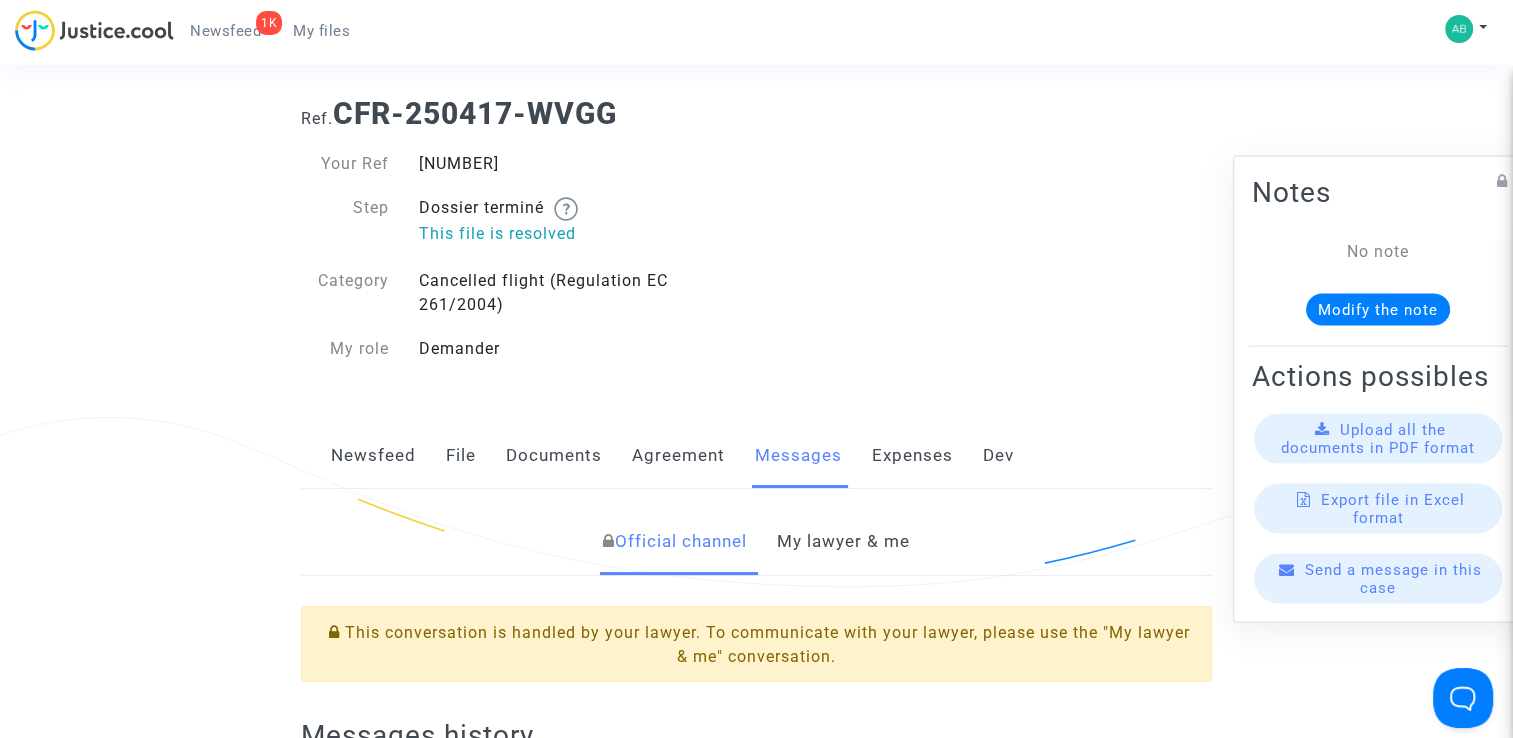 scroll, scrollTop: 0, scrollLeft: 0, axis: both 